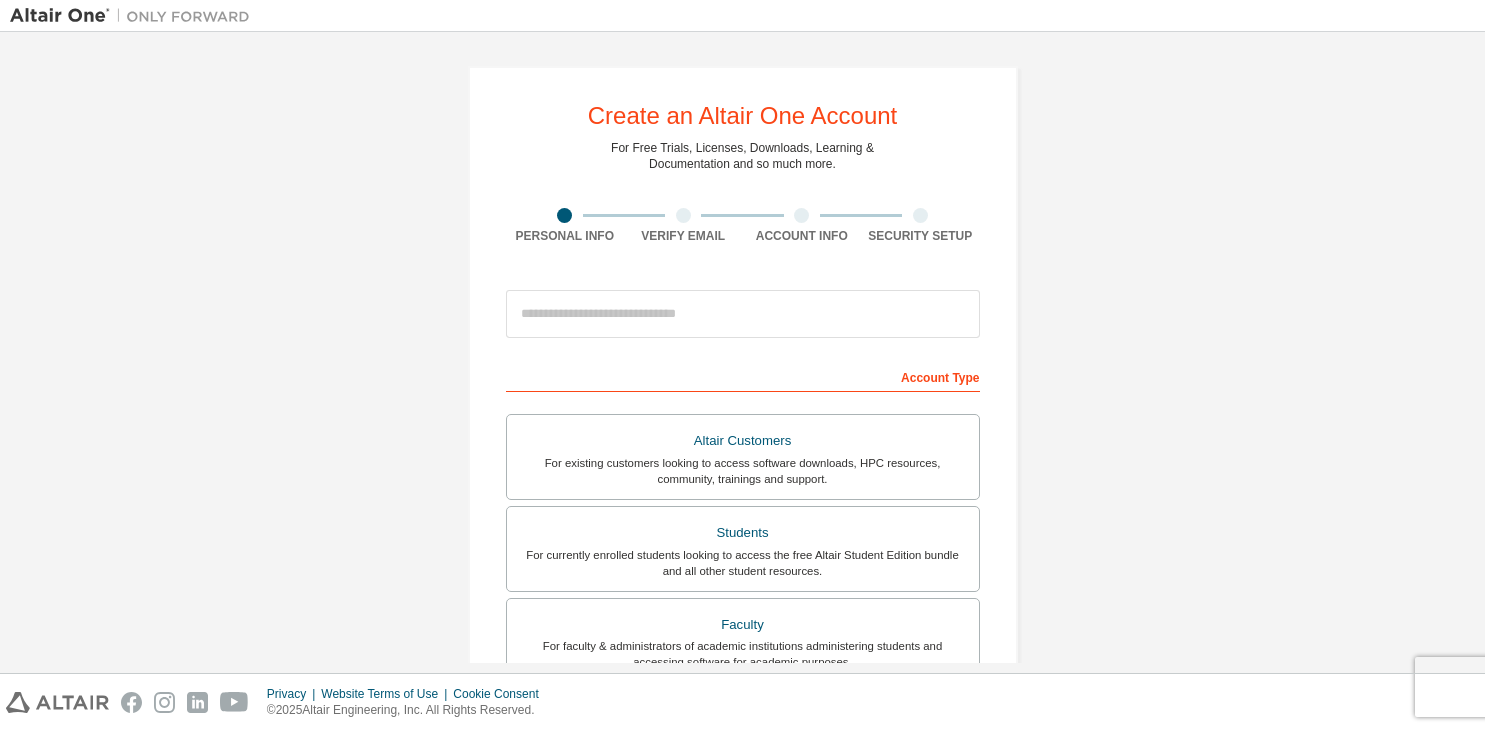 scroll, scrollTop: 0, scrollLeft: 0, axis: both 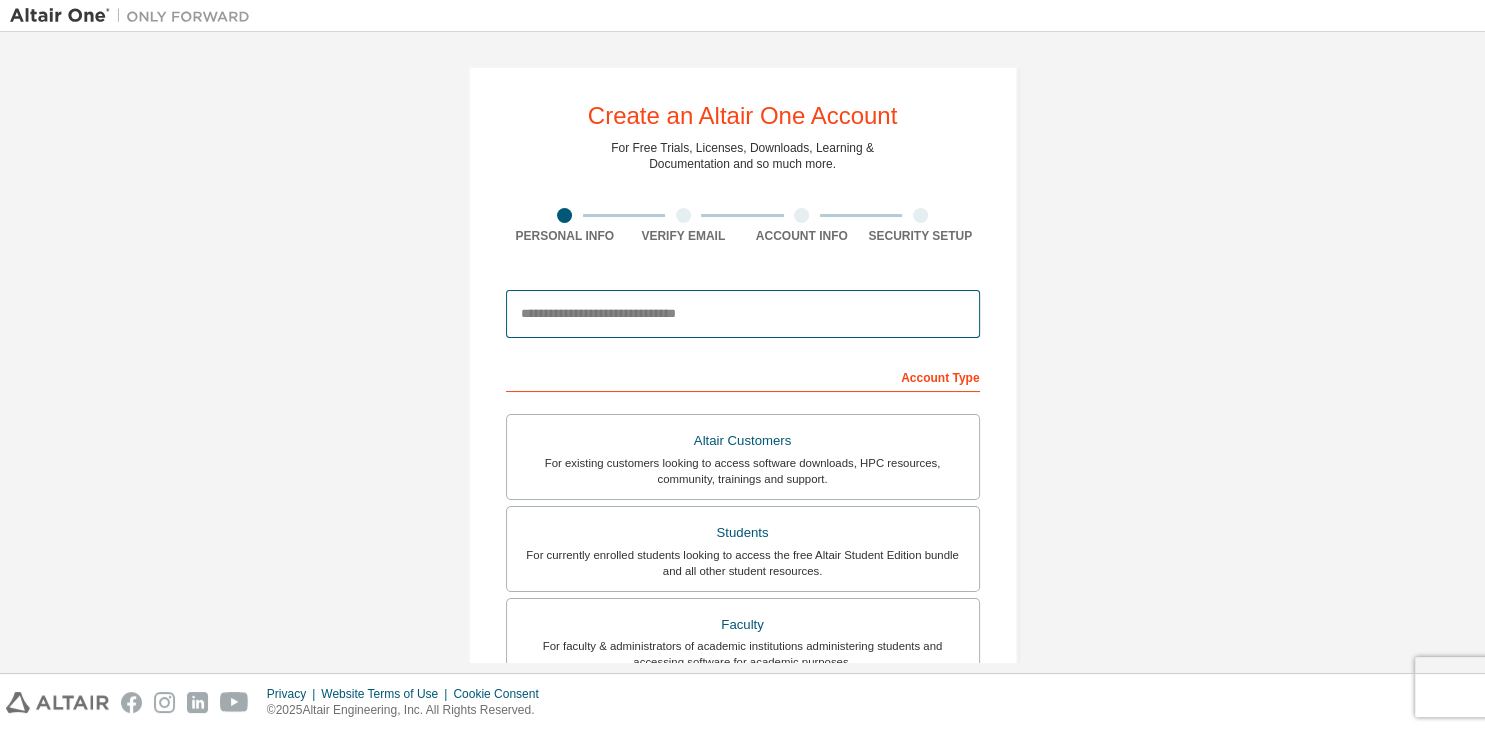 click at bounding box center [743, 314] 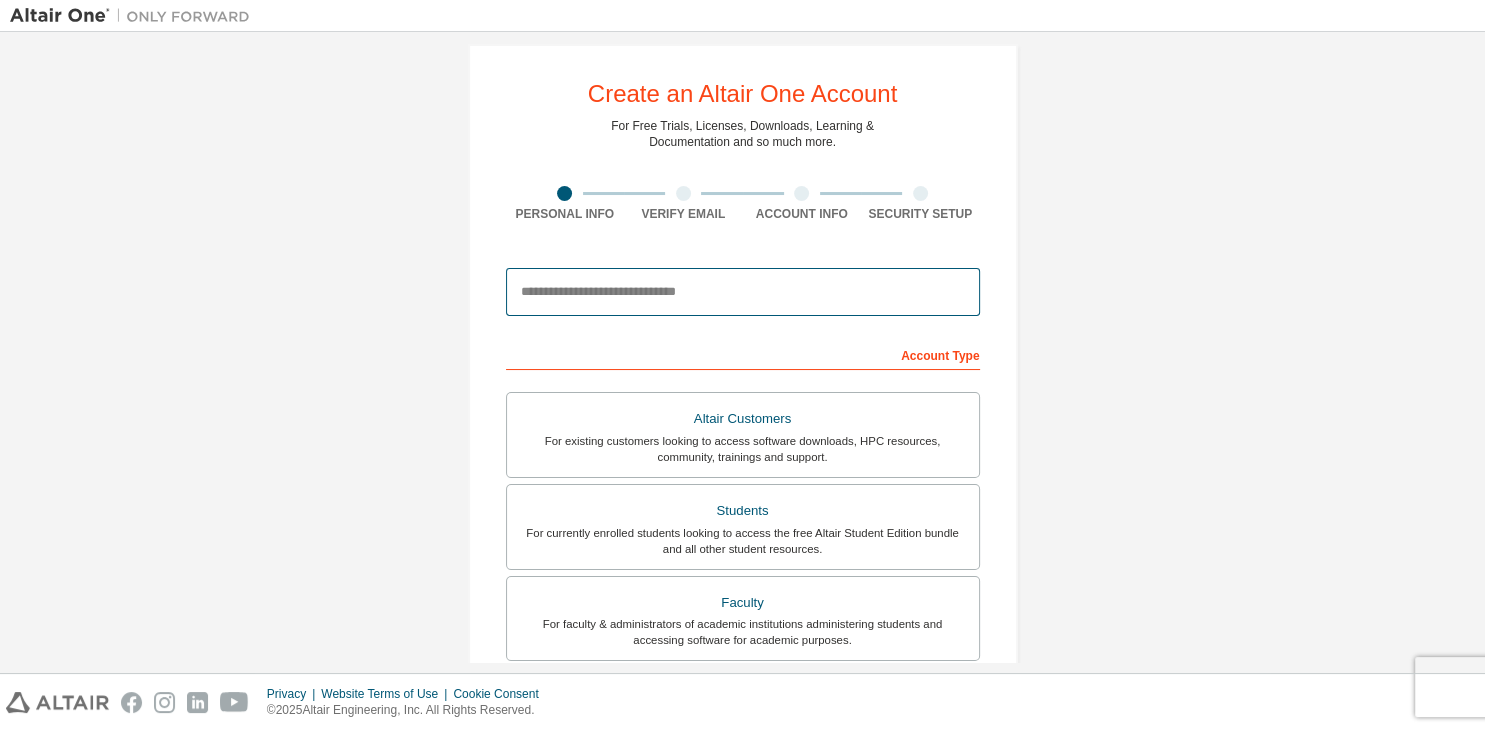 scroll, scrollTop: 0, scrollLeft: 0, axis: both 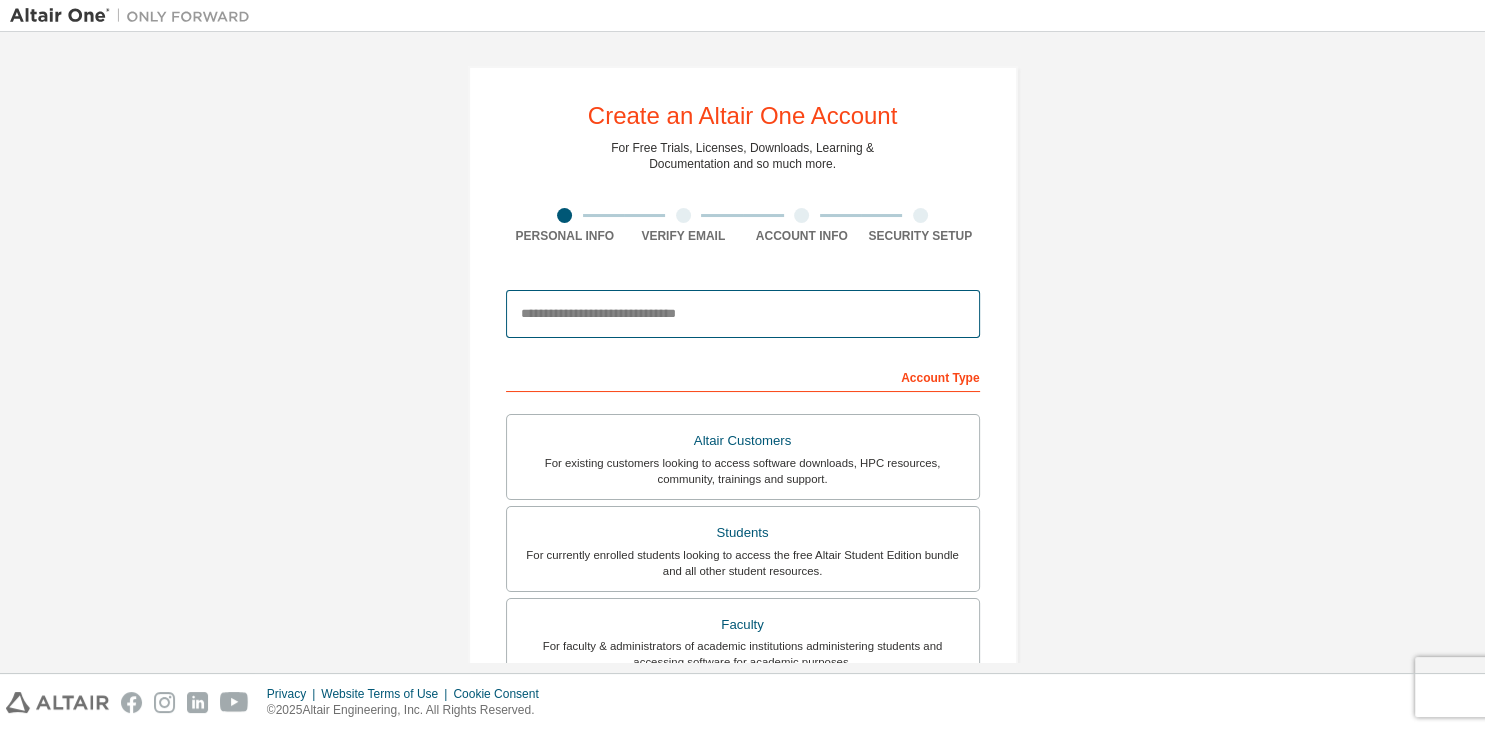 click at bounding box center (743, 314) 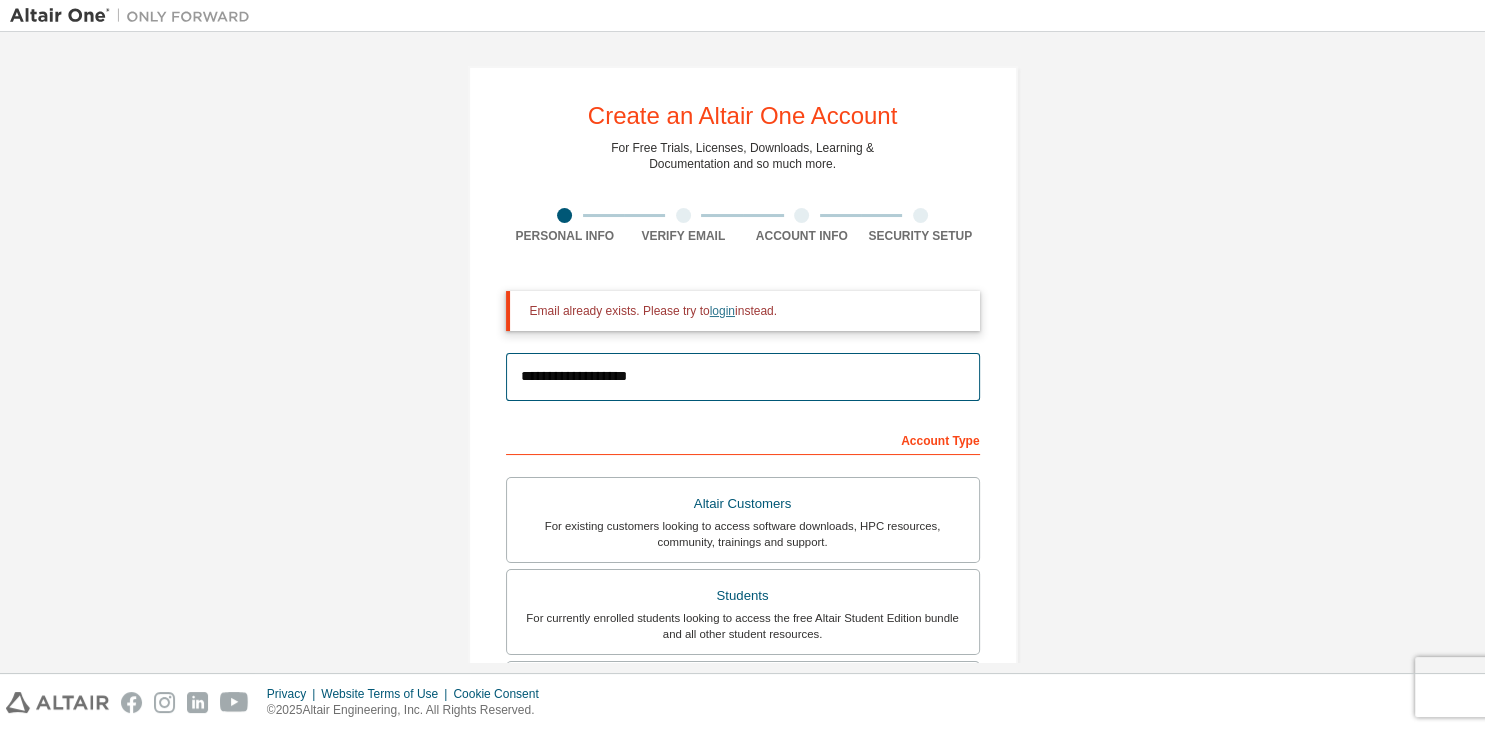 type on "**********" 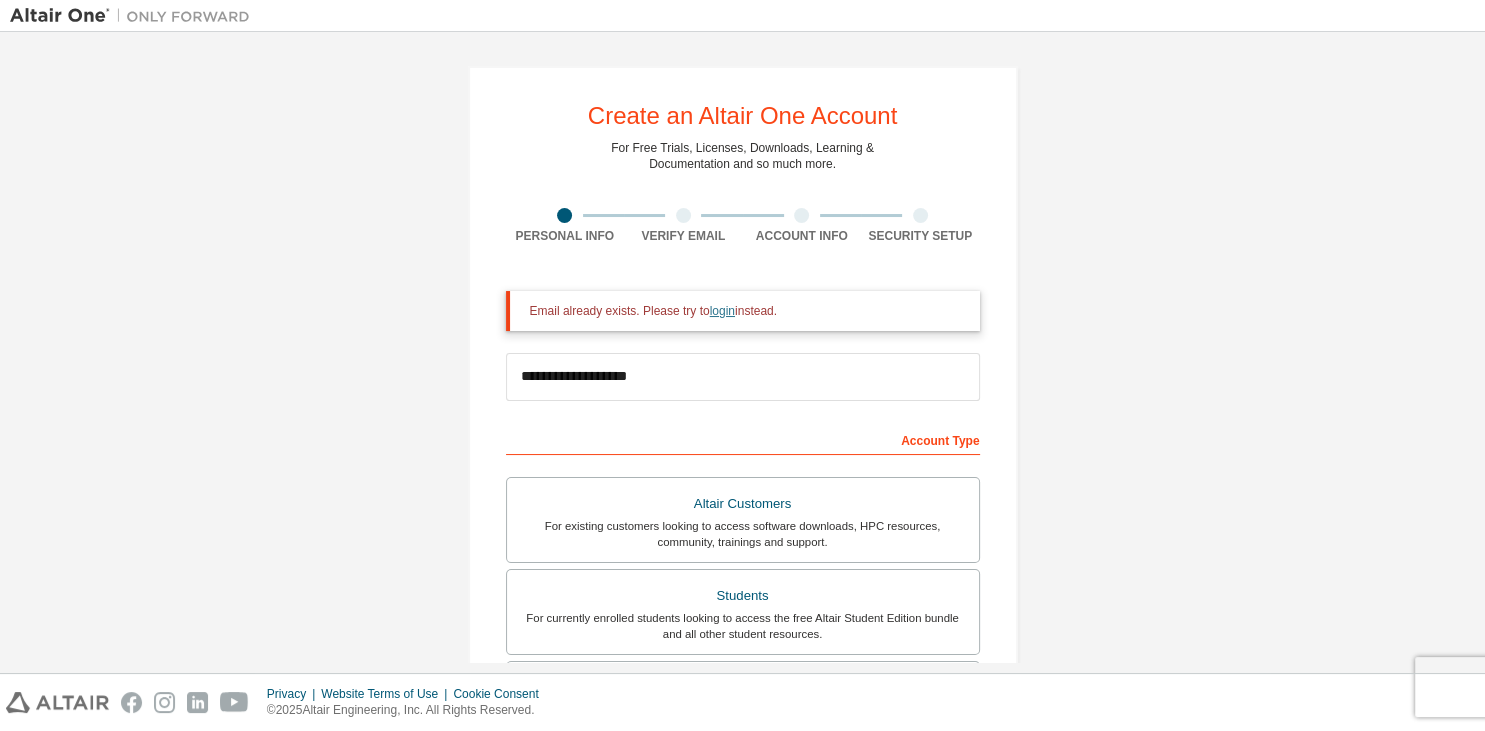 click on "login" at bounding box center (722, 311) 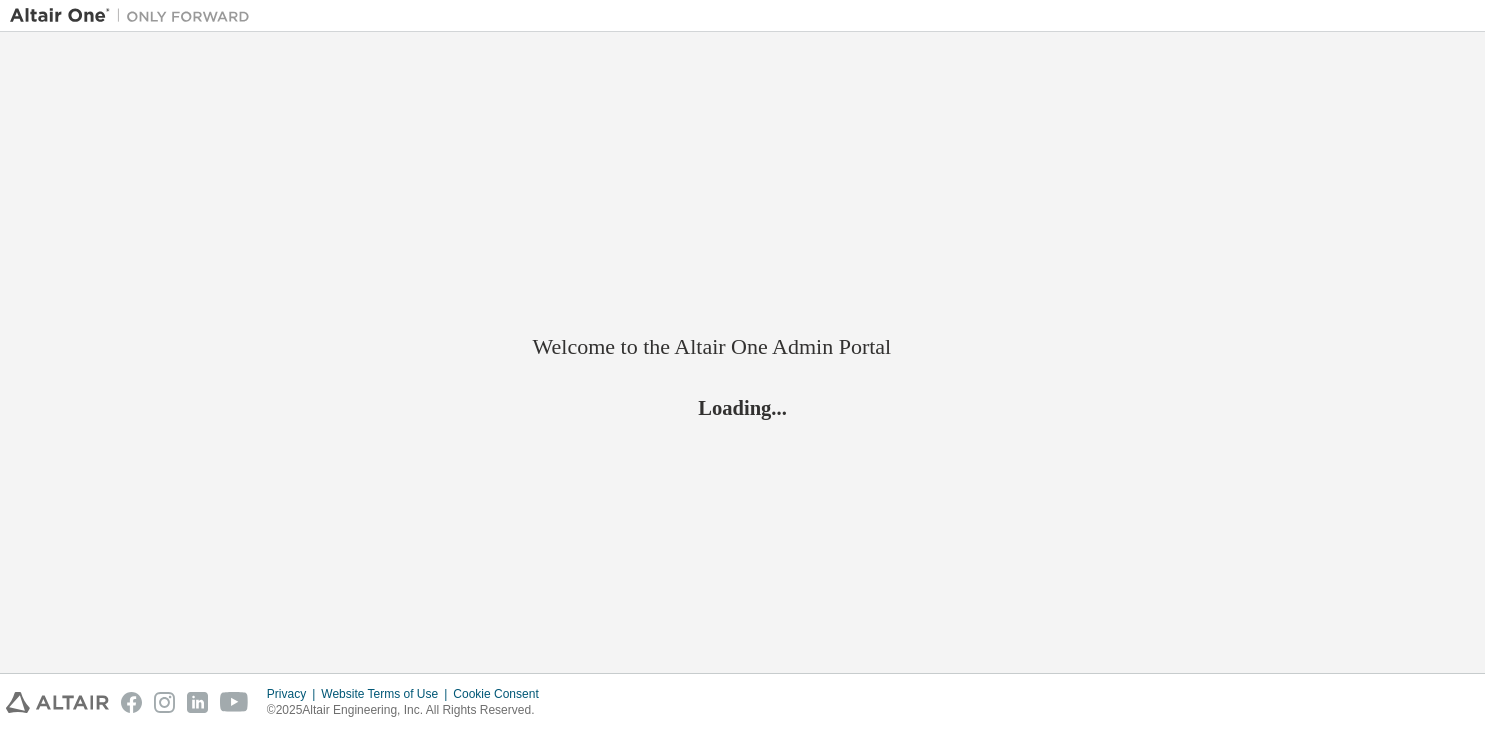 scroll, scrollTop: 0, scrollLeft: 0, axis: both 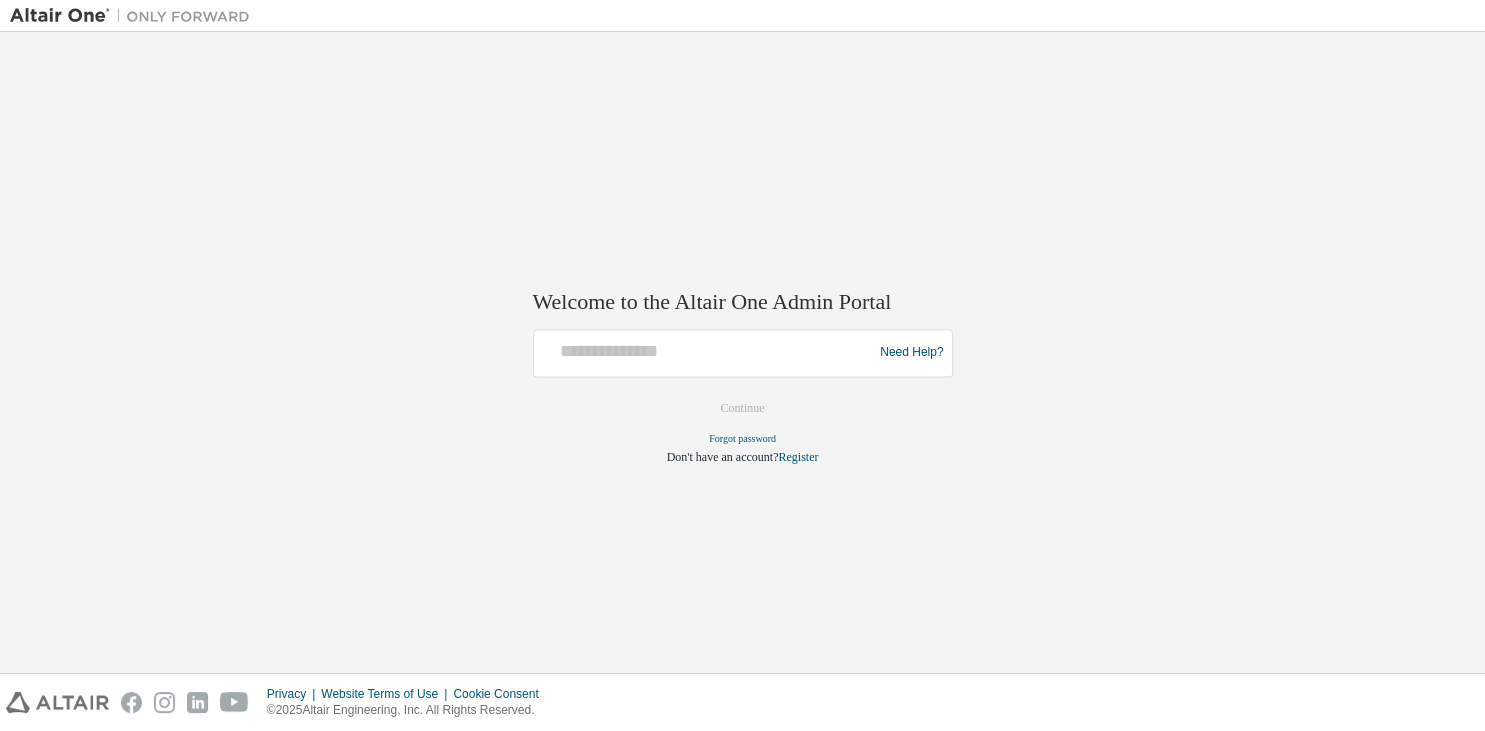 click at bounding box center (706, 353) 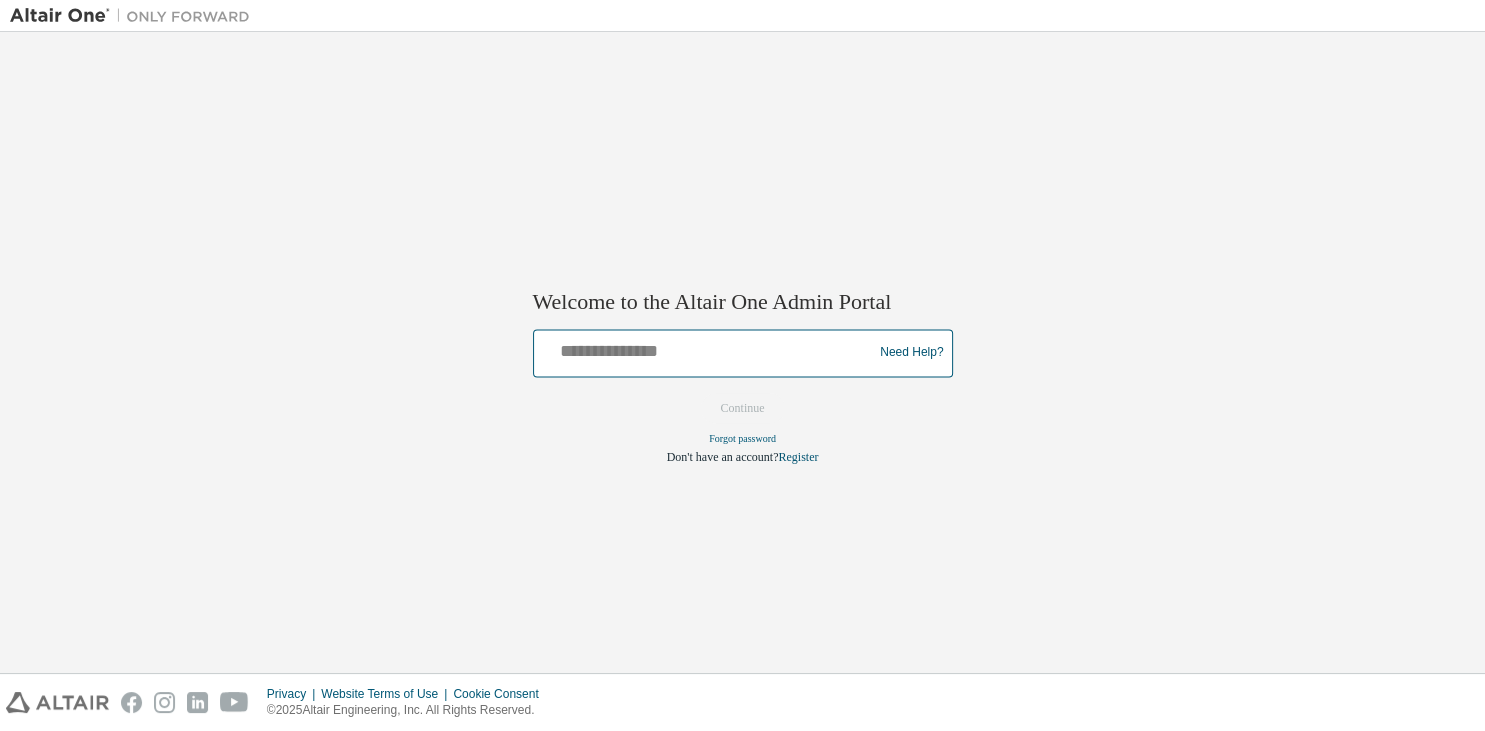 click at bounding box center (706, 348) 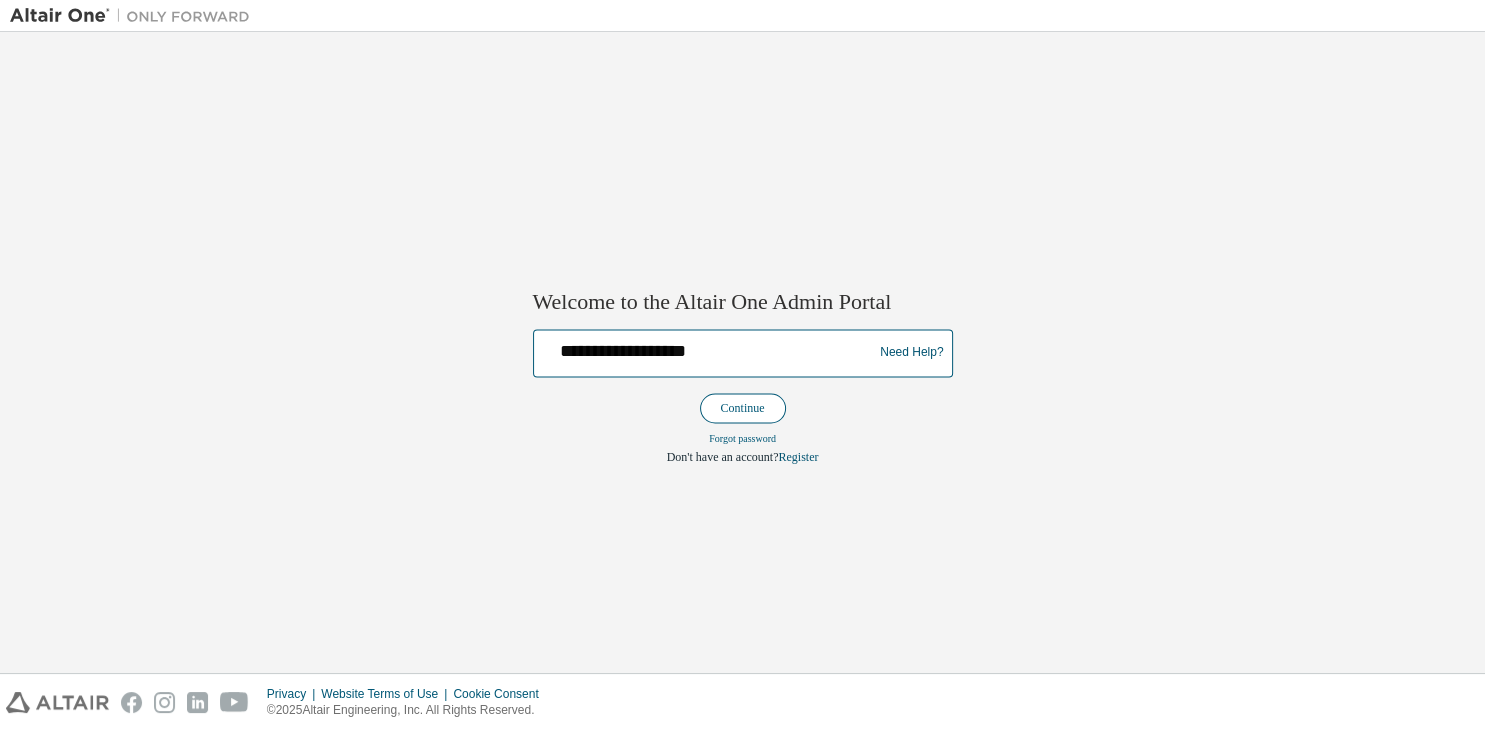 type on "**********" 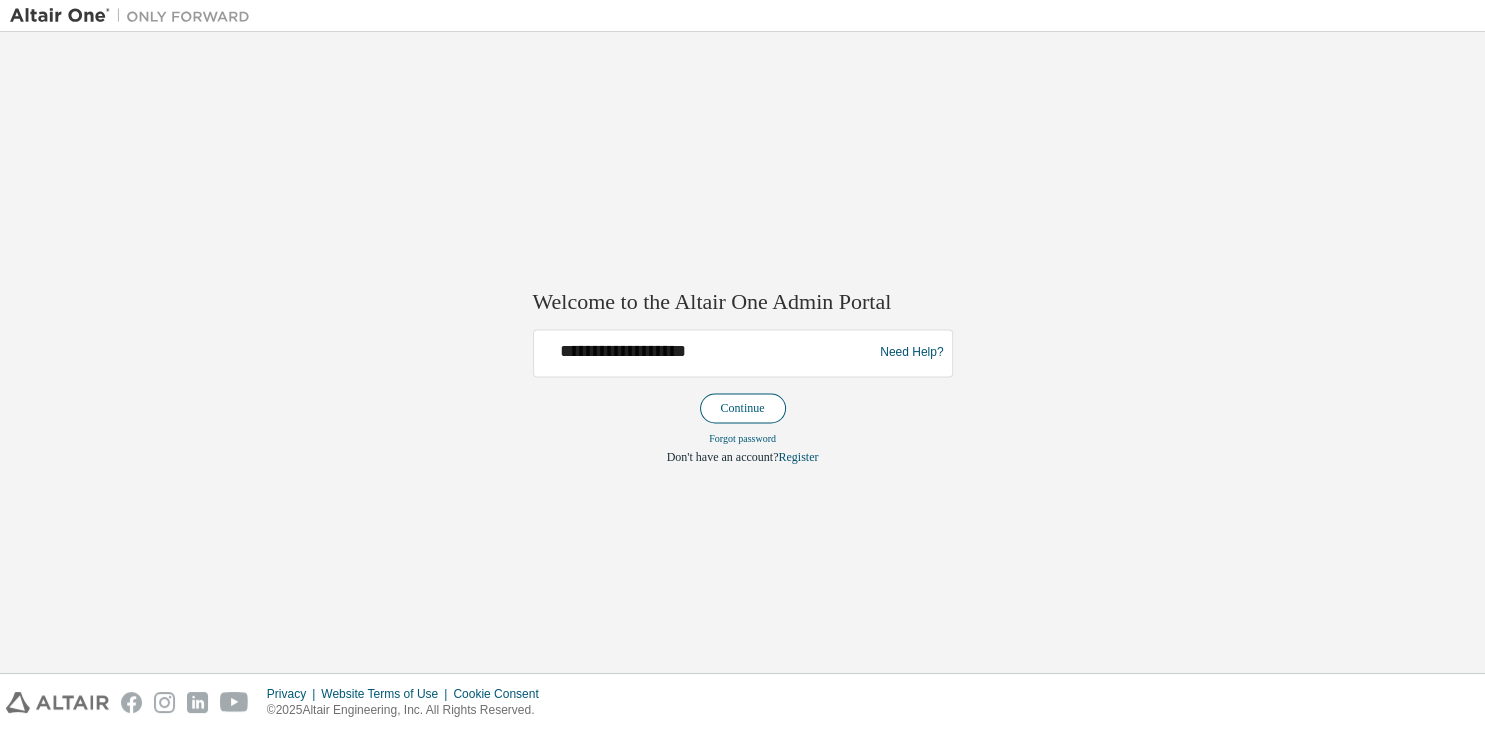 click on "Continue" at bounding box center (743, 408) 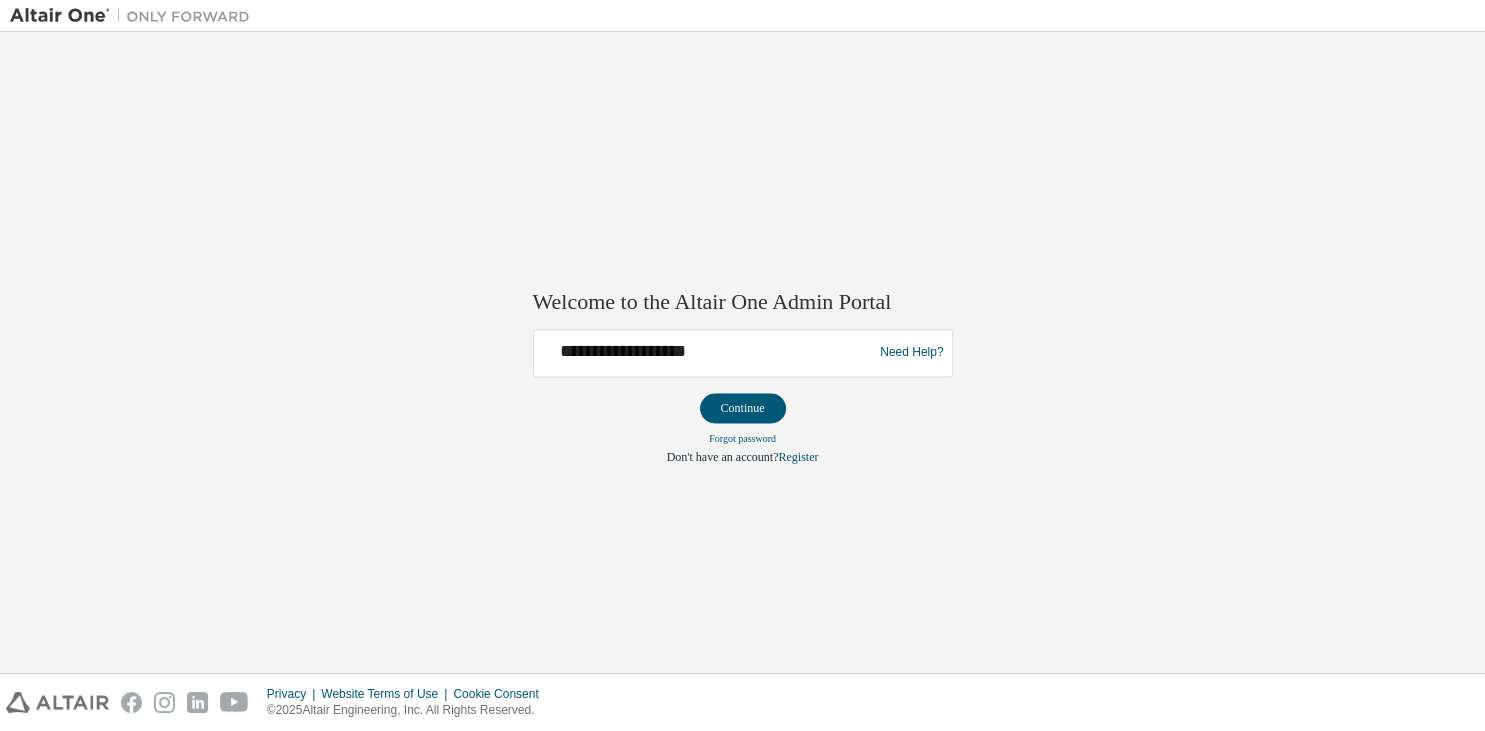 click on "**********" at bounding box center [706, 353] 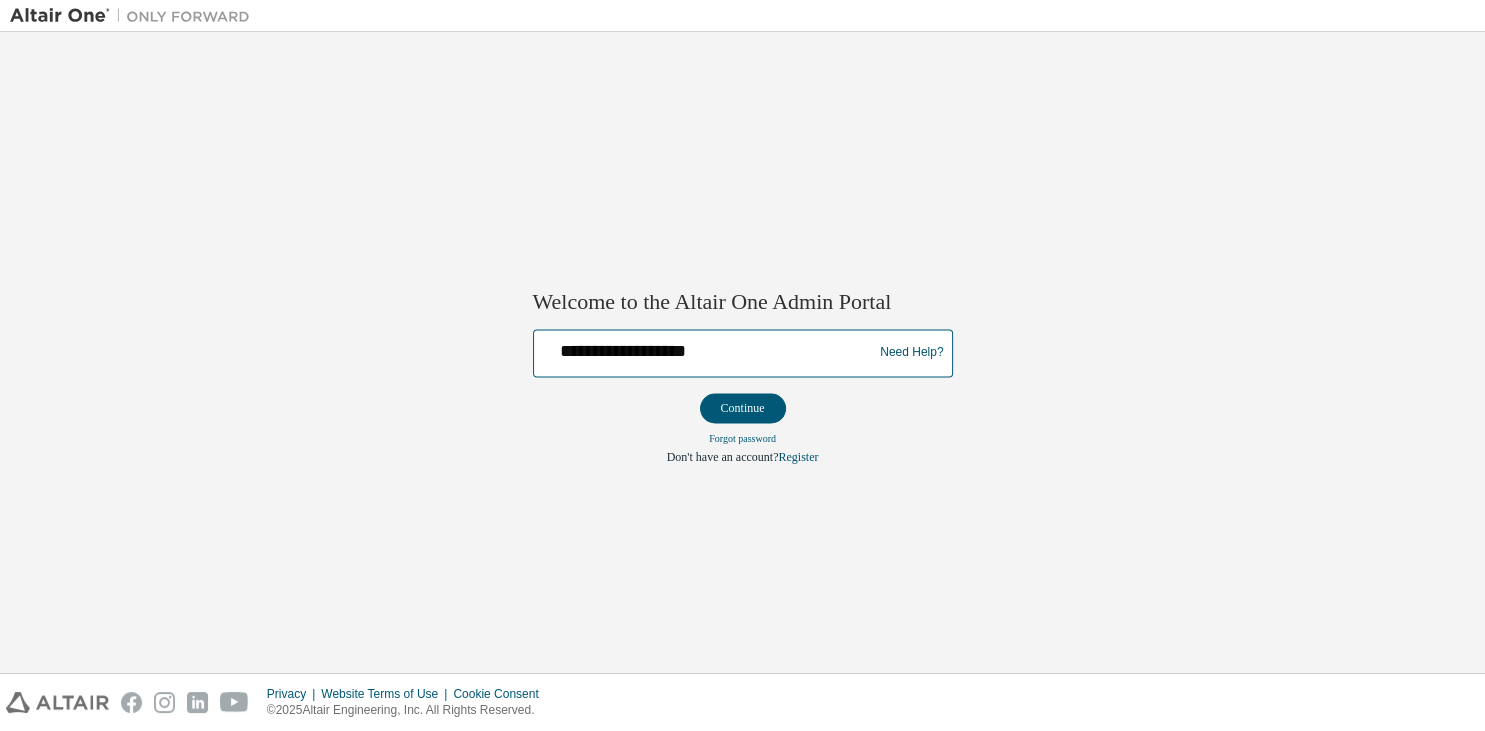 click on "**********" at bounding box center [706, 348] 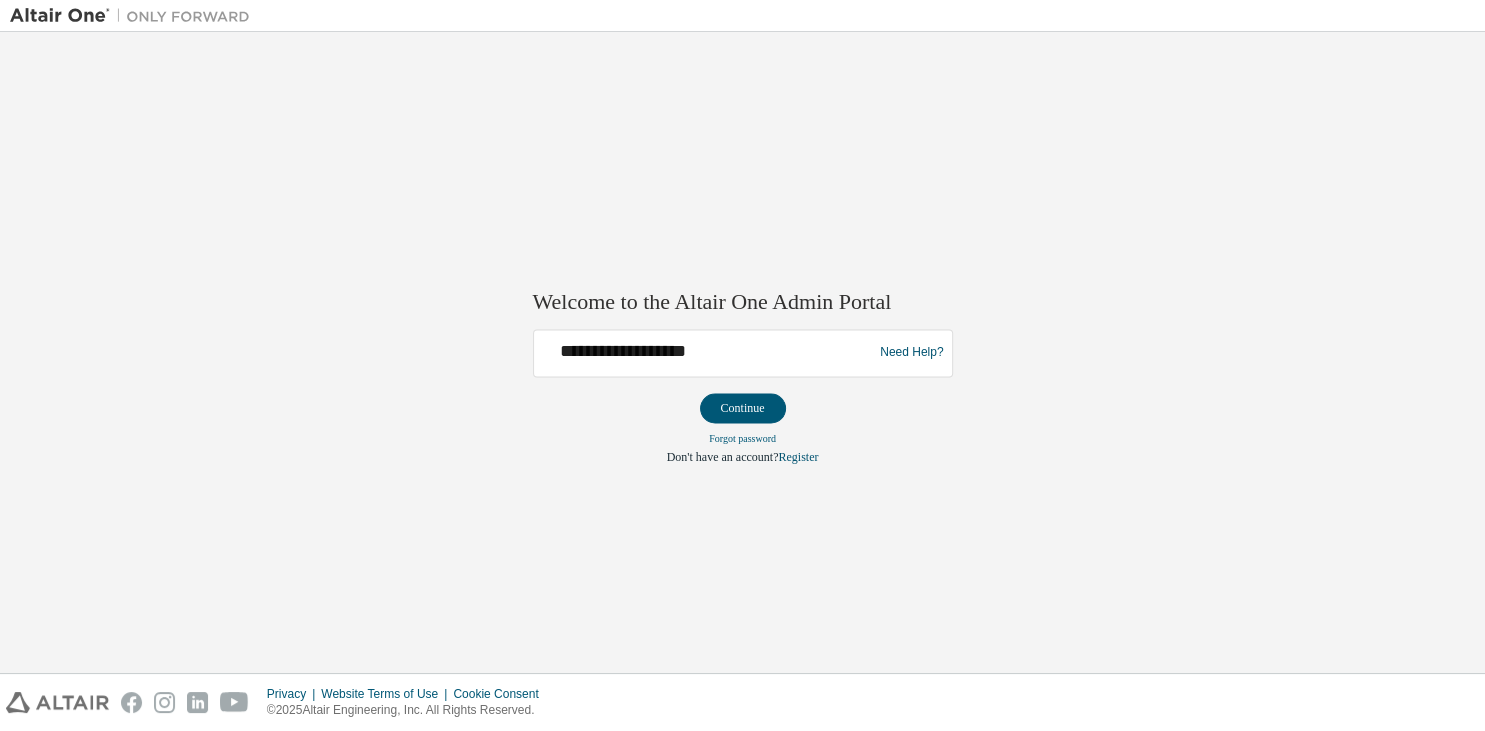 click on "**********" at bounding box center [706, 353] 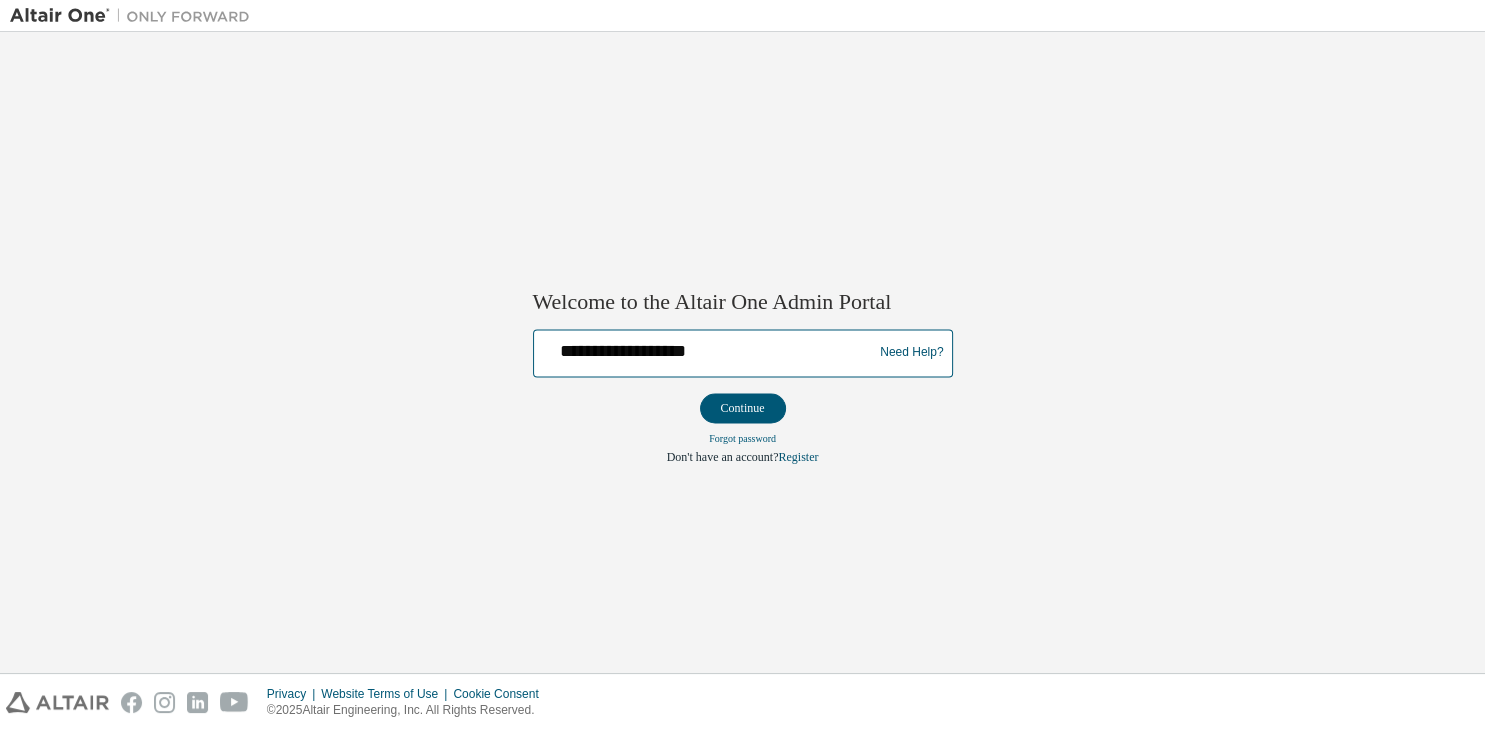 click on "**********" at bounding box center [706, 348] 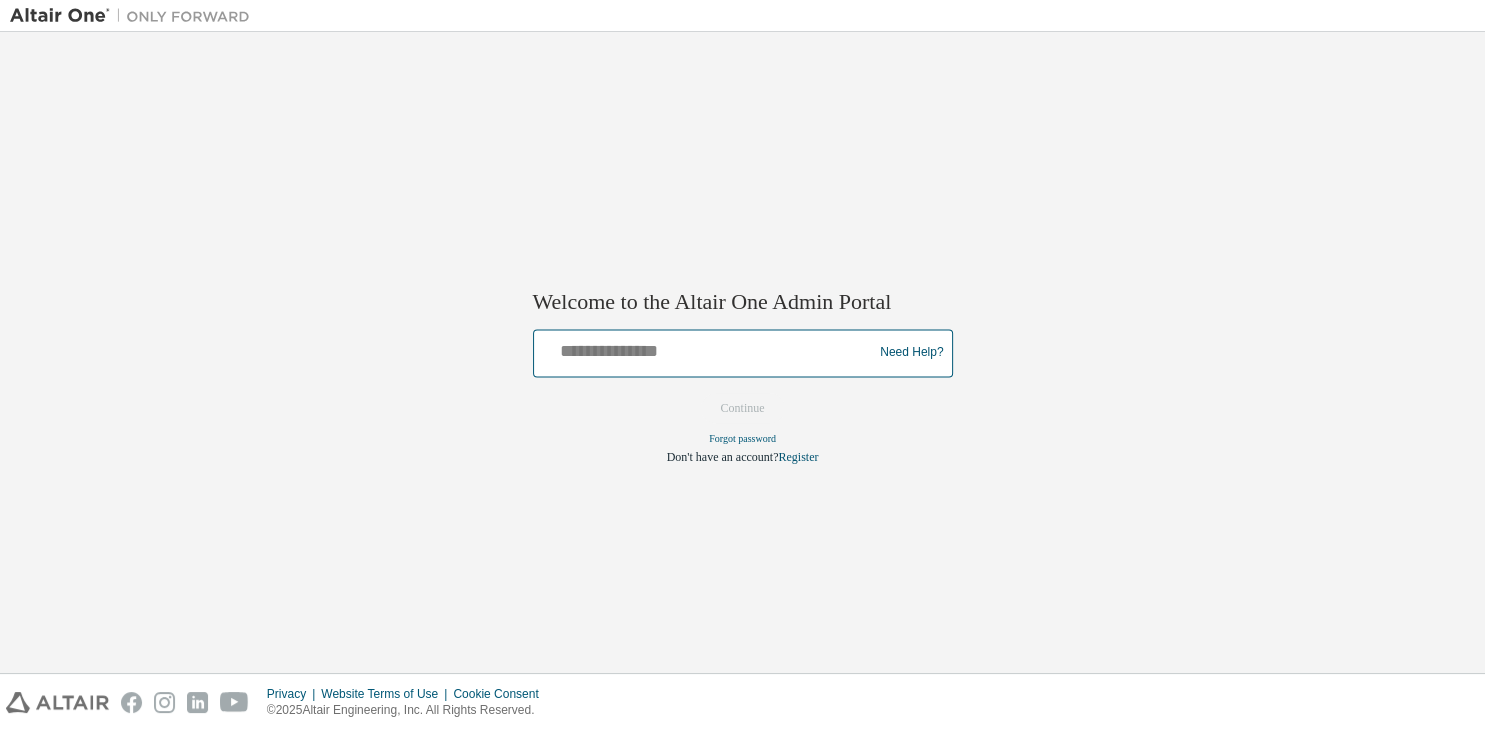 paste on "**********" 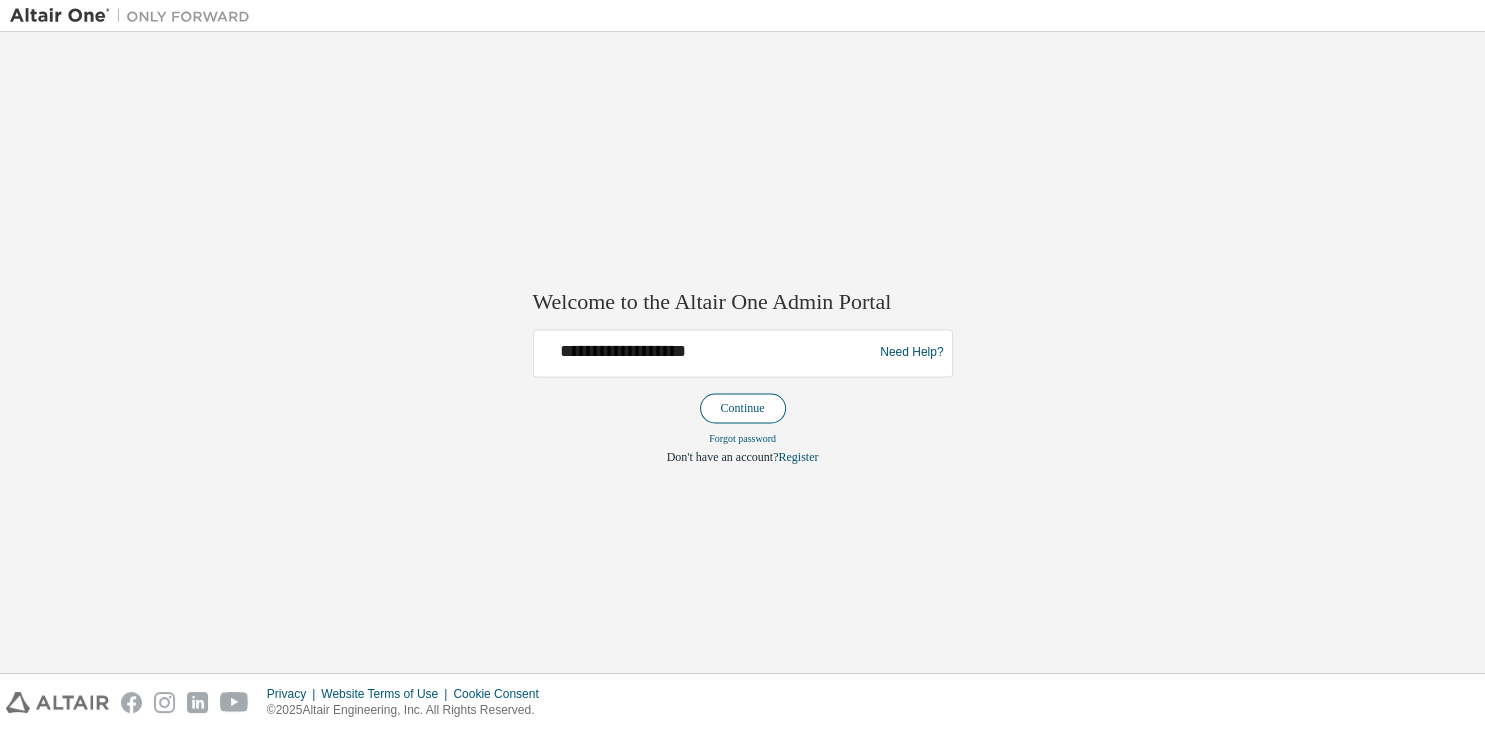 click on "Continue" at bounding box center (743, 408) 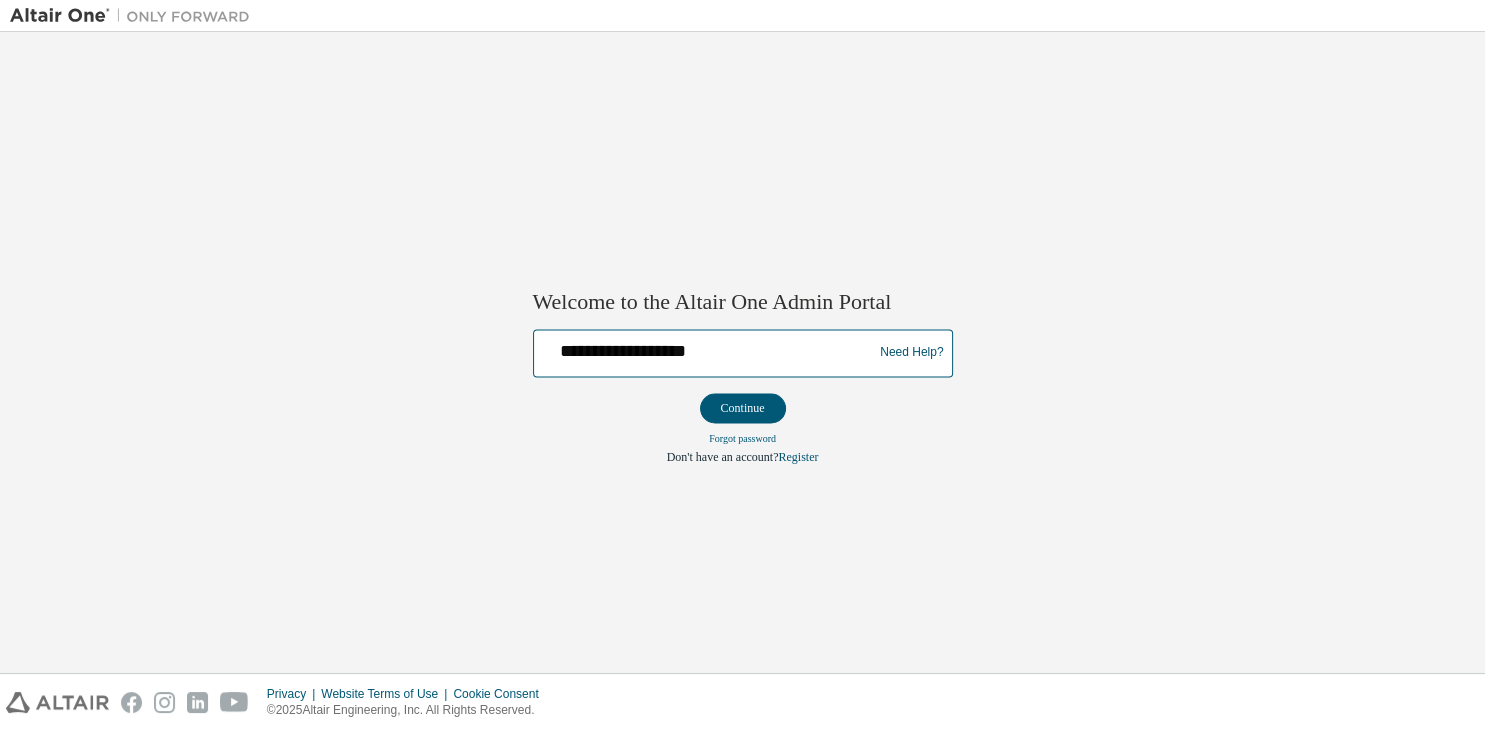 click on "**********" at bounding box center [706, 348] 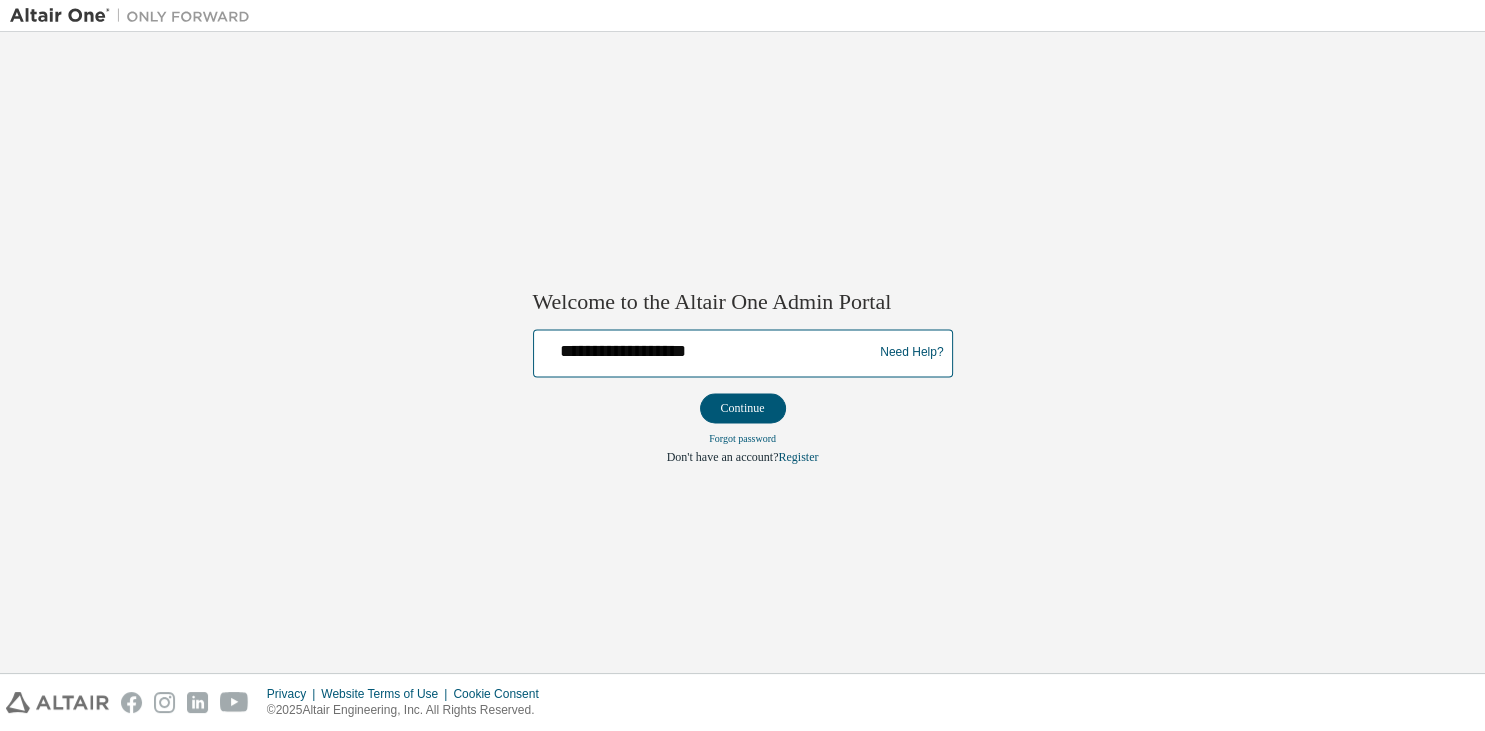 drag, startPoint x: 560, startPoint y: 353, endPoint x: 494, endPoint y: 354, distance: 66.007576 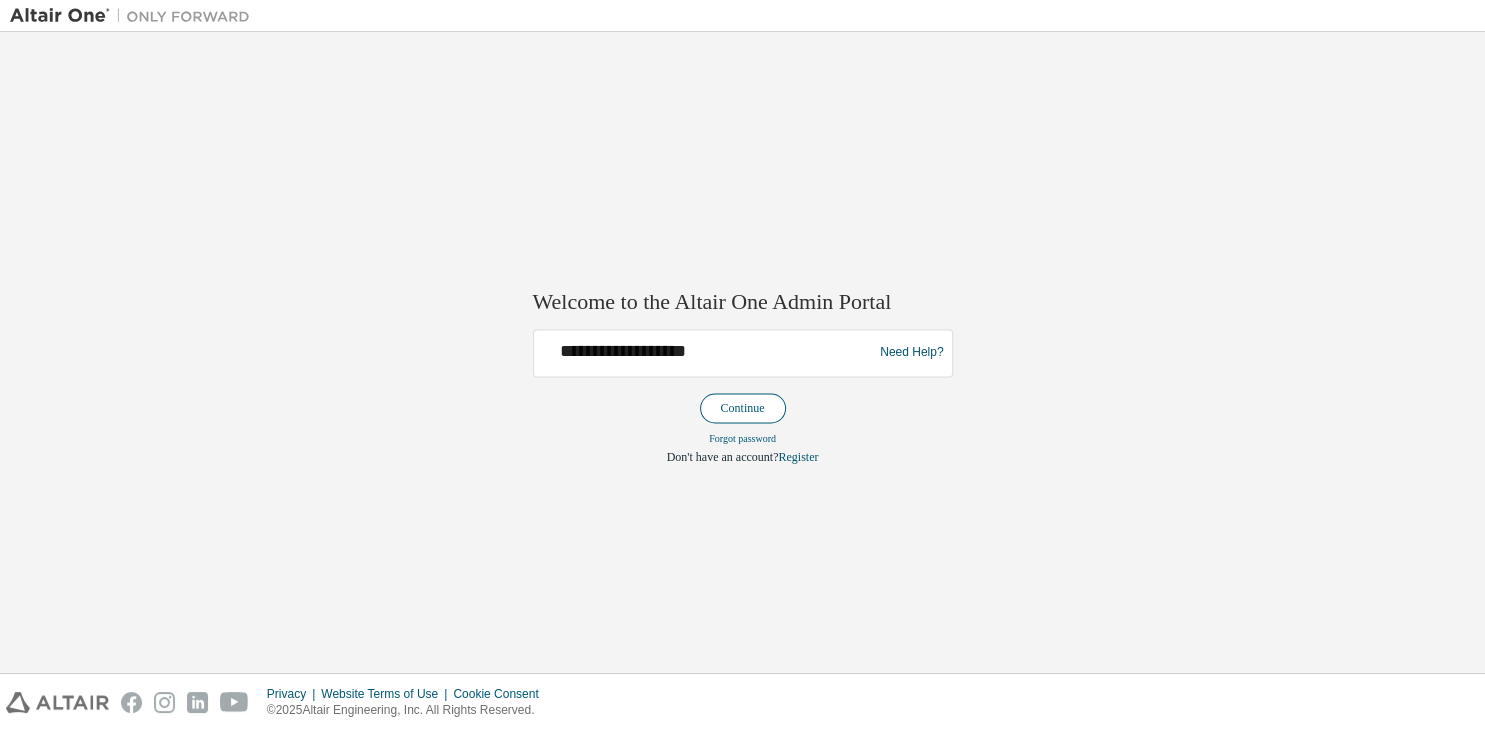 click on "Continue" at bounding box center (743, 408) 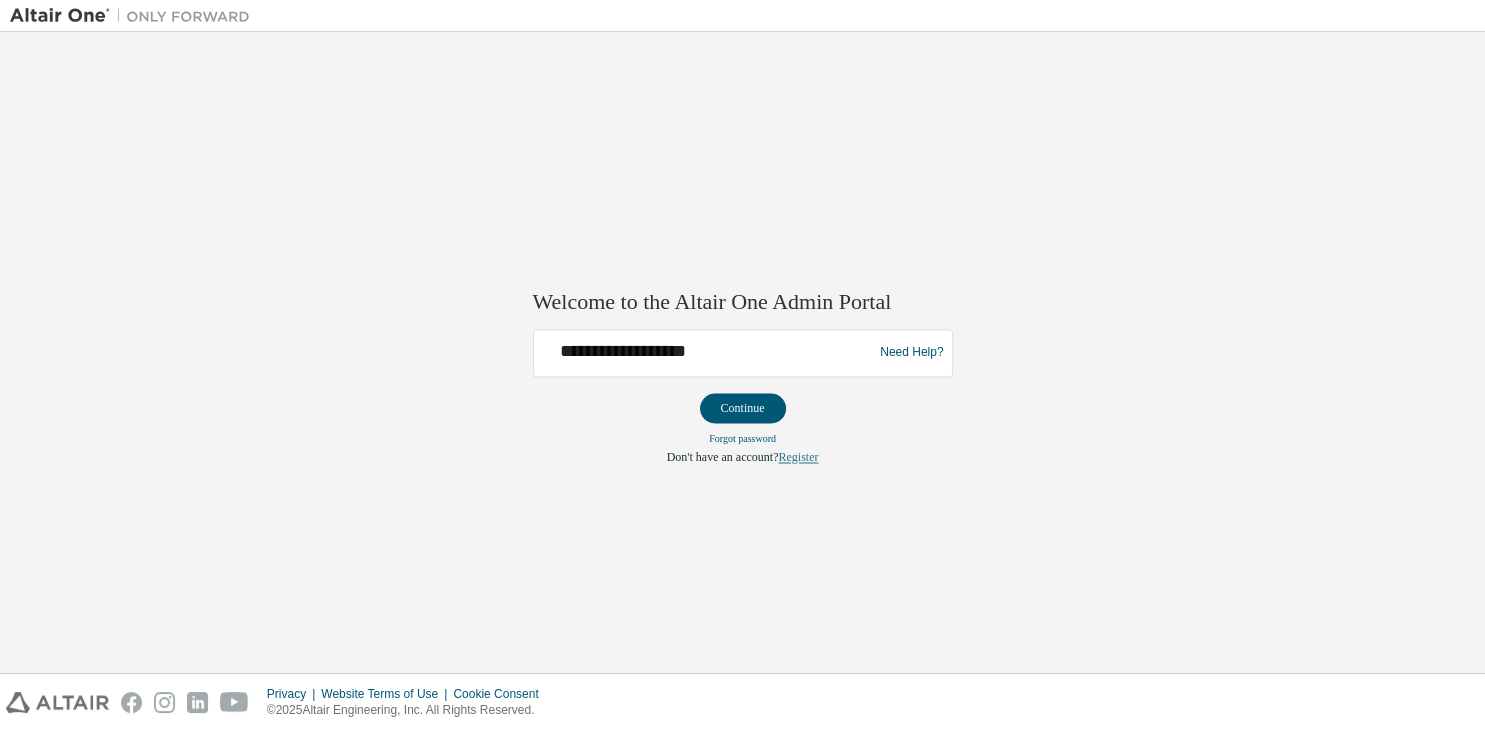 click on "Register" at bounding box center [798, 457] 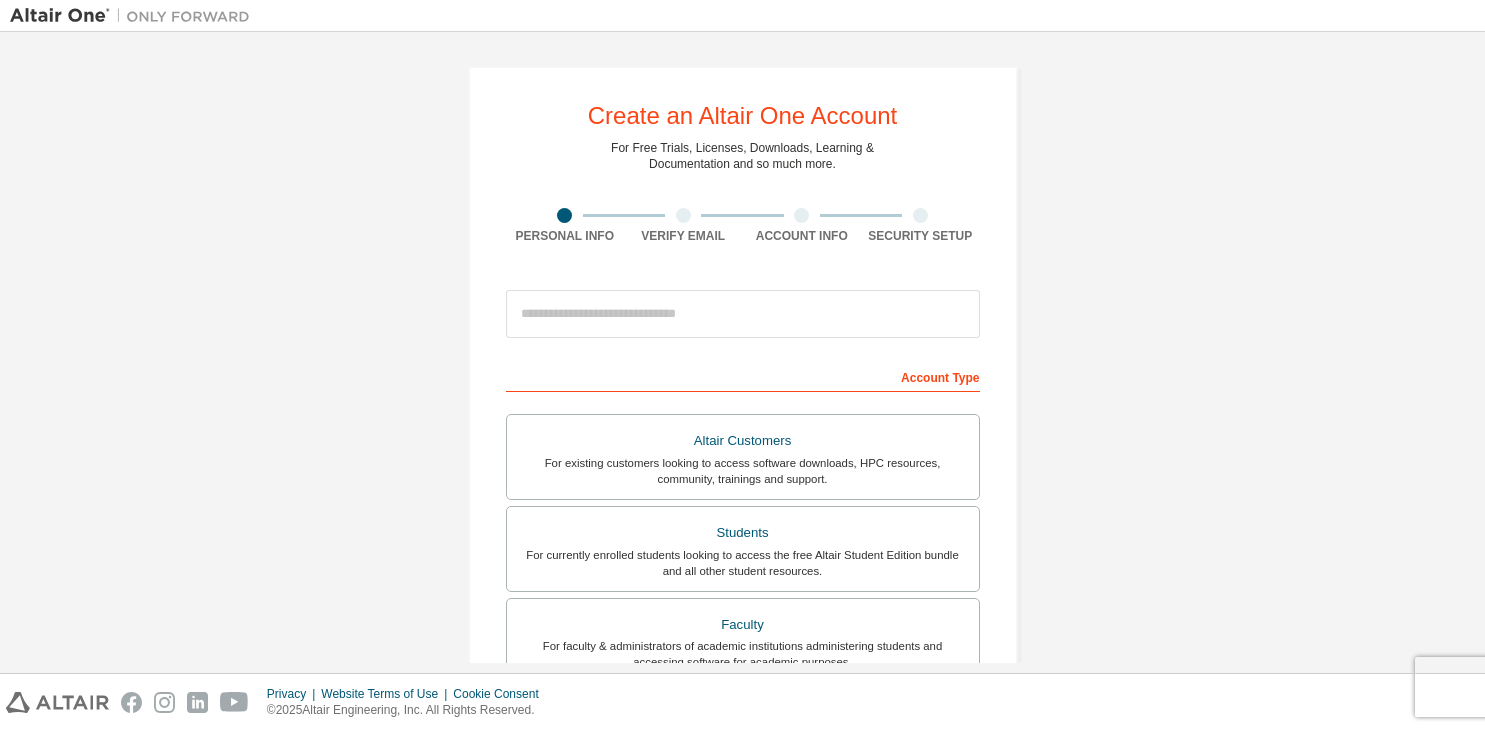 scroll, scrollTop: 0, scrollLeft: 0, axis: both 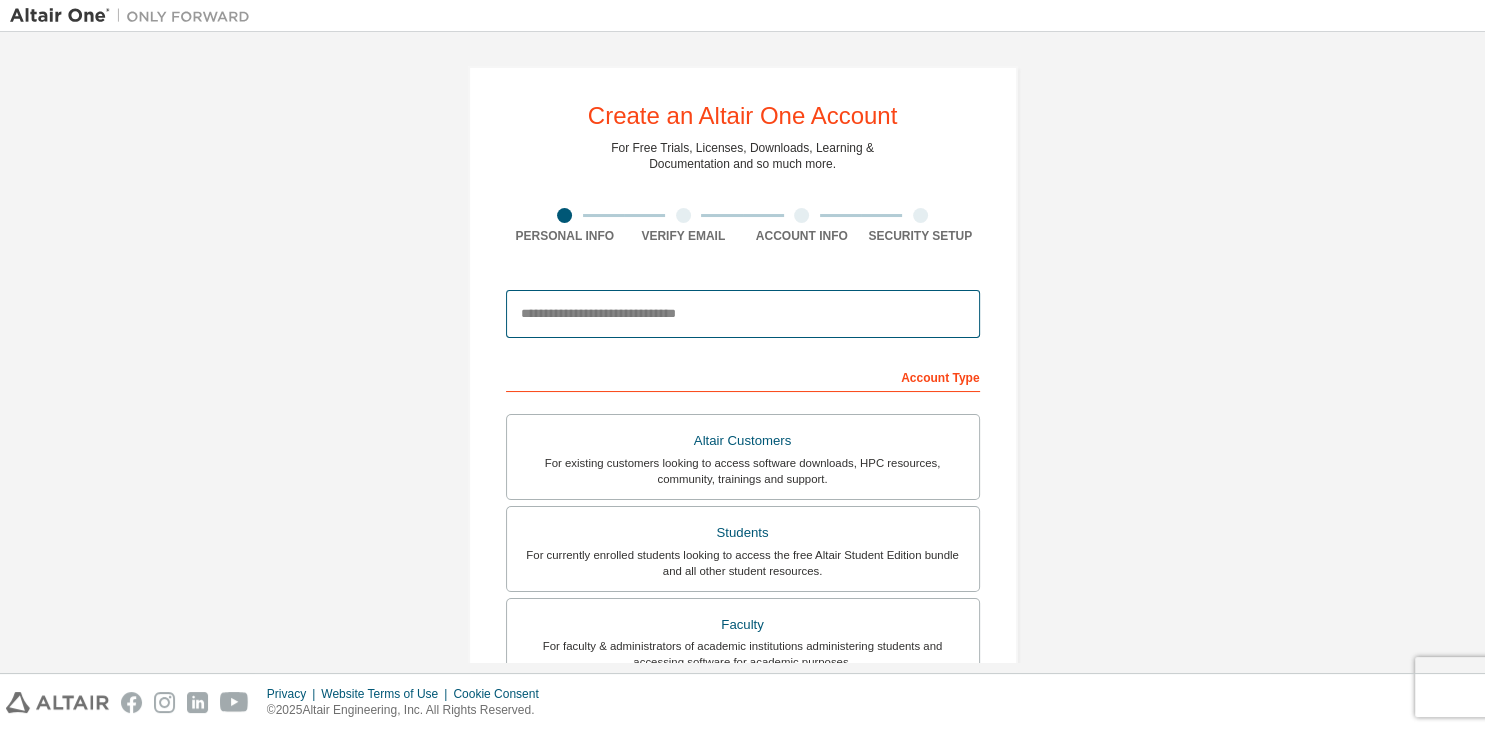 click at bounding box center (743, 314) 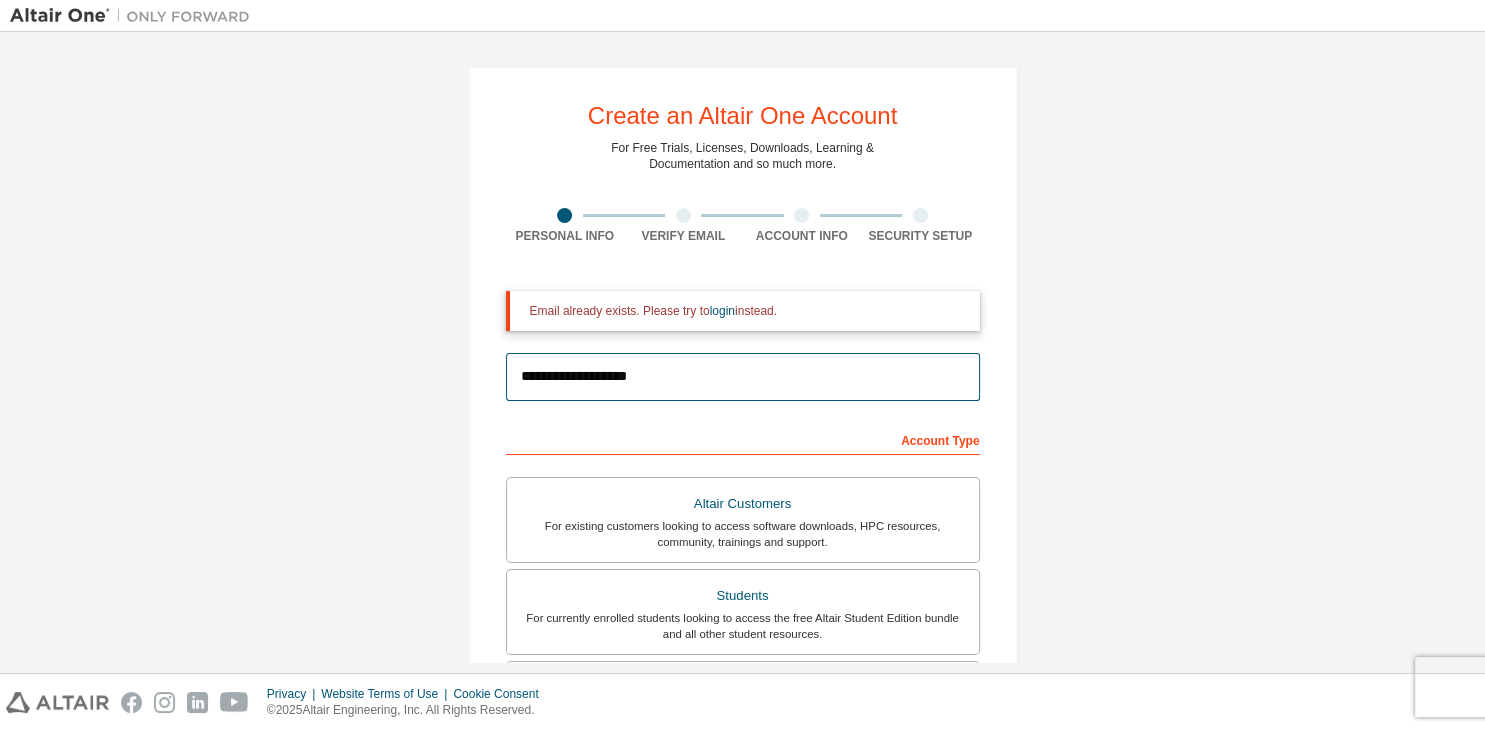 type on "**********" 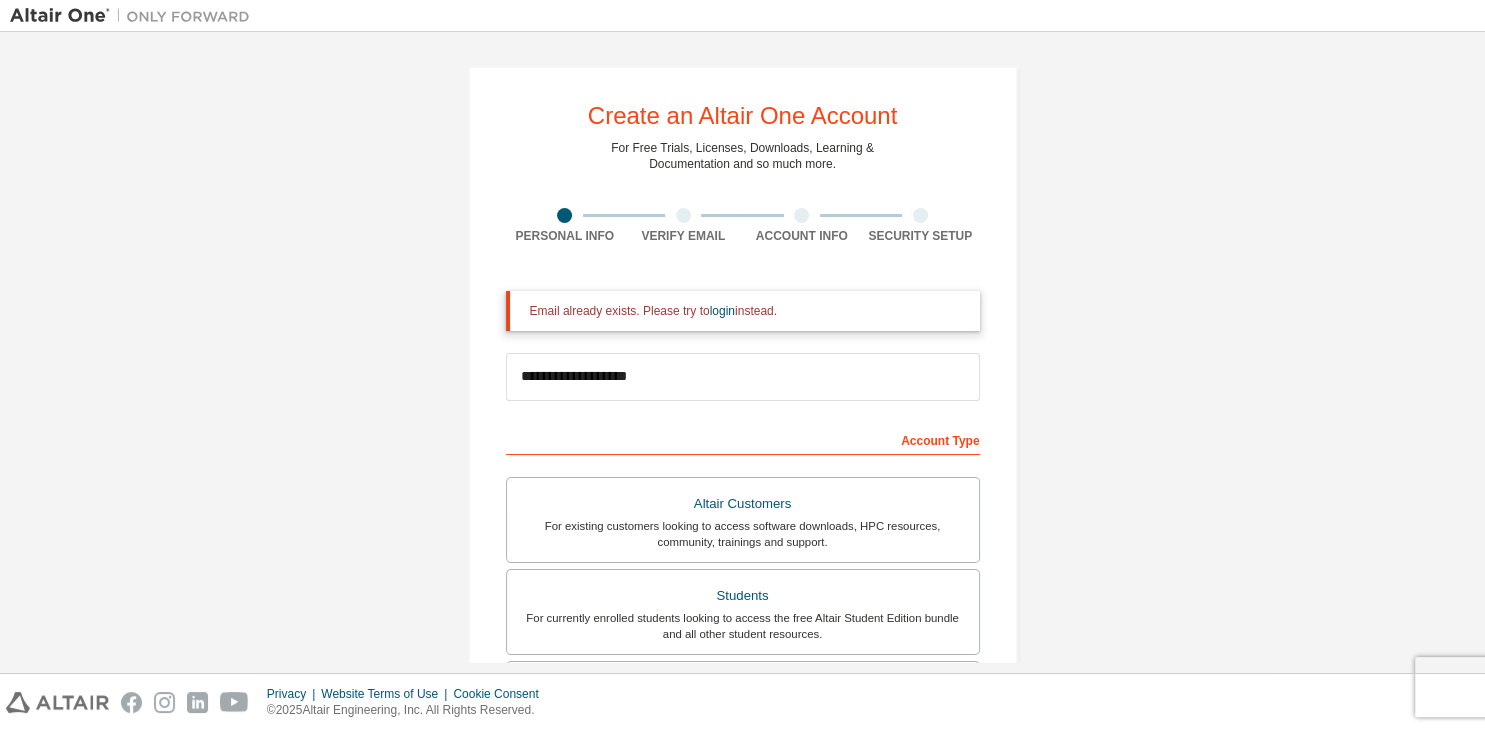 click on "Account Type" at bounding box center [743, 439] 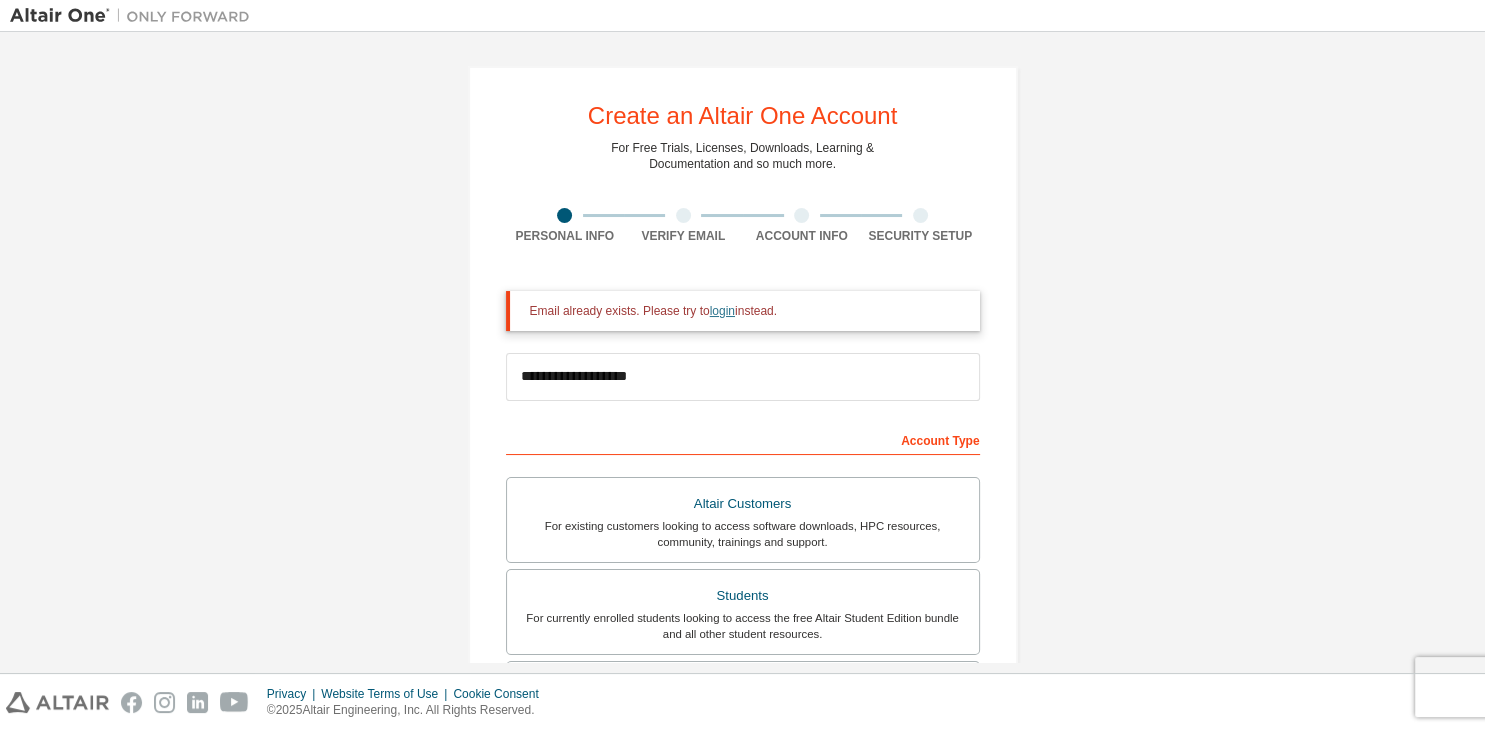 click on "login" at bounding box center [722, 311] 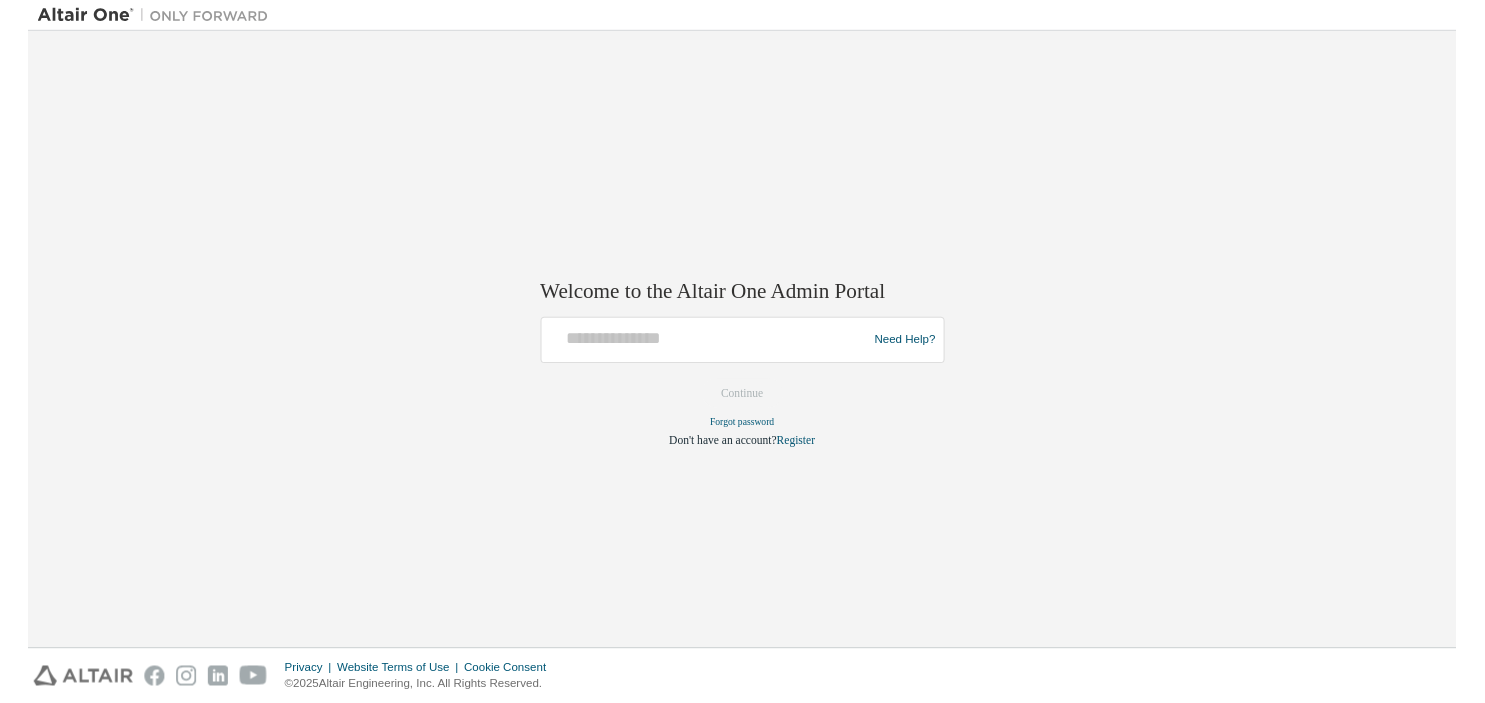 scroll, scrollTop: 0, scrollLeft: 0, axis: both 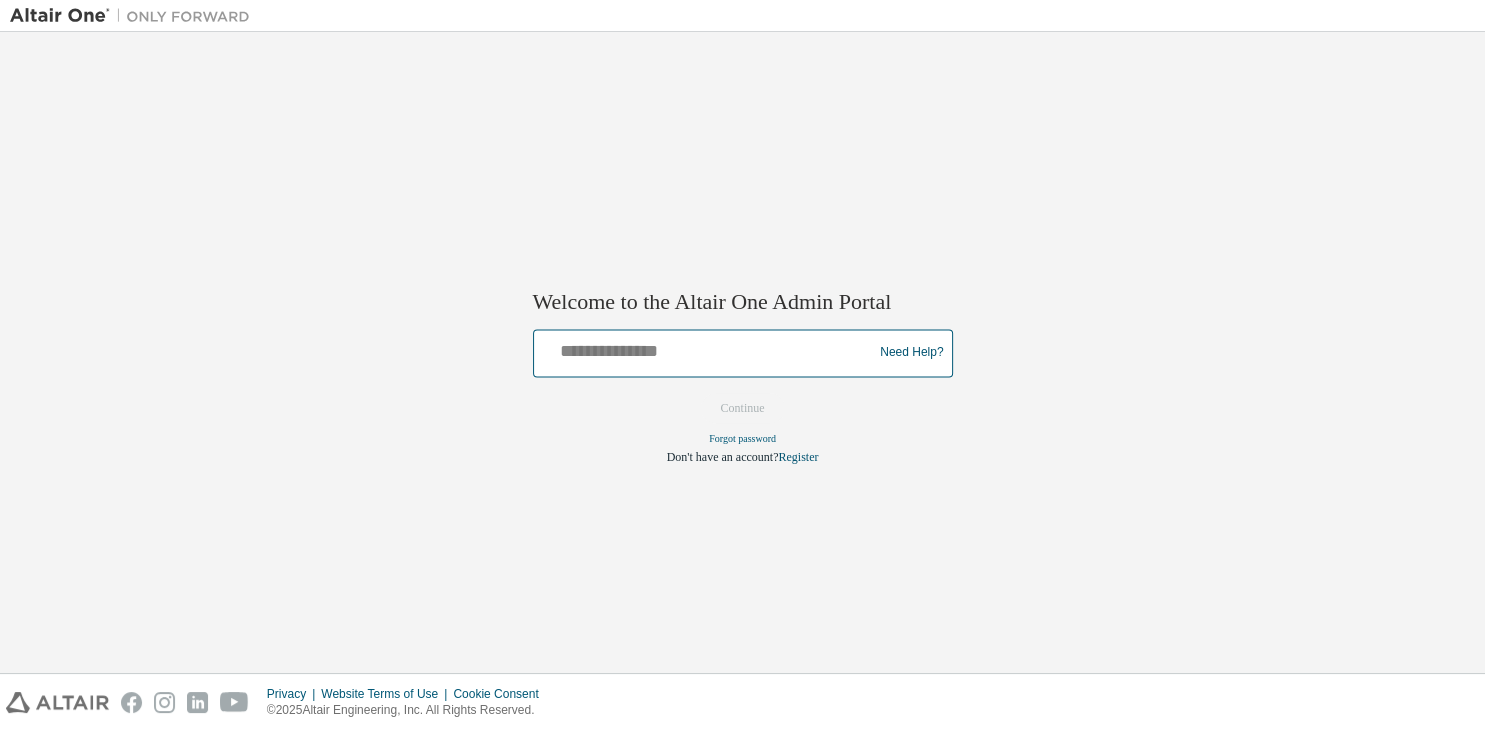 click at bounding box center (706, 348) 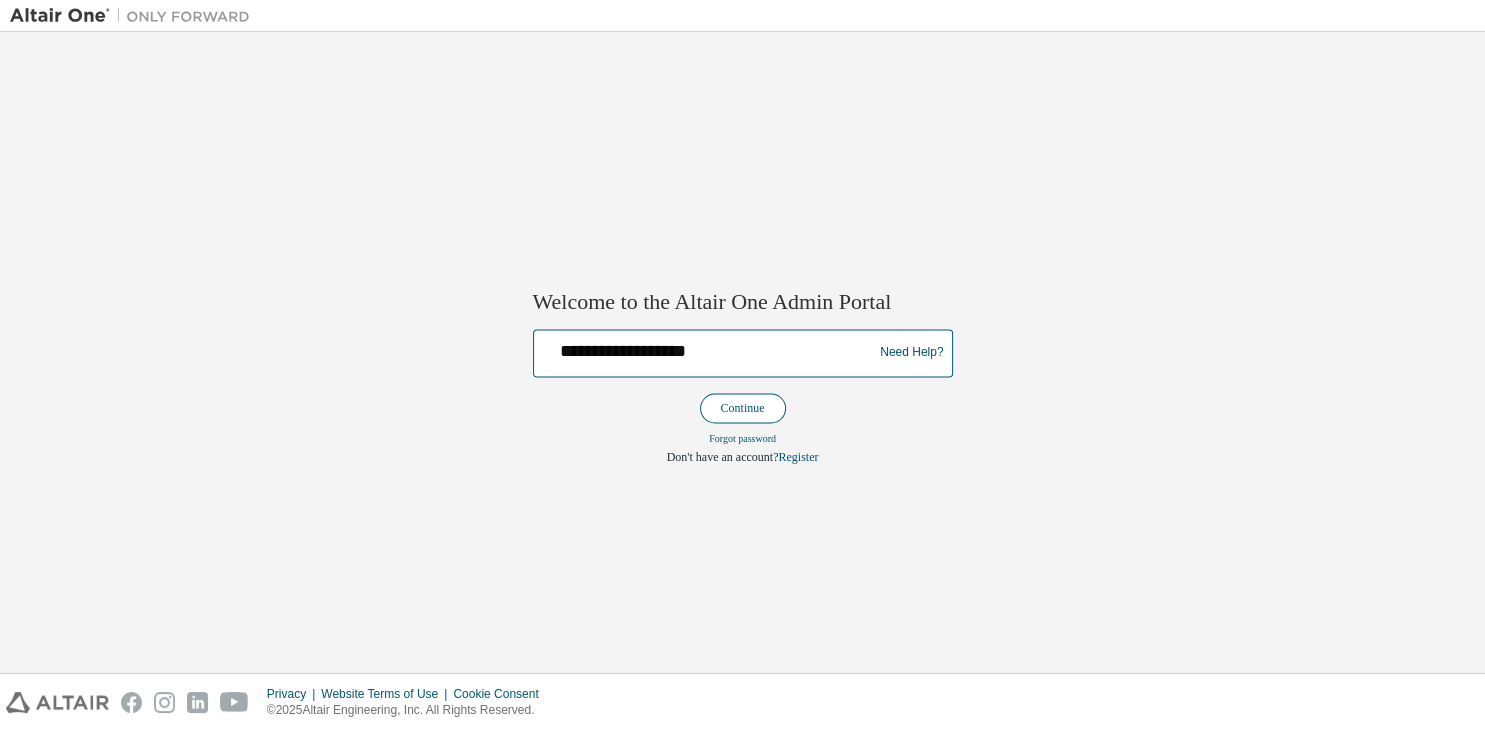 type on "**********" 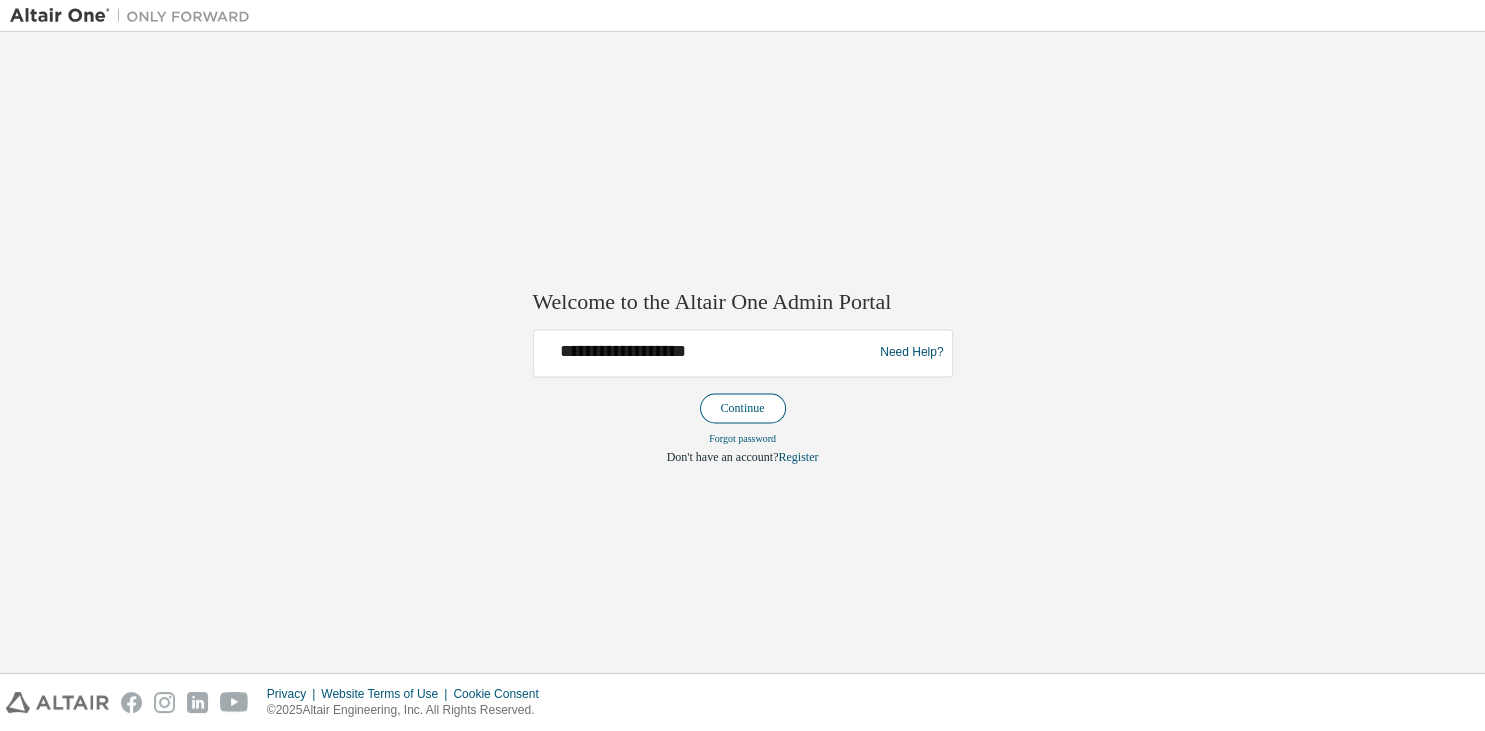 click on "Continue" at bounding box center [743, 408] 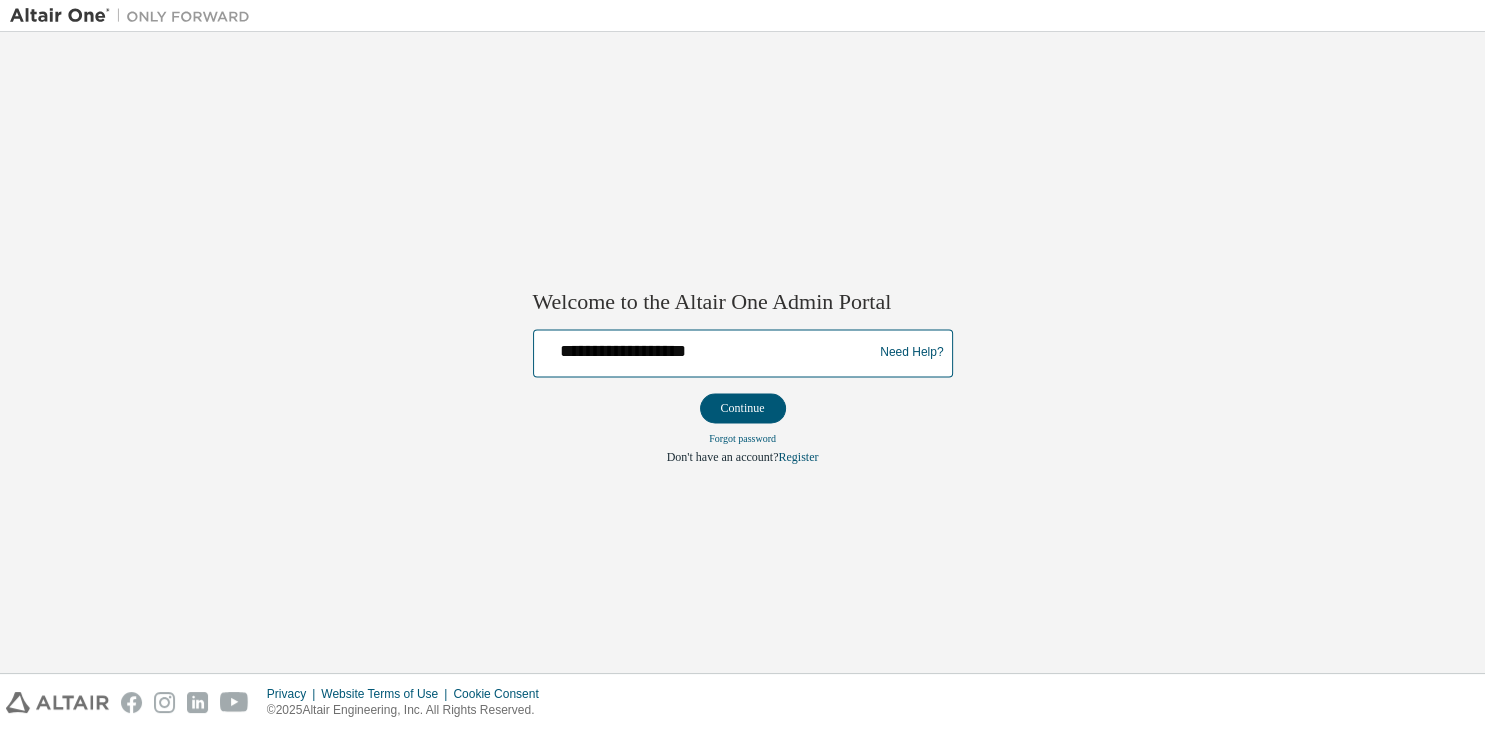 click on "**********" at bounding box center [706, 348] 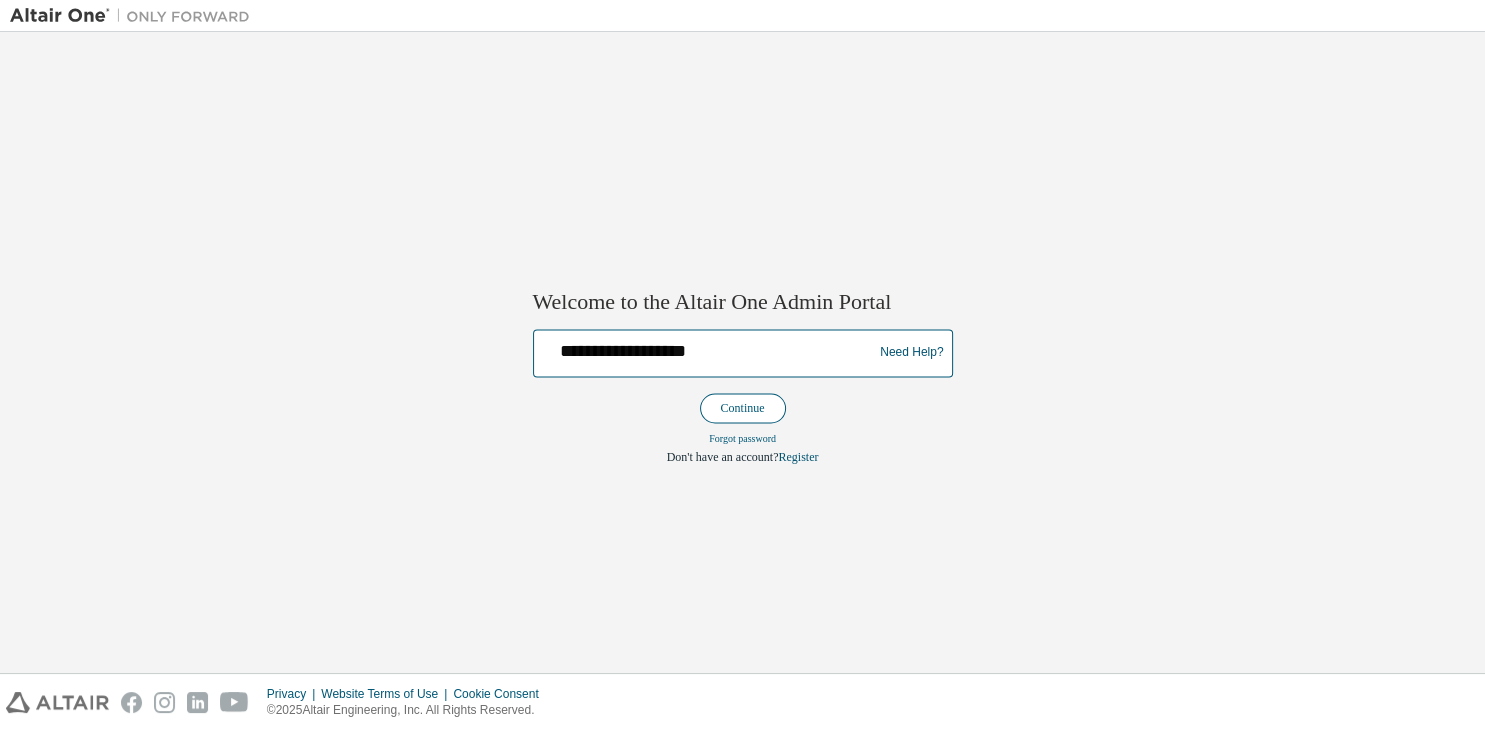 type on "**********" 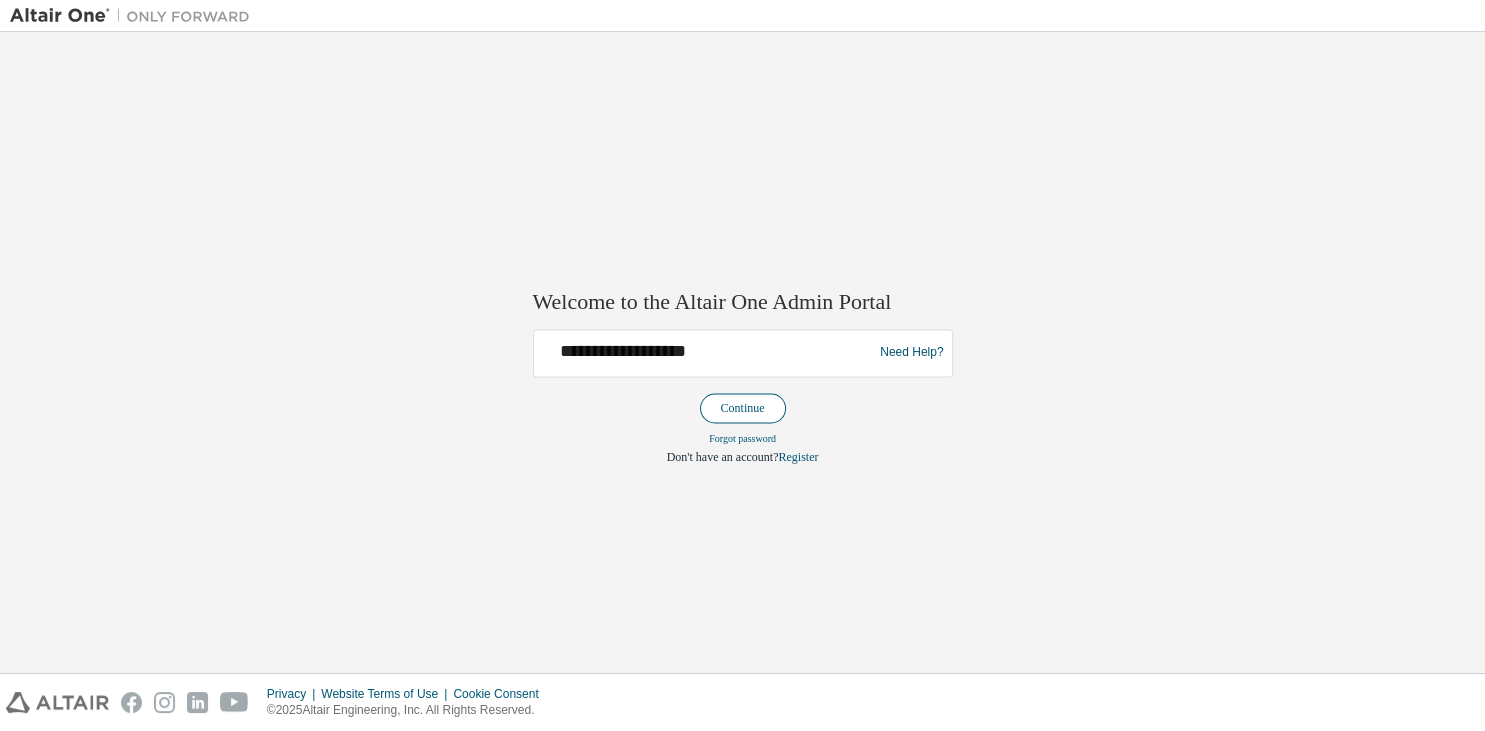 click on "Continue" at bounding box center [743, 408] 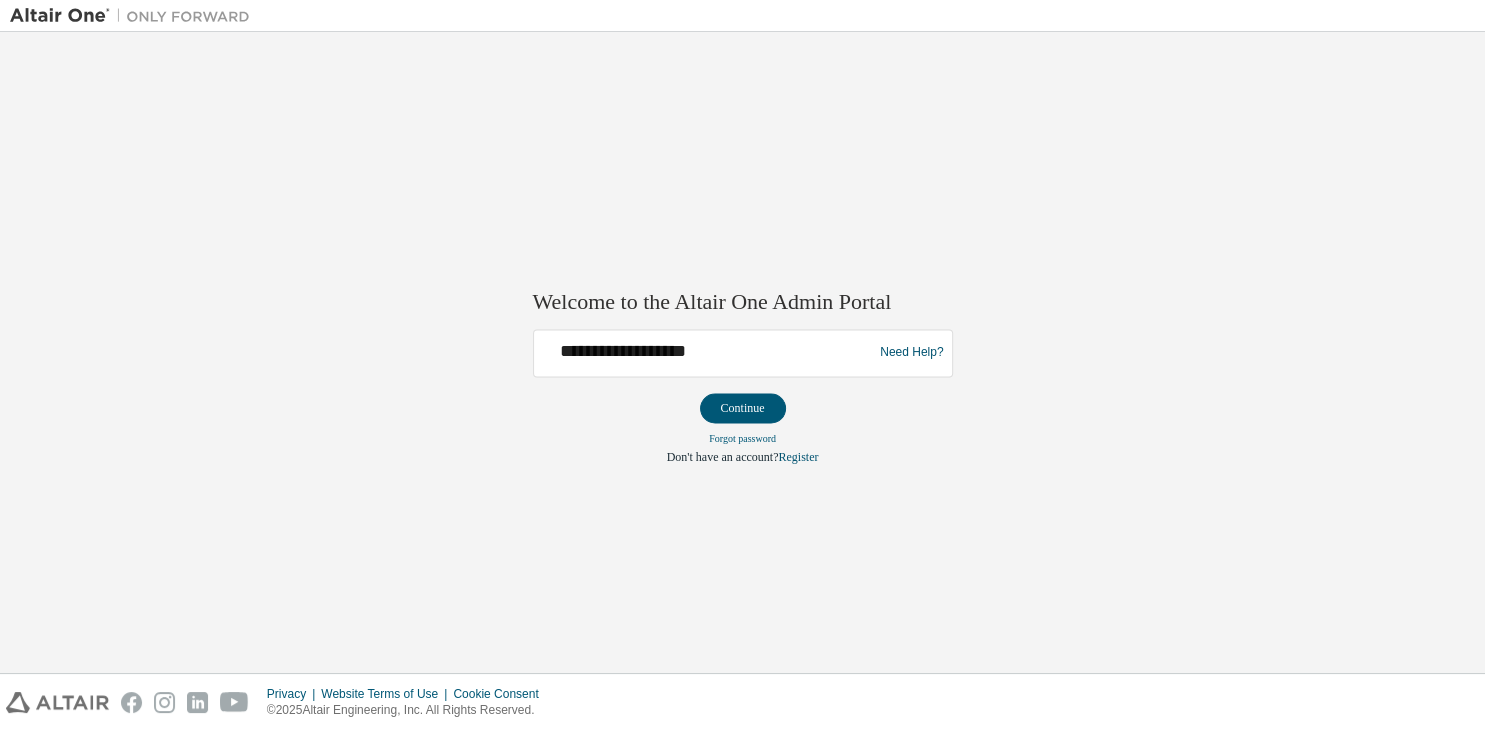 click on "**********" at bounding box center [706, 353] 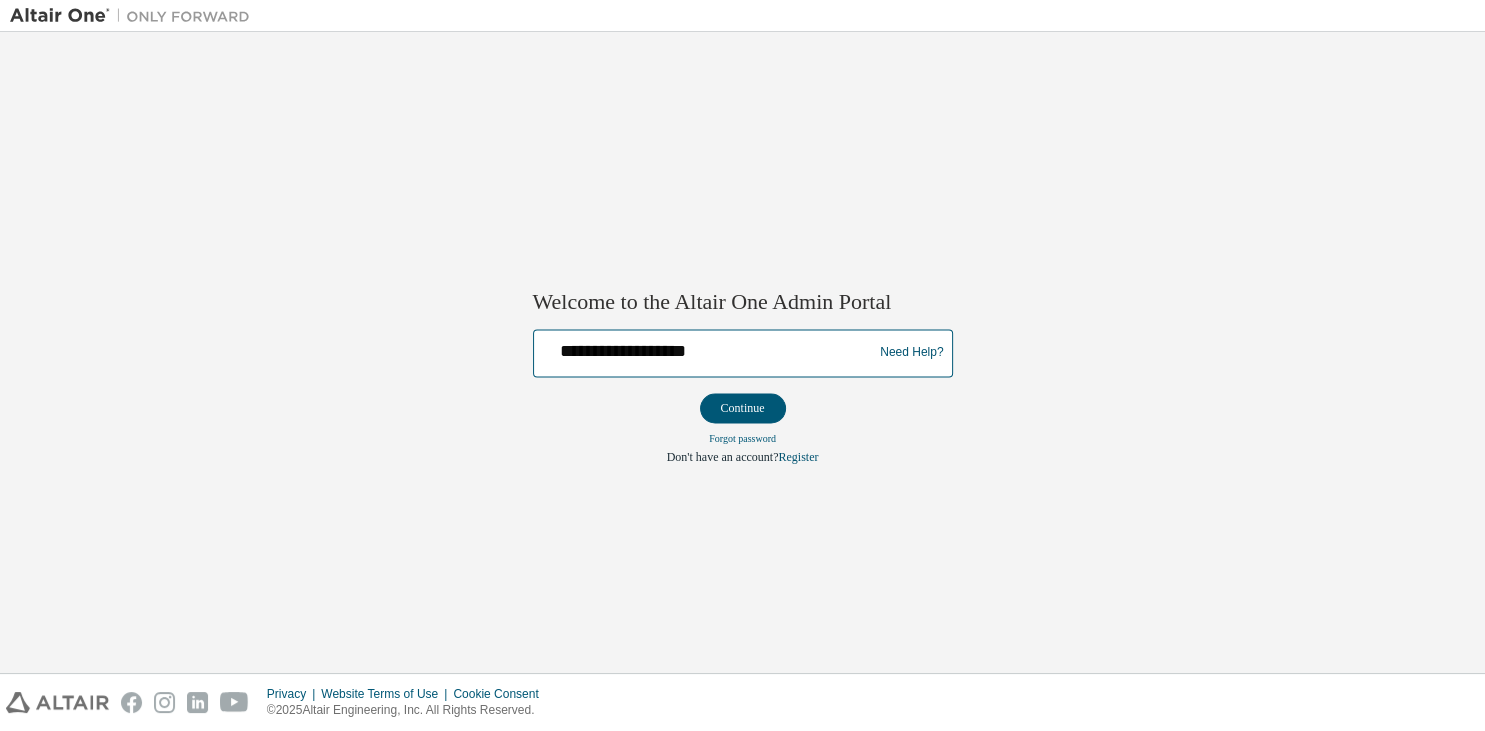 click on "**********" at bounding box center (706, 348) 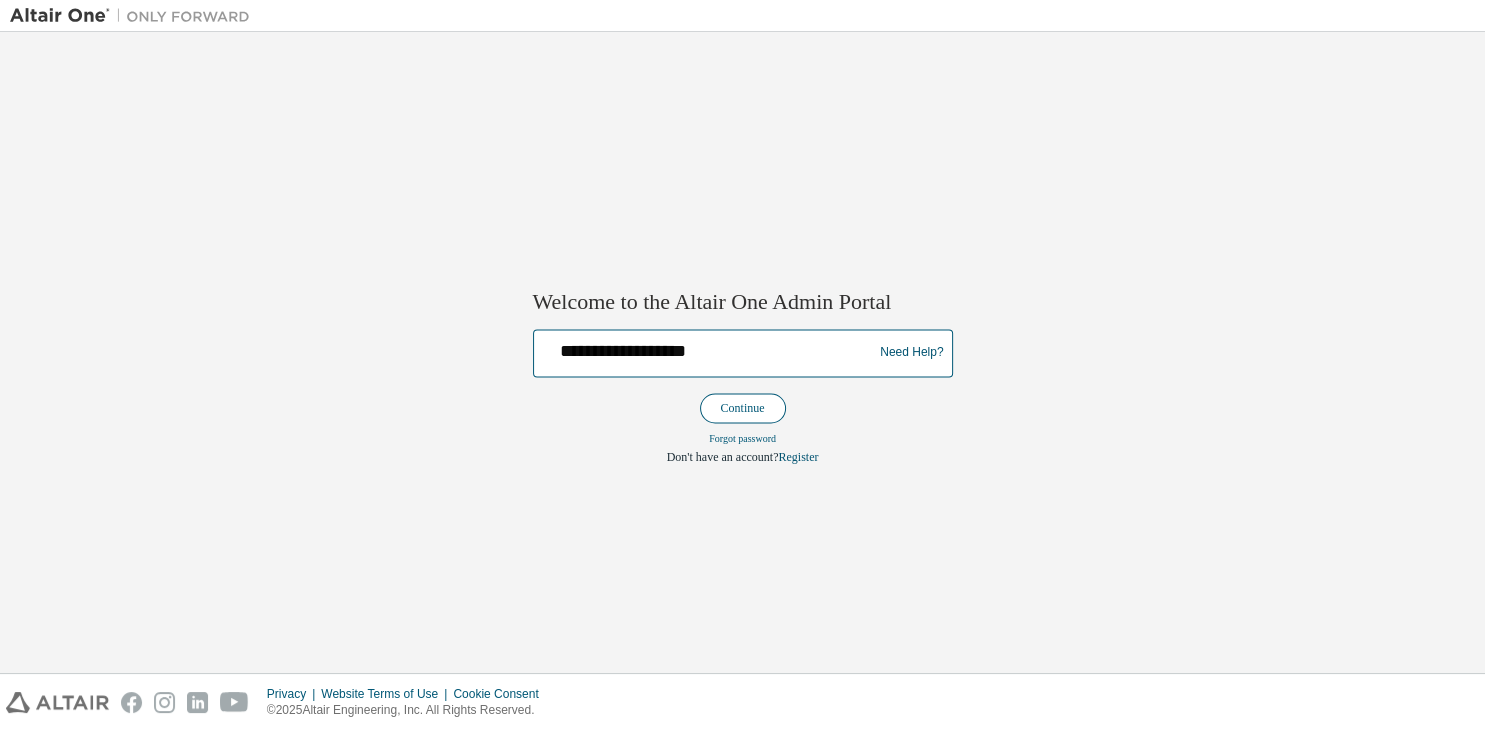 type on "**********" 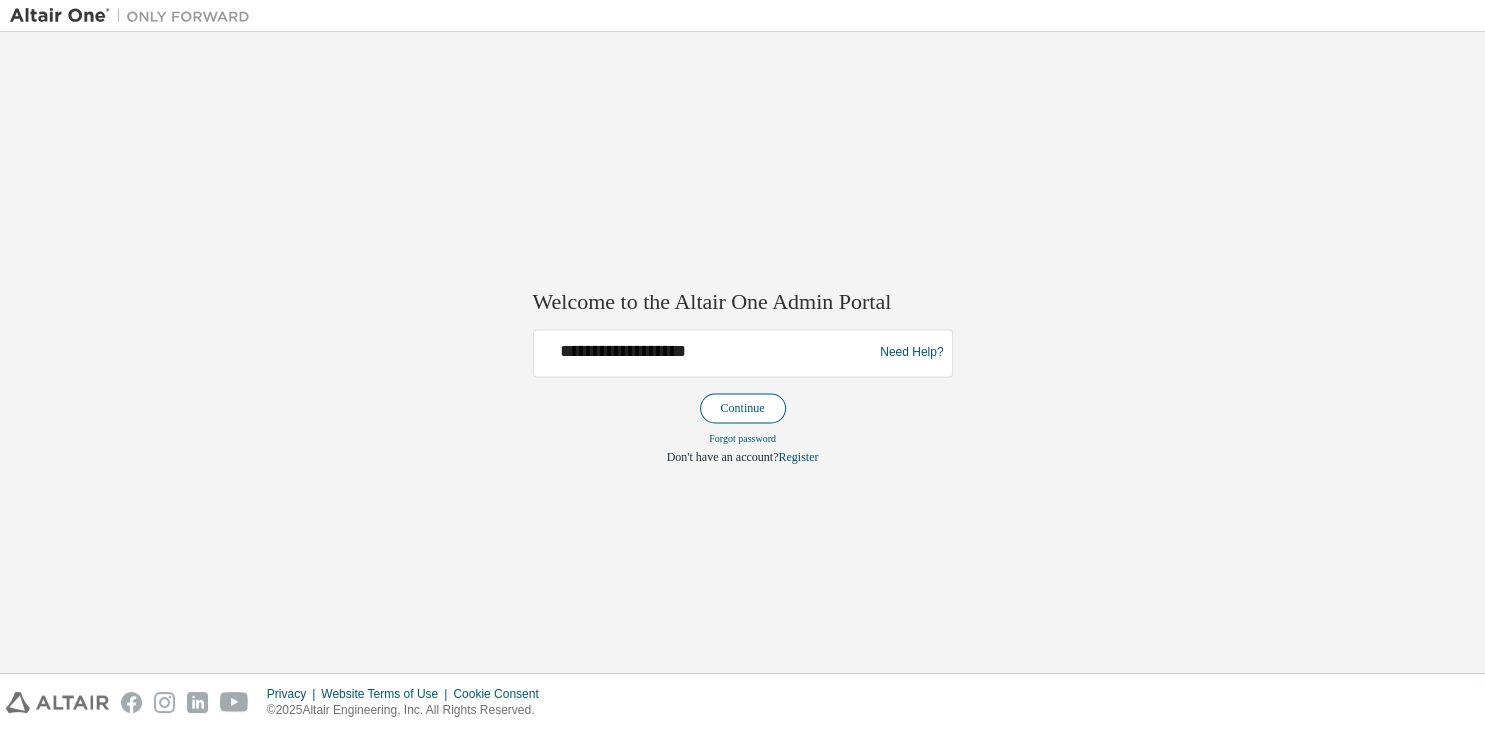 click on "Continue" at bounding box center (743, 408) 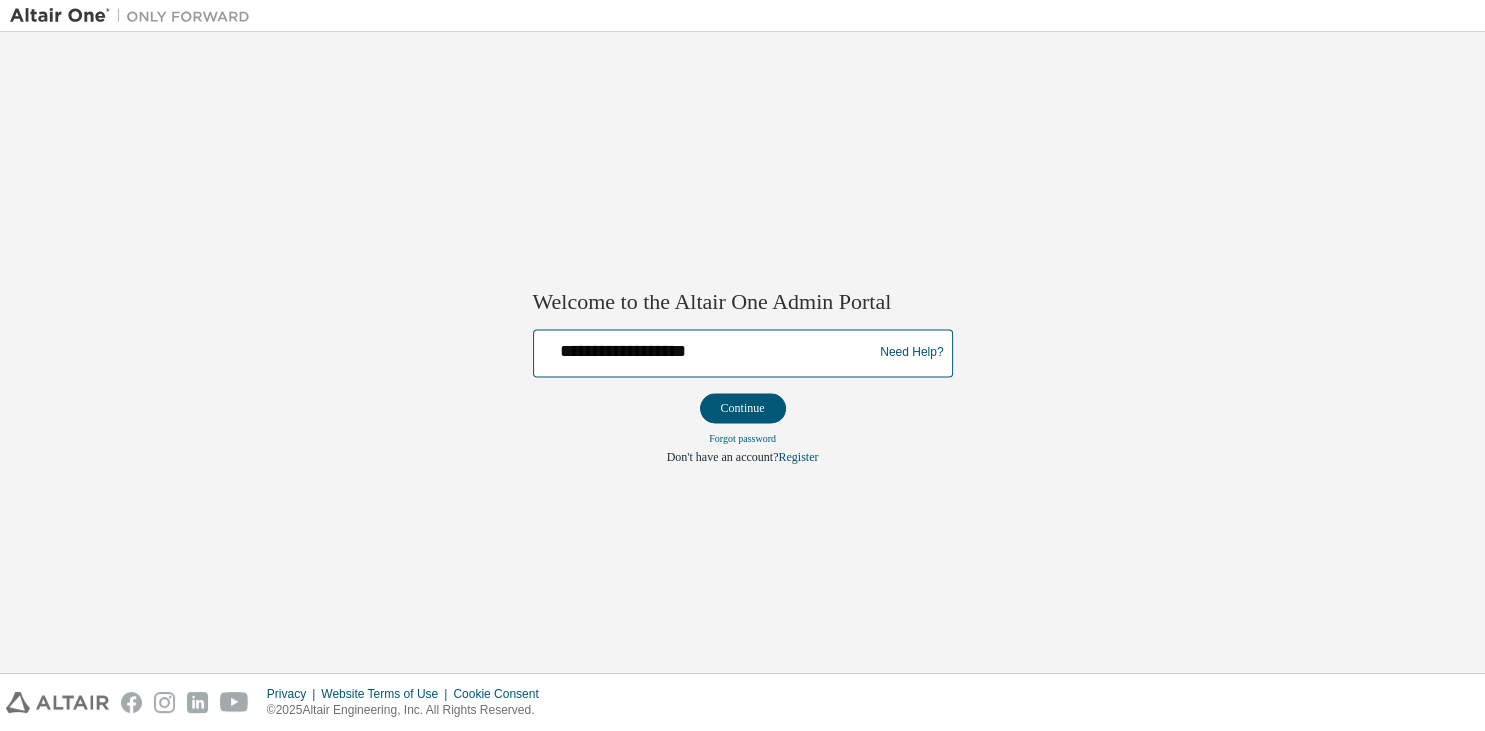 drag, startPoint x: 734, startPoint y: 358, endPoint x: 464, endPoint y: 362, distance: 270.02963 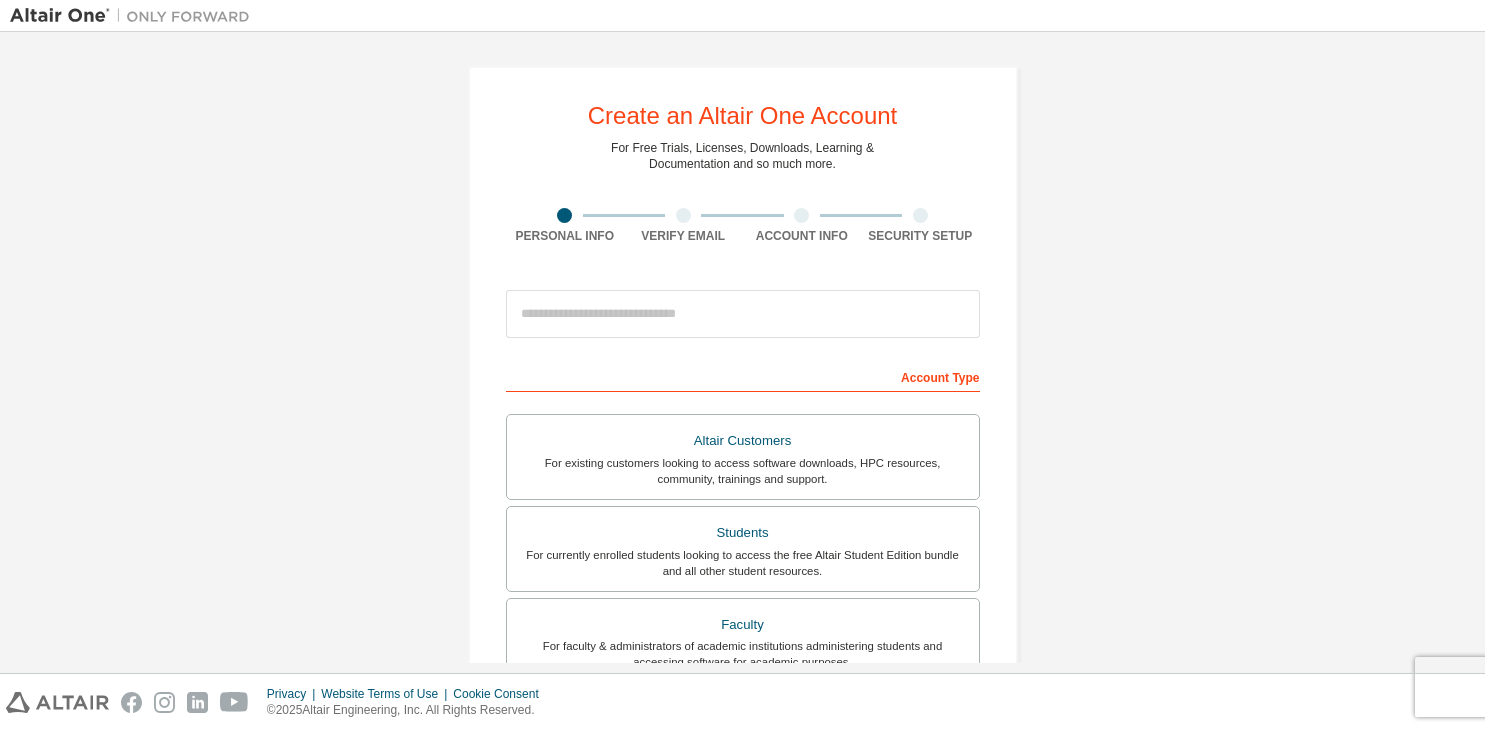 scroll, scrollTop: 0, scrollLeft: 0, axis: both 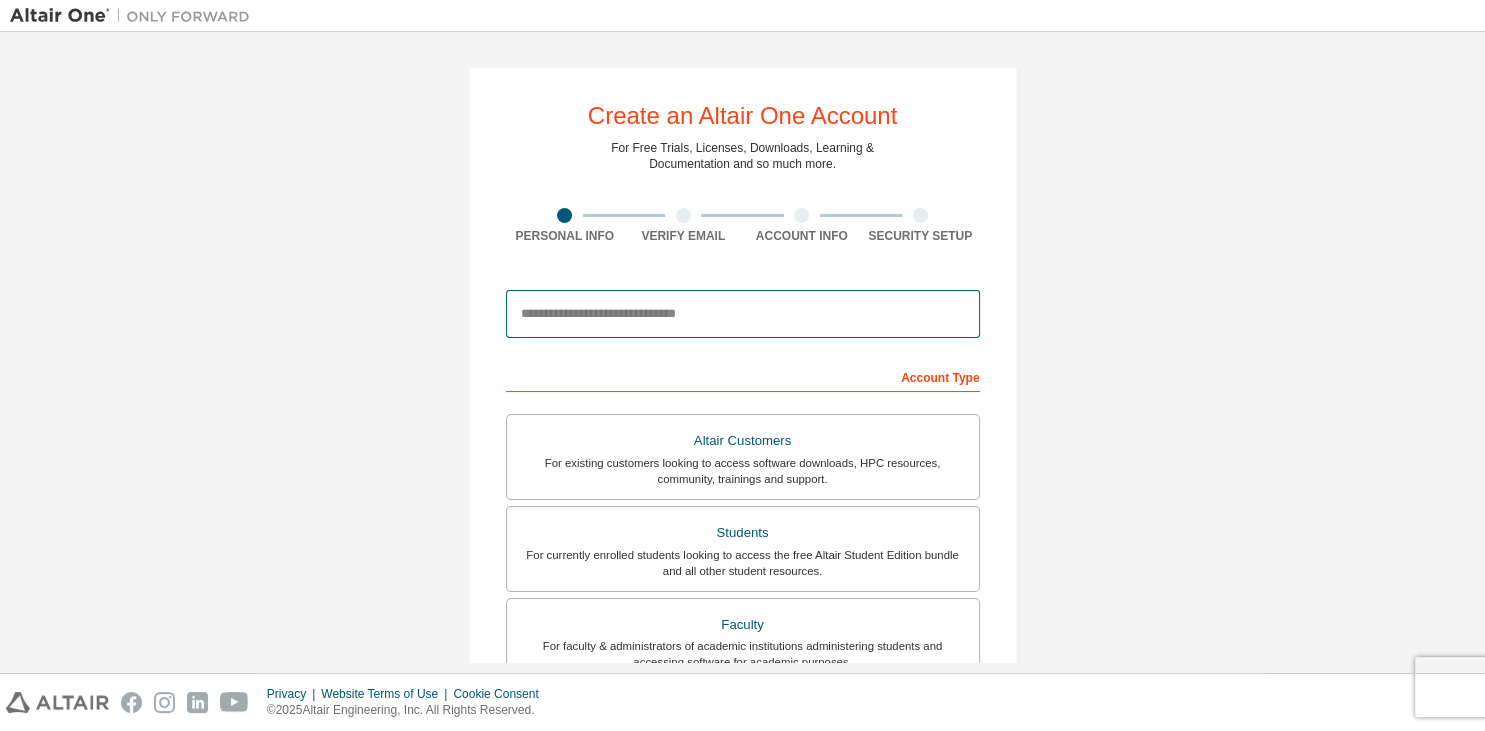 click at bounding box center (743, 314) 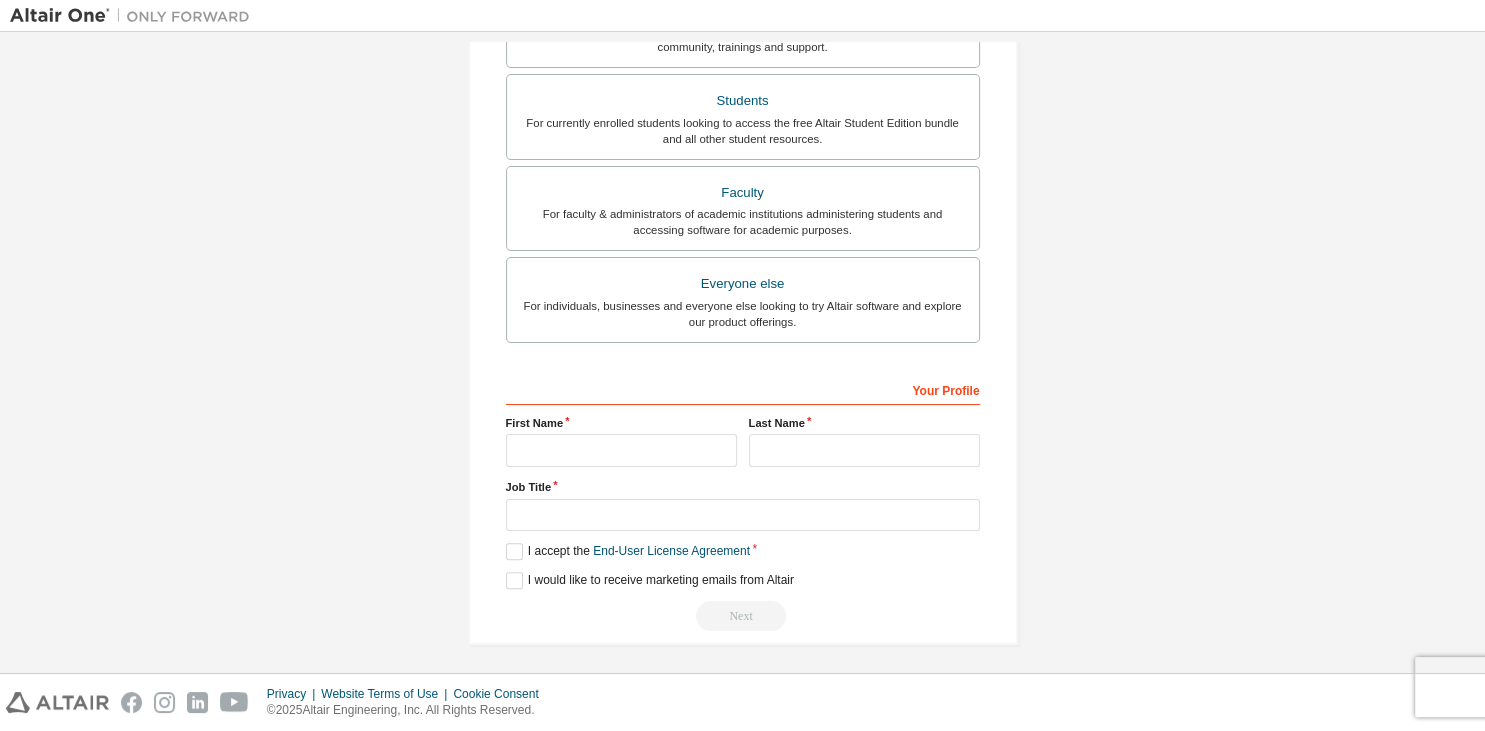 scroll, scrollTop: 434, scrollLeft: 0, axis: vertical 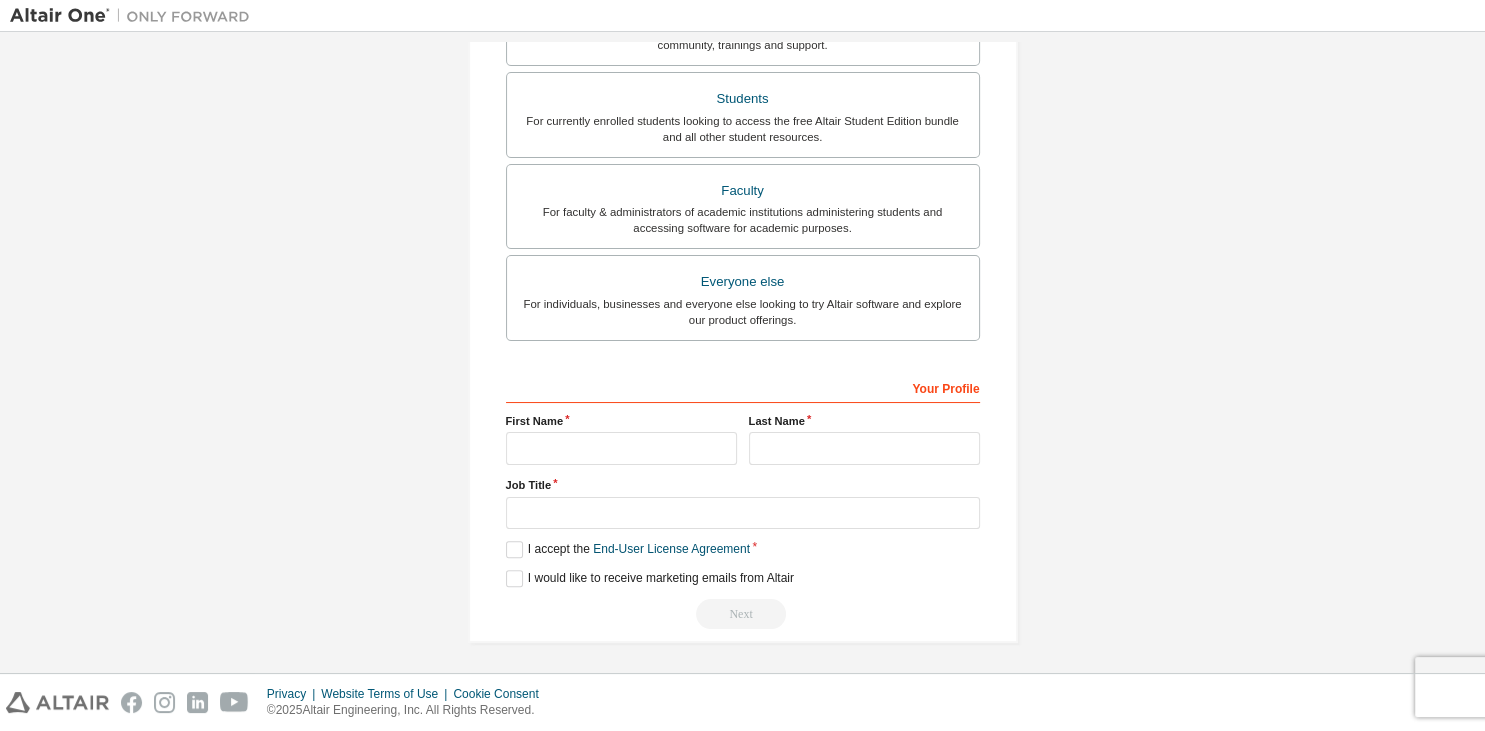 click on "Your Profile" at bounding box center (743, 387) 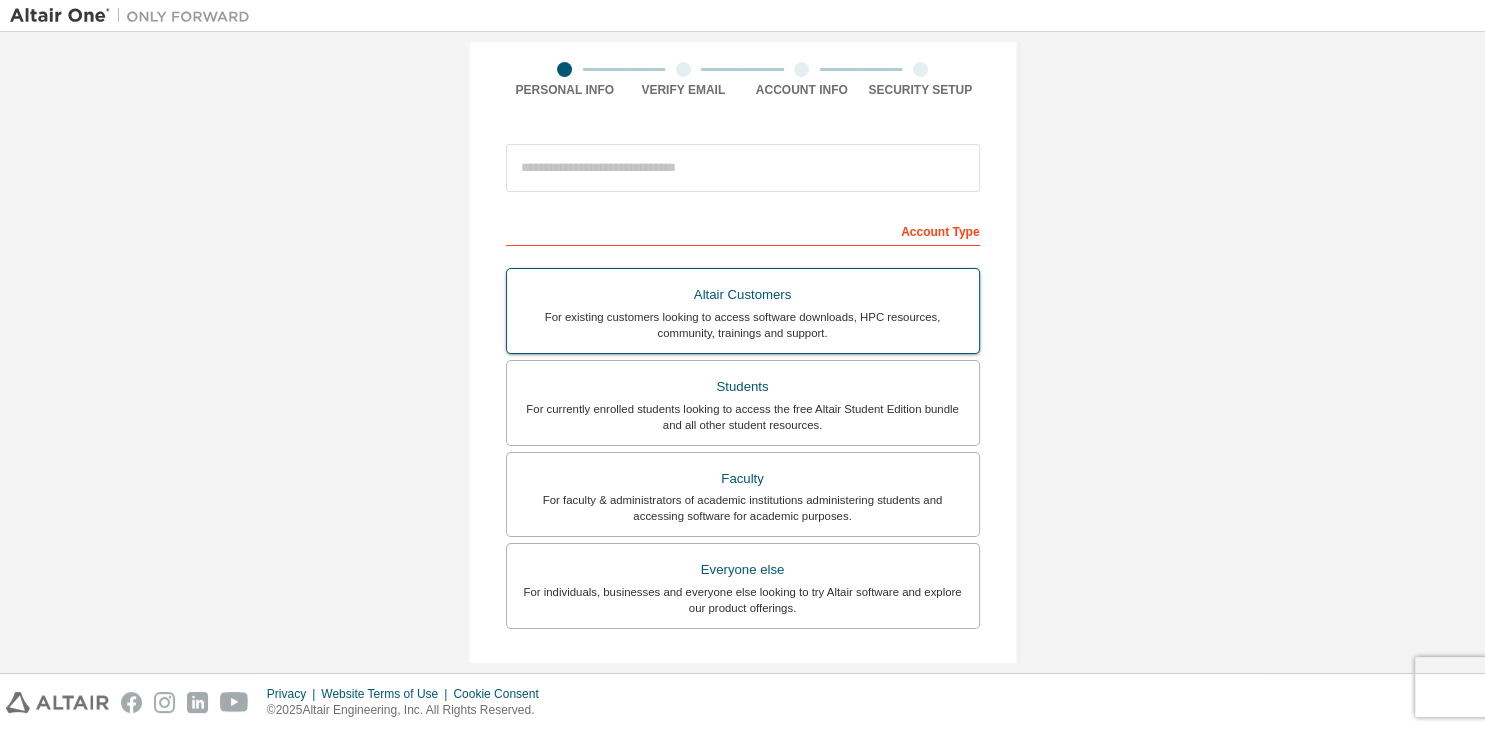 click on "For existing customers looking to access software downloads, HPC resources, community, trainings and support." at bounding box center [743, 325] 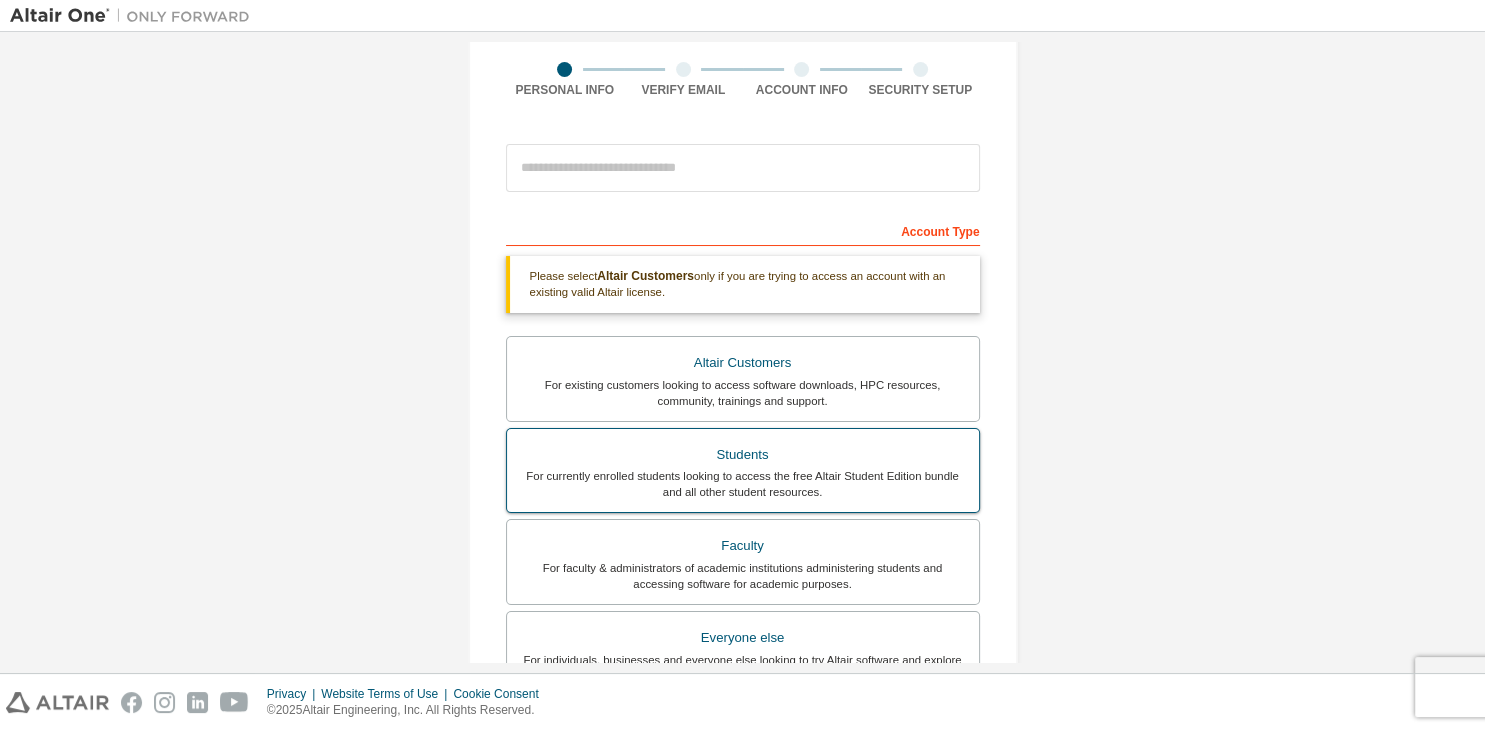 click on "Students" at bounding box center [743, 455] 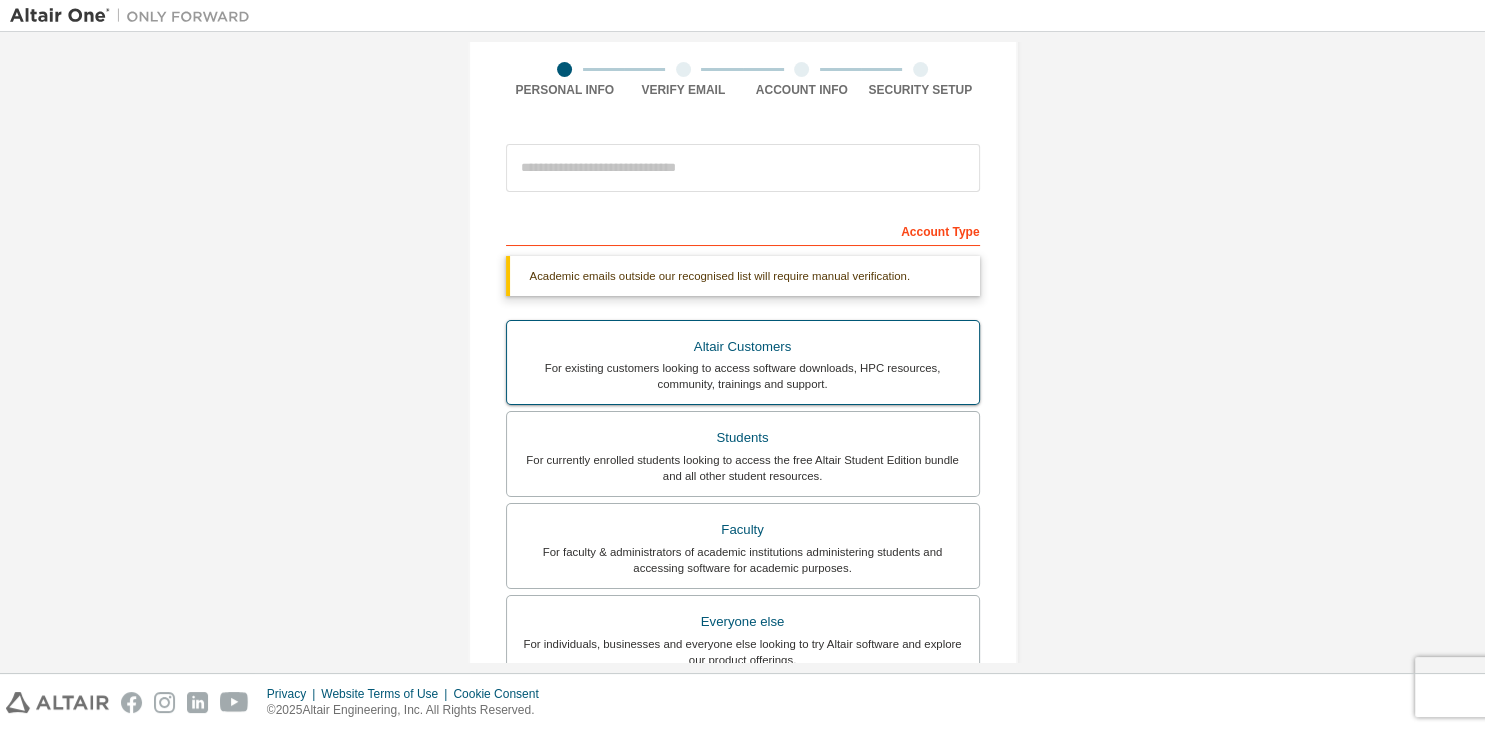 click on "For existing customers looking to access software downloads, HPC resources, community, trainings and support." at bounding box center (743, 376) 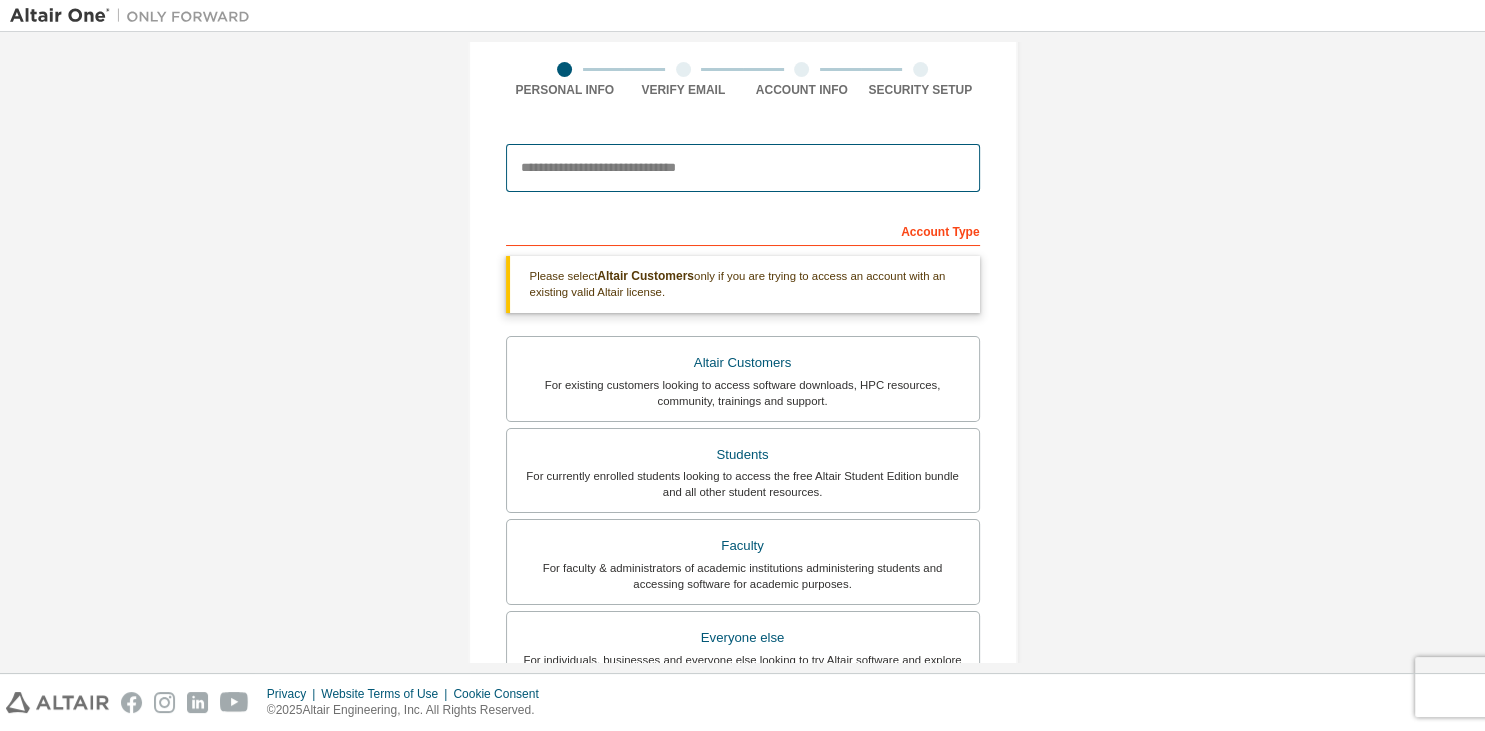 click at bounding box center (743, 168) 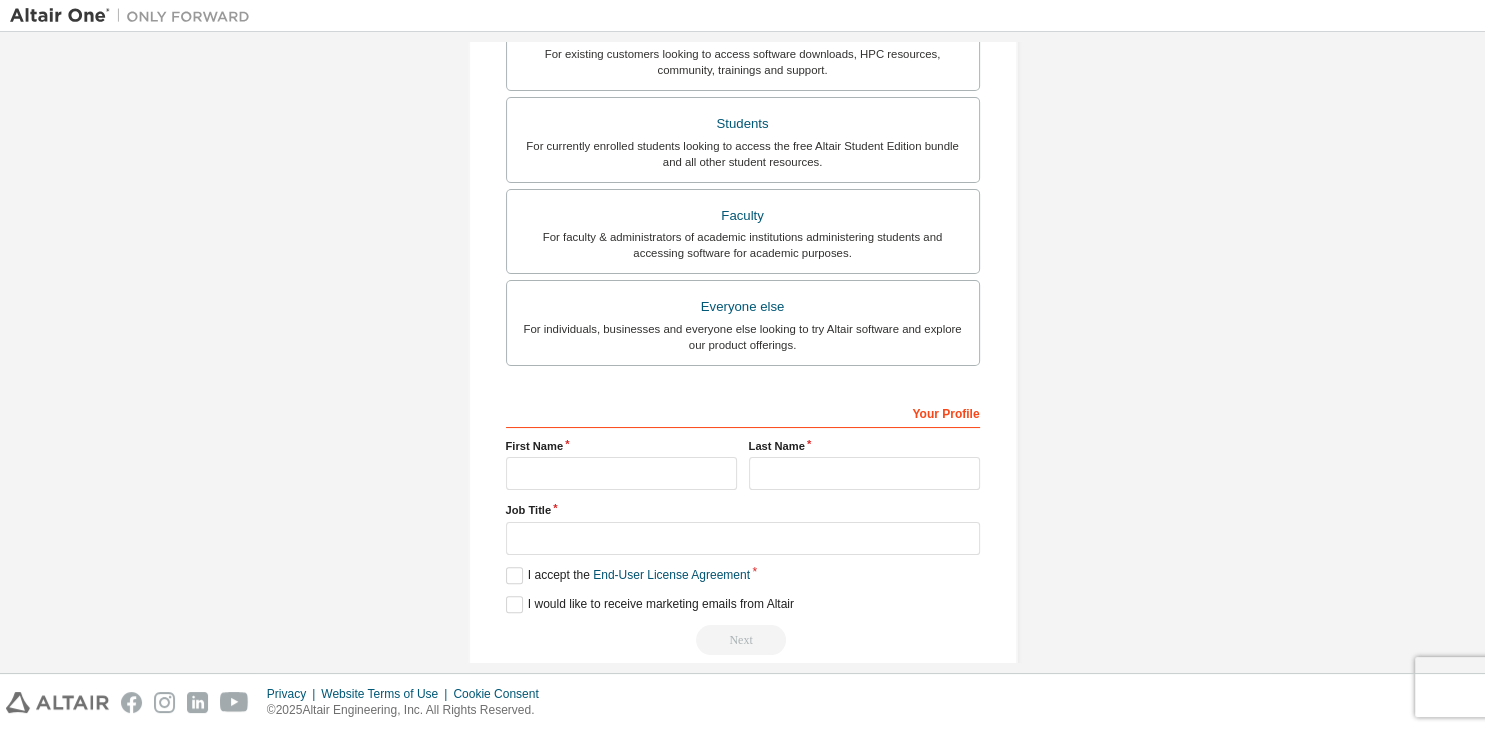 scroll, scrollTop: 497, scrollLeft: 0, axis: vertical 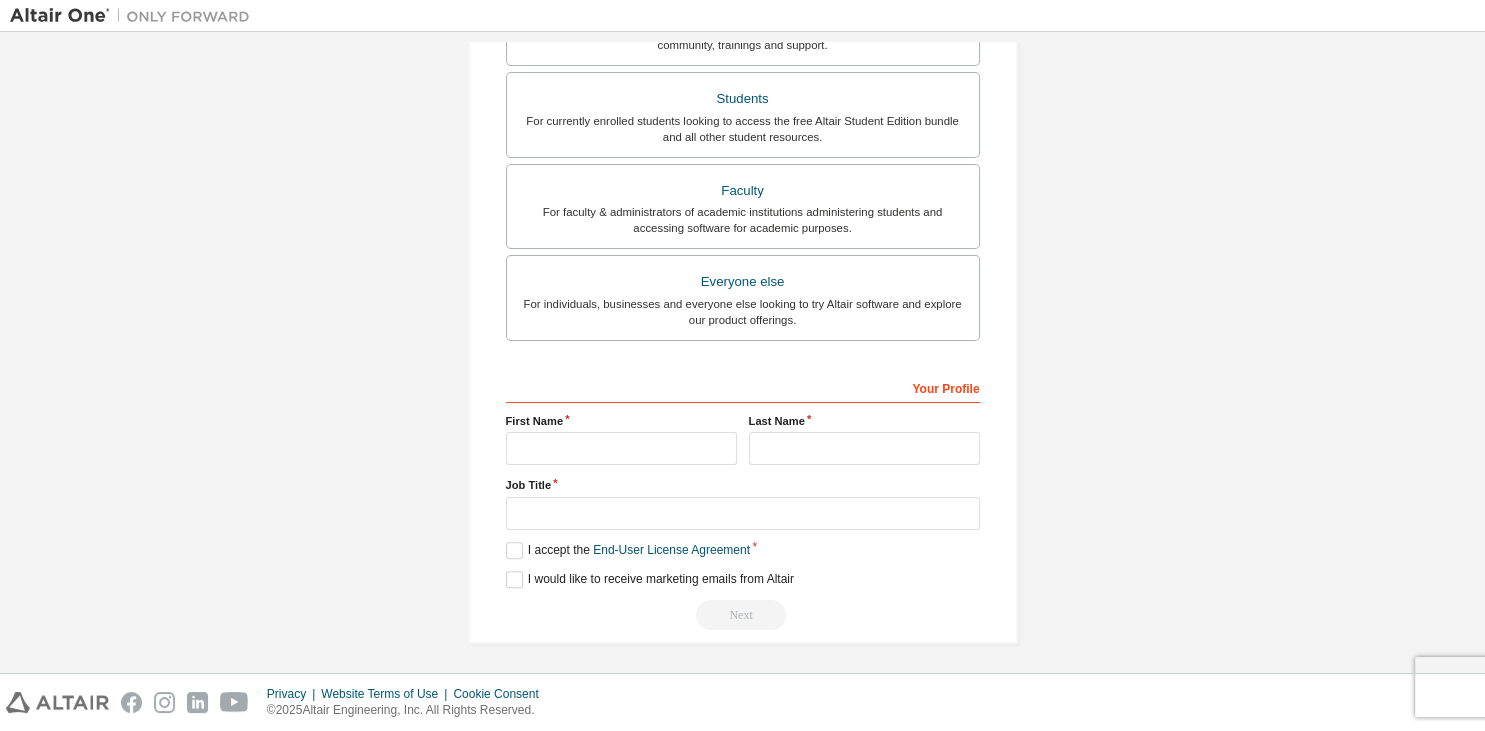 type on "**********" 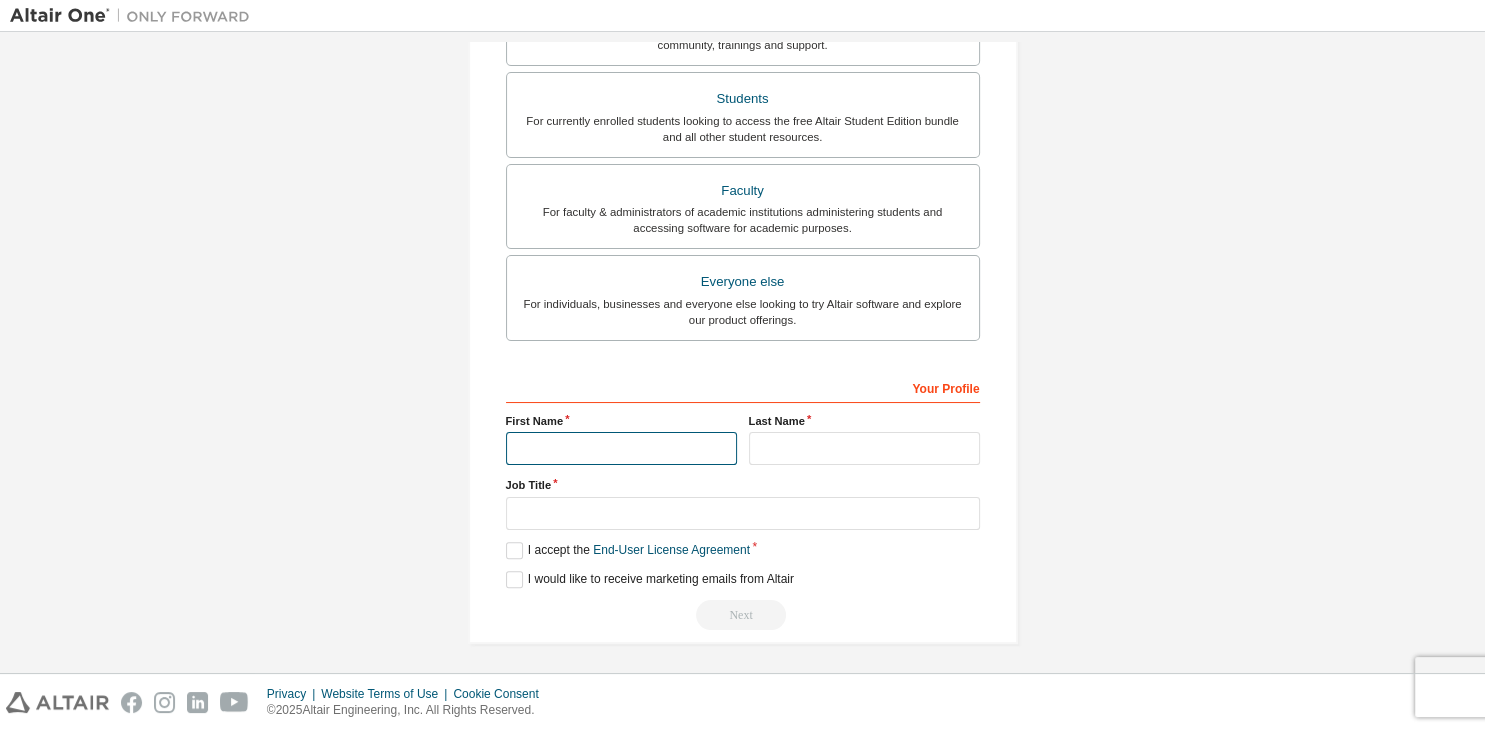 click at bounding box center [621, 448] 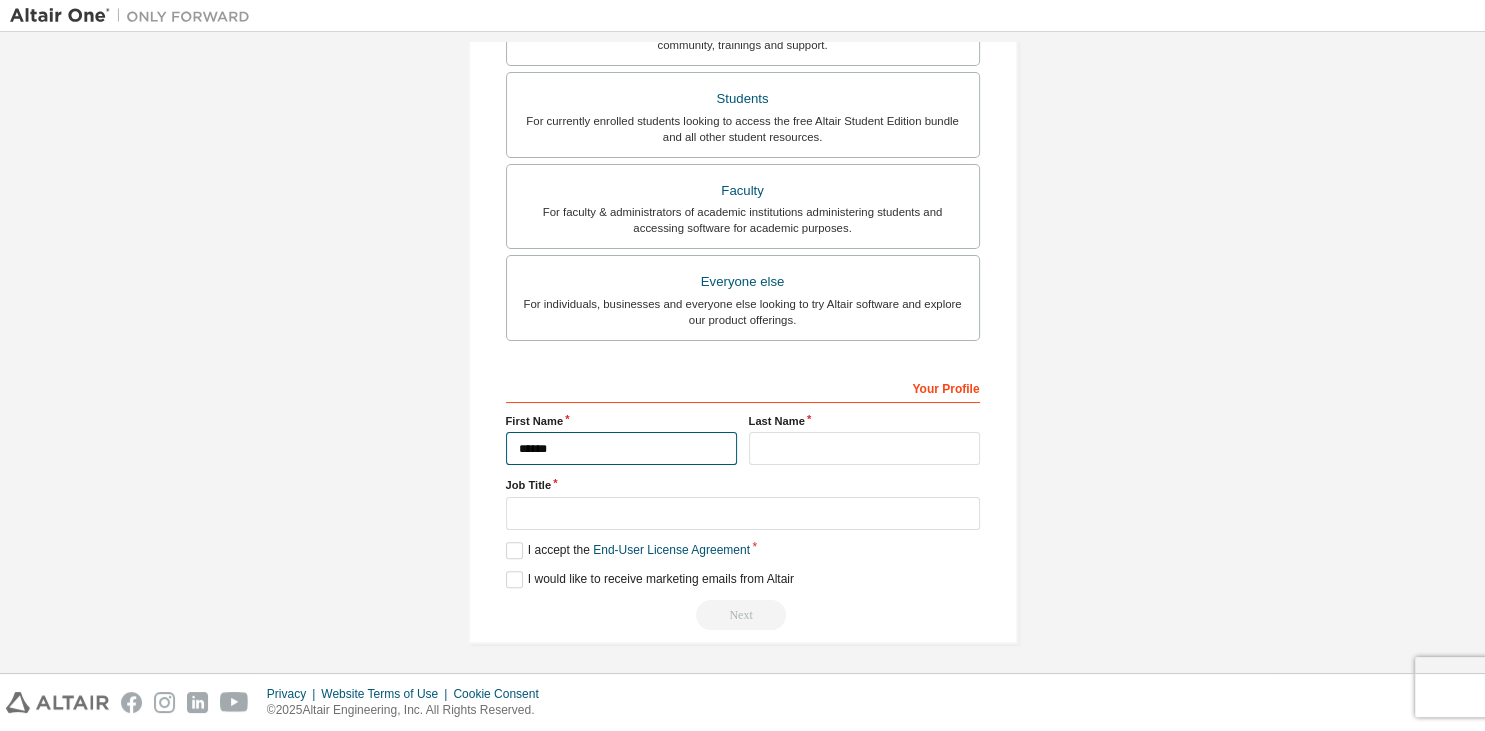 type on "******" 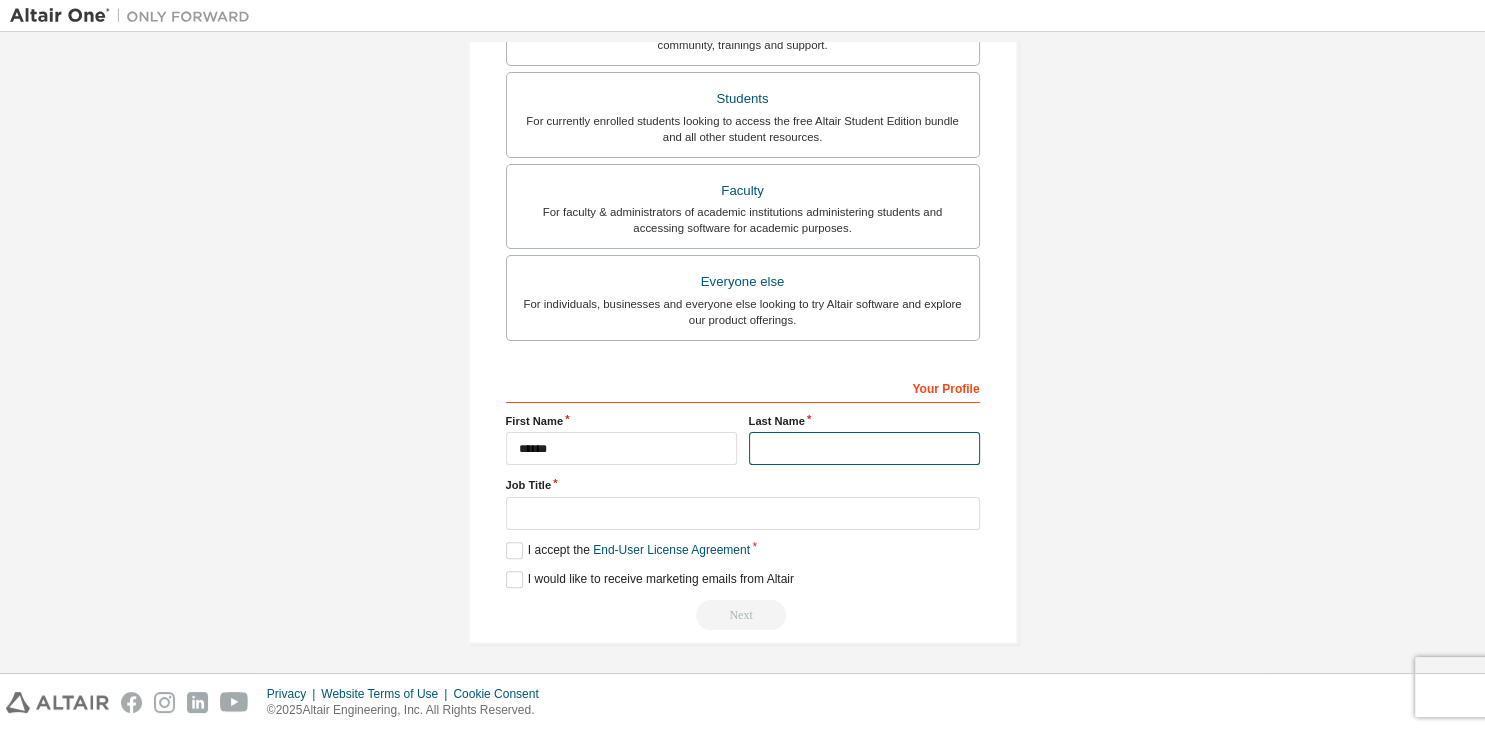 click at bounding box center [864, 448] 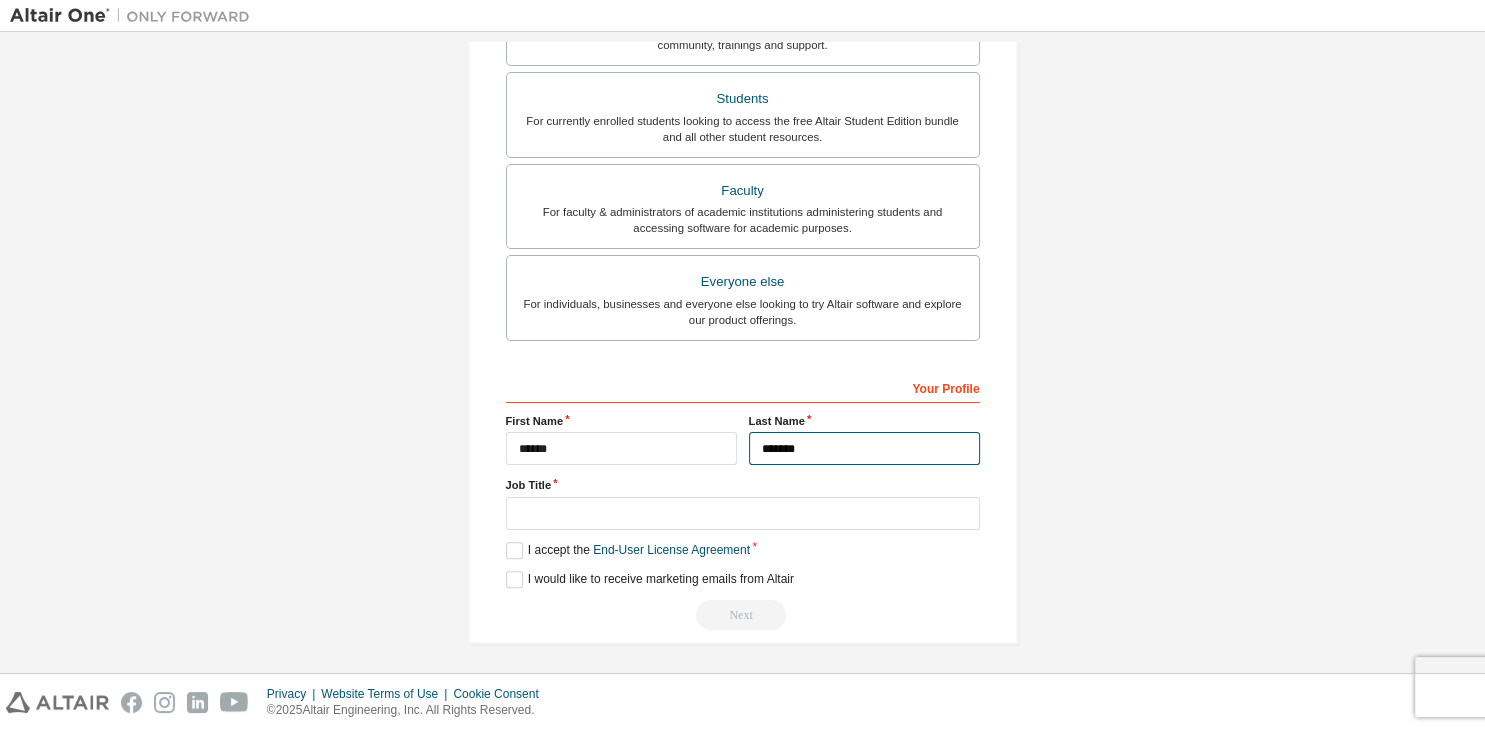 type on "*******" 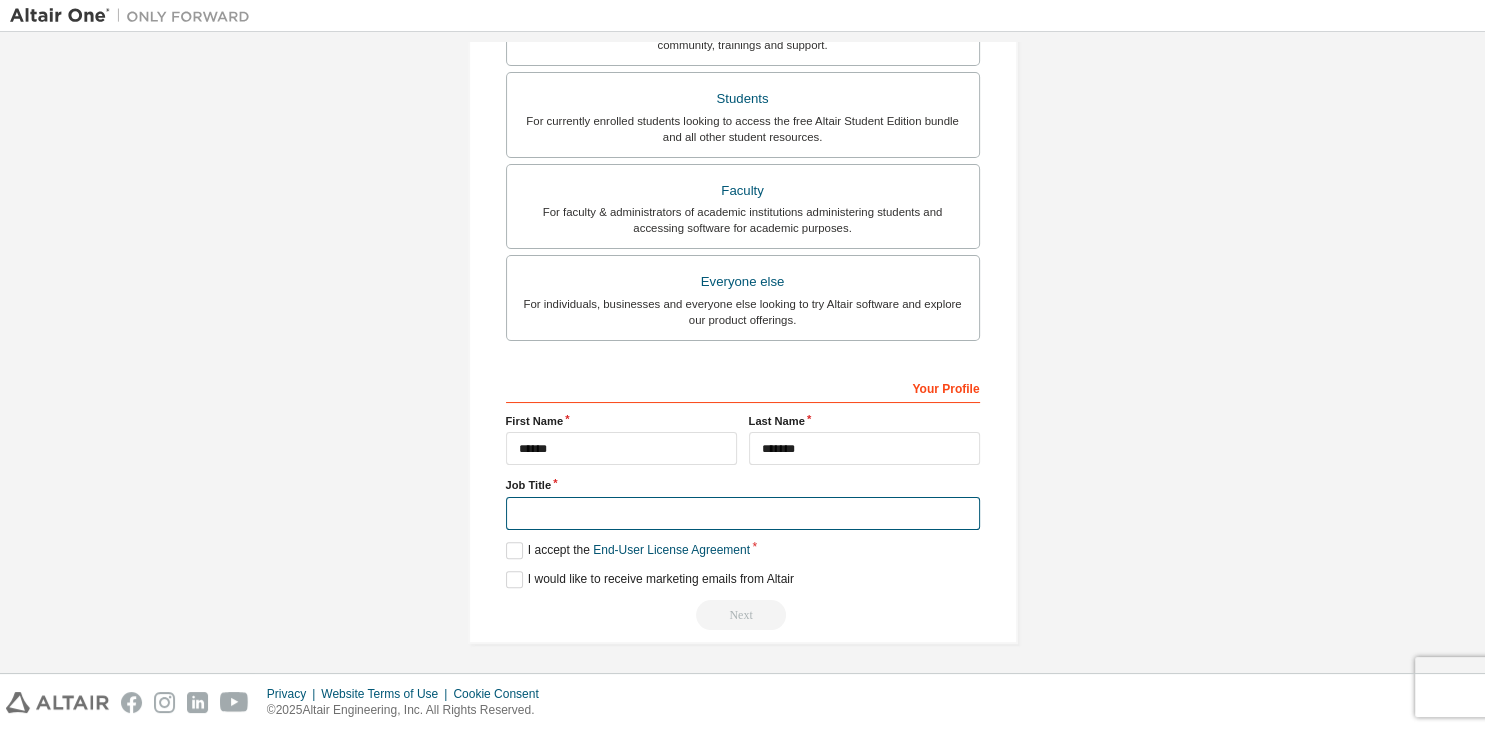 click at bounding box center (743, 513) 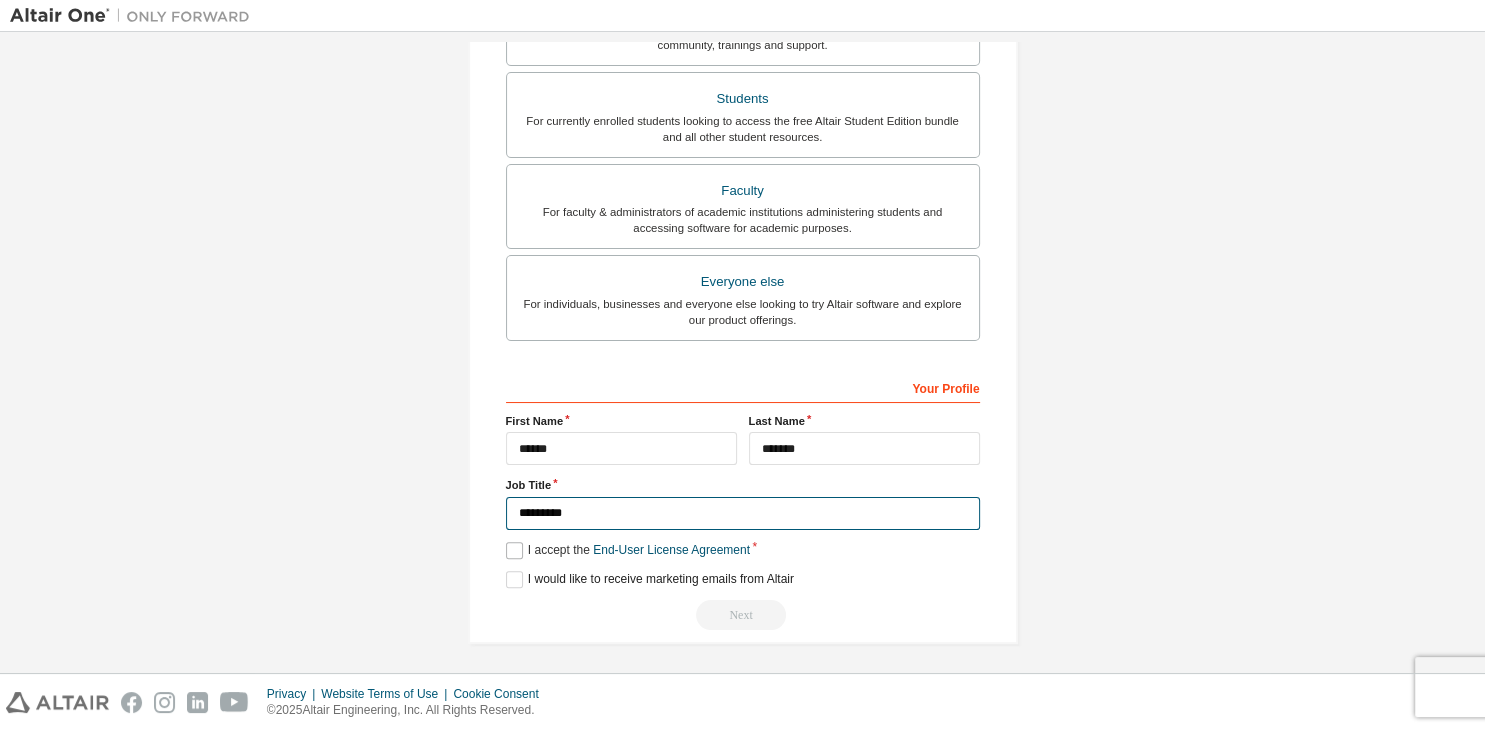type on "*********" 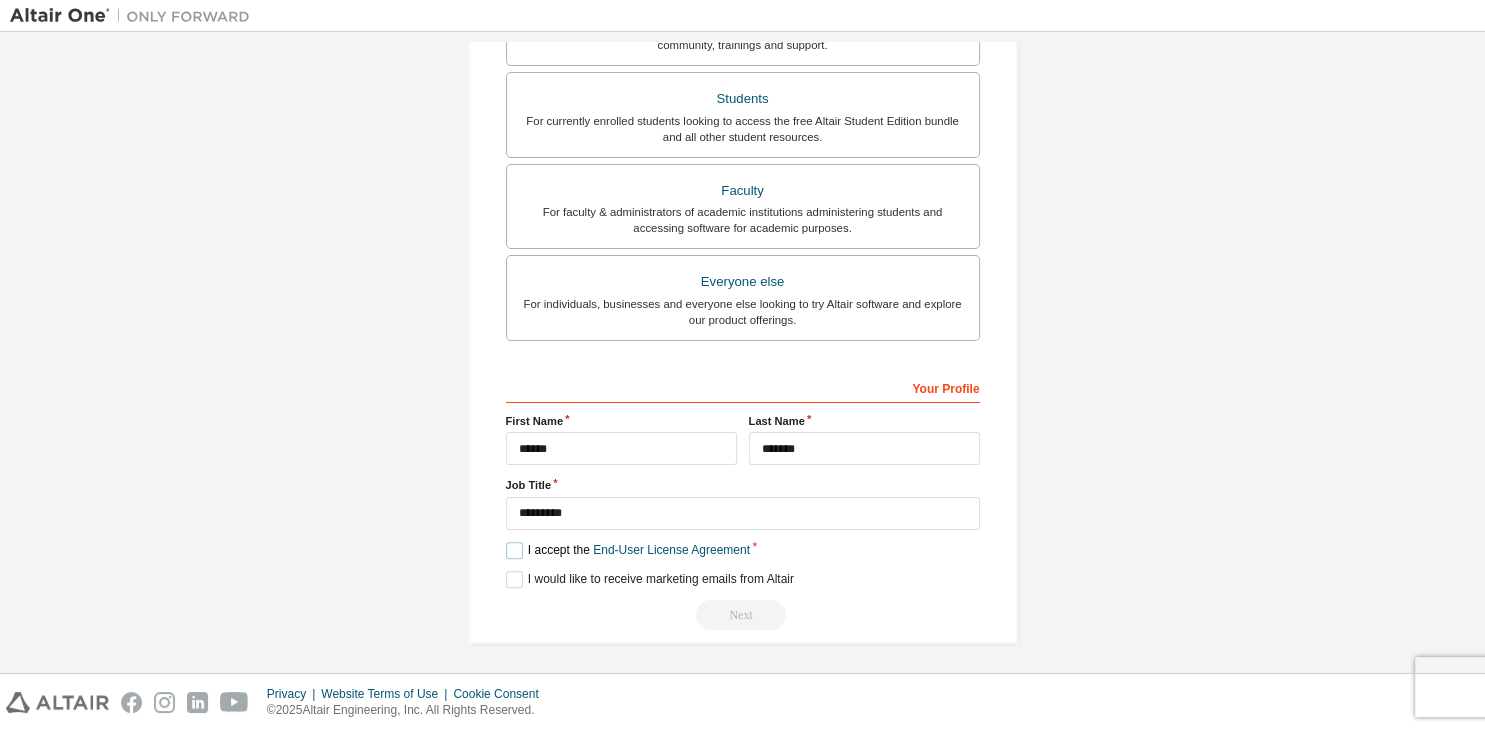 click on "I accept the    End-User License Agreement" at bounding box center [628, 550] 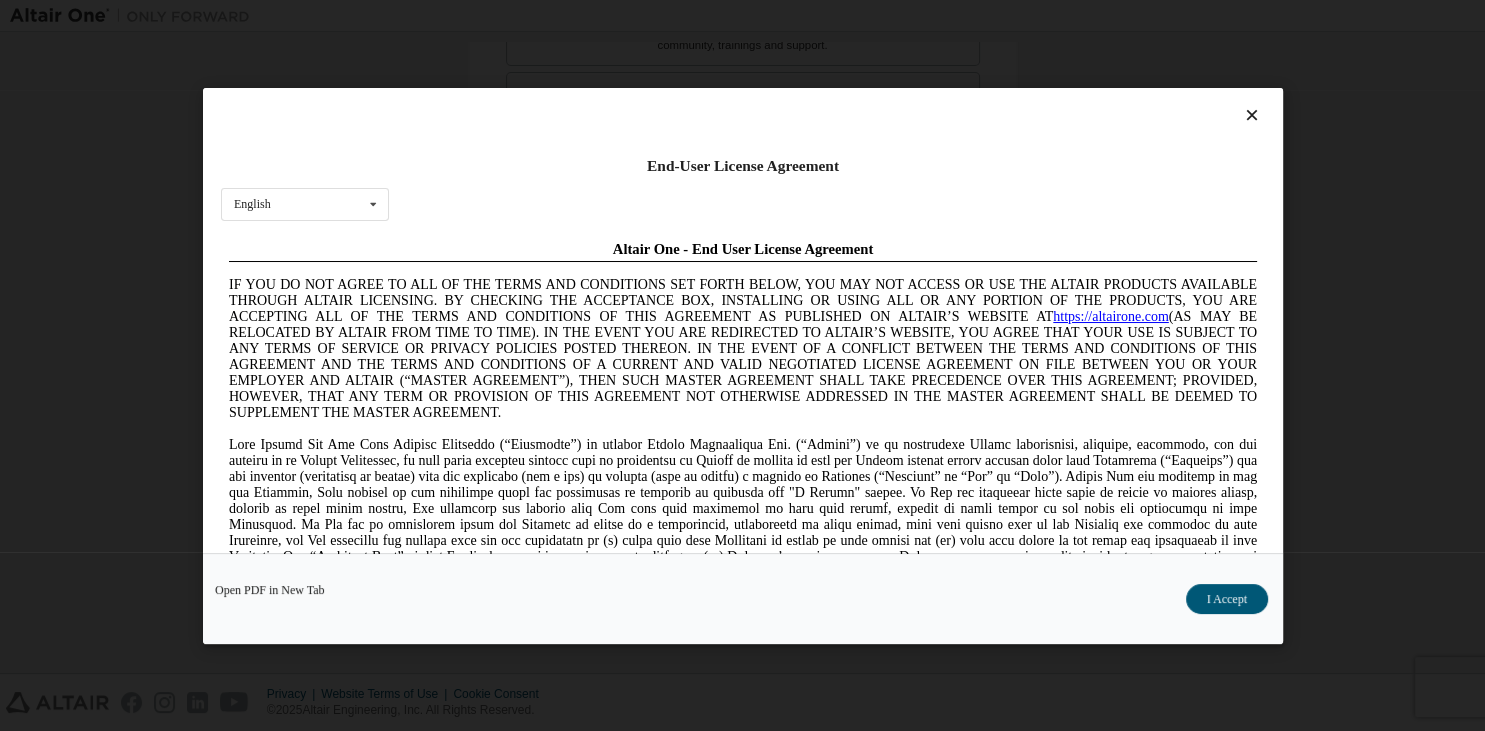 scroll, scrollTop: 0, scrollLeft: 0, axis: both 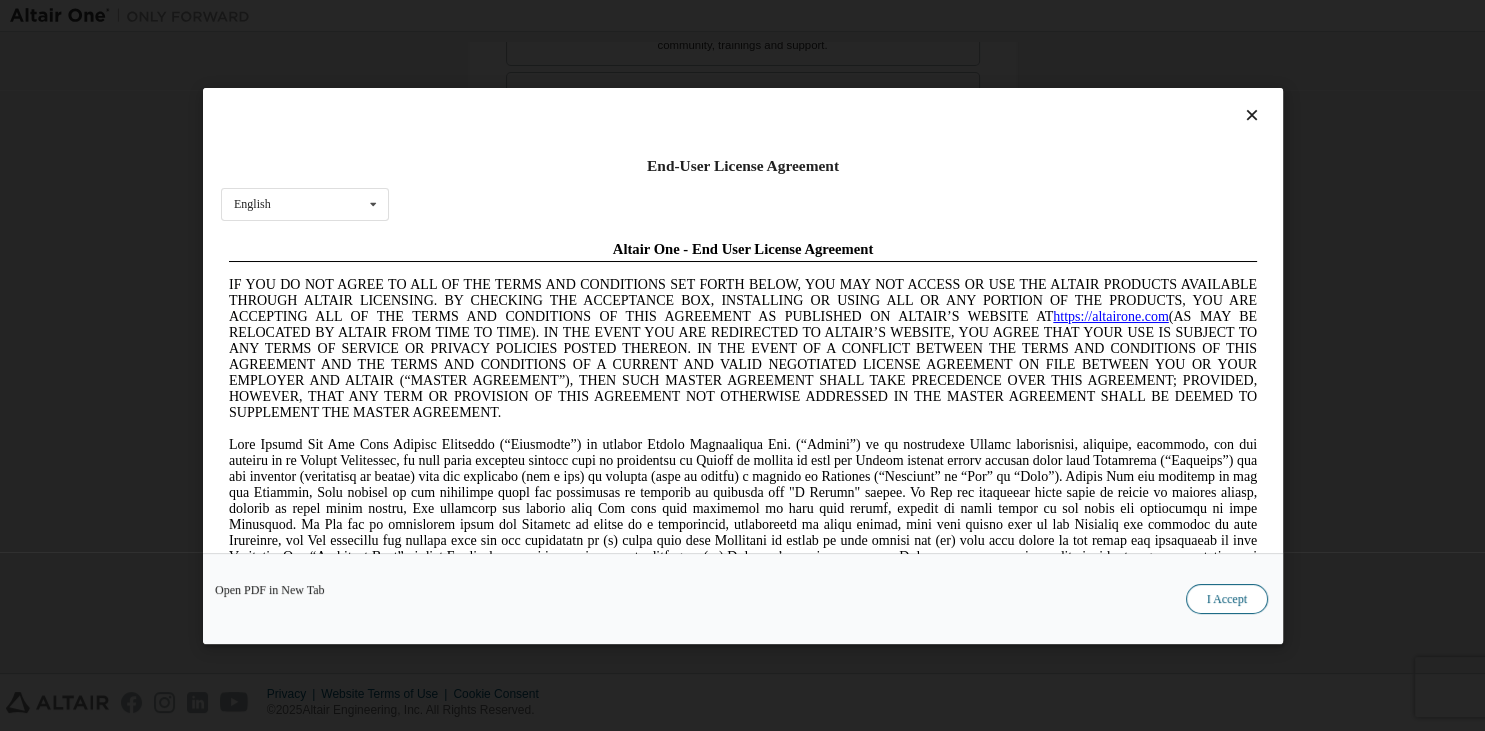 click on "I Accept" at bounding box center (1226, 598) 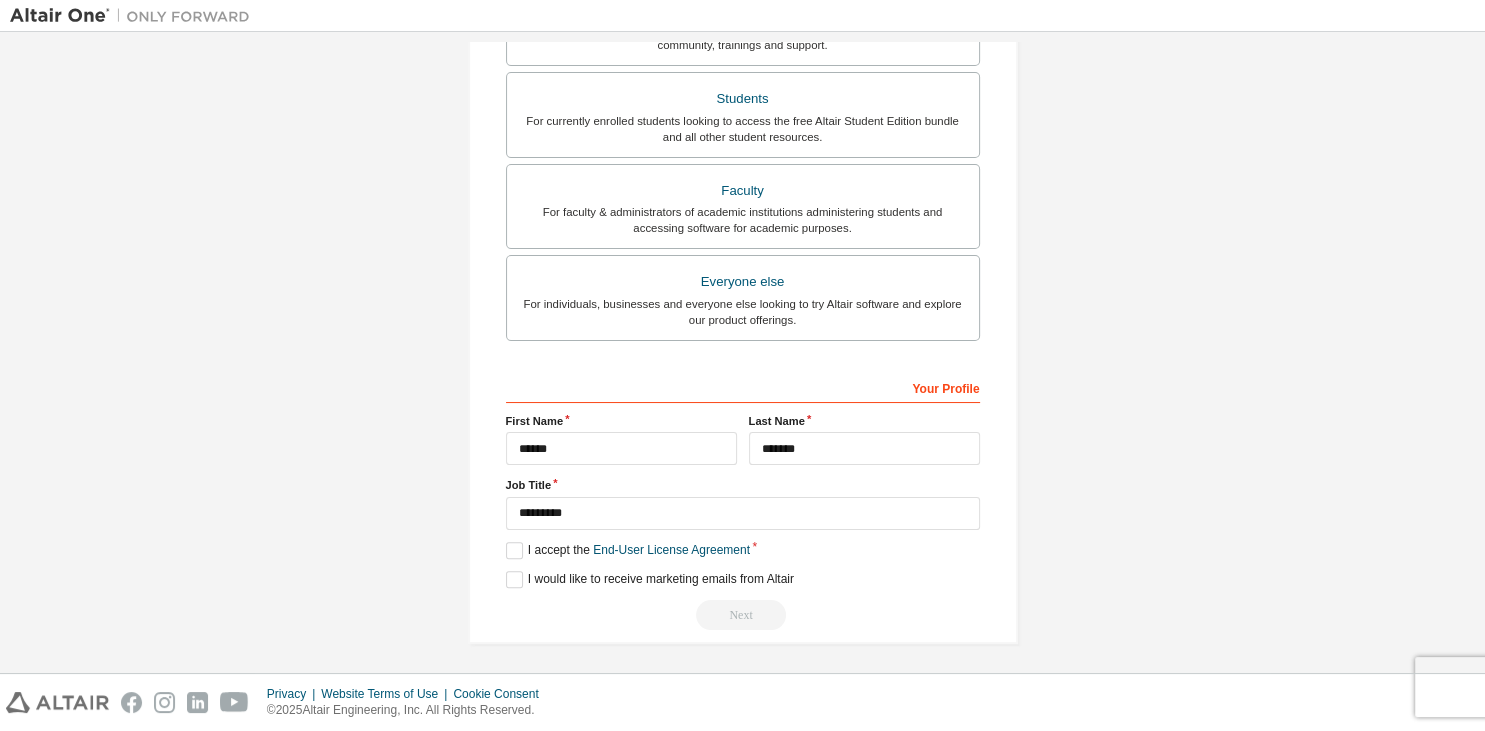 click on "Next" at bounding box center (743, 615) 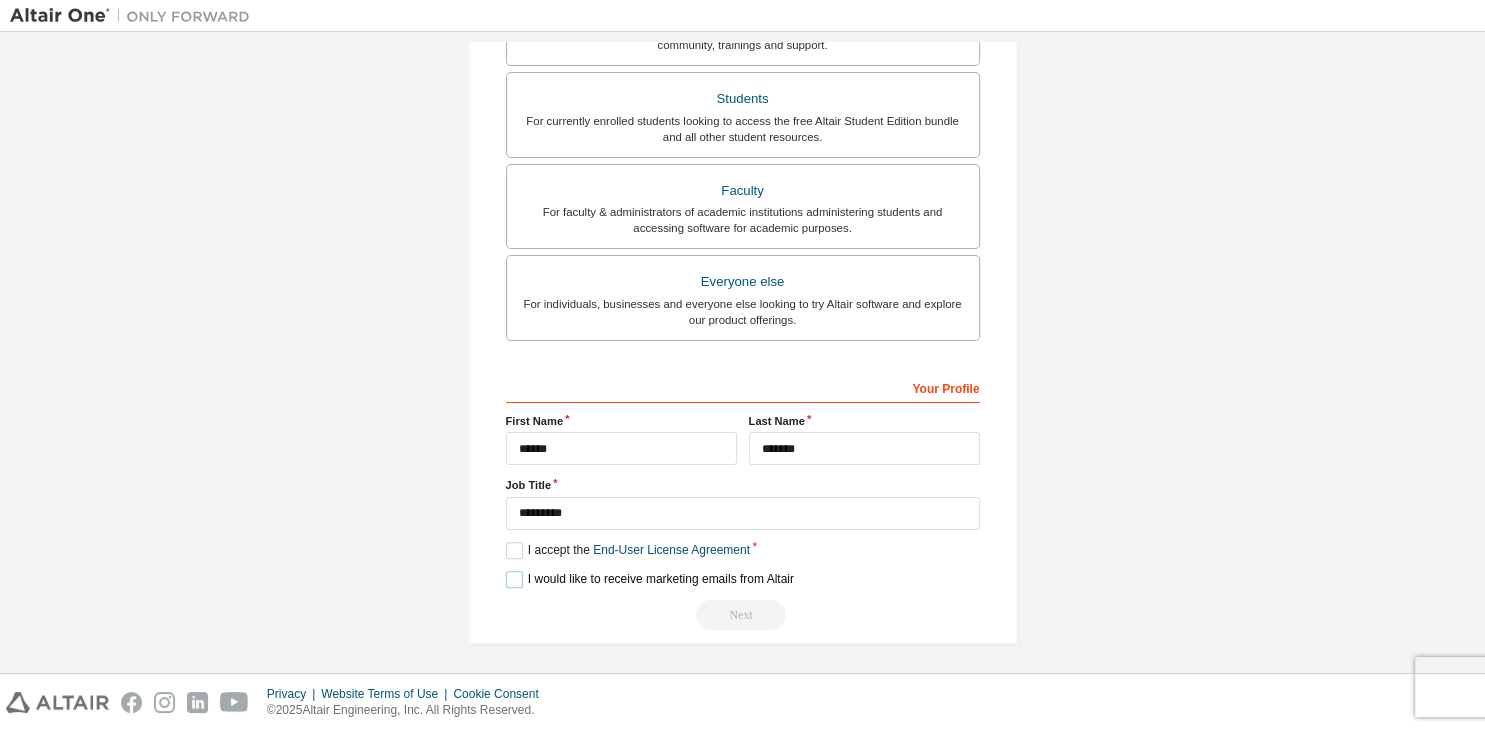 click on "I would like to receive marketing emails from Altair" at bounding box center (650, 579) 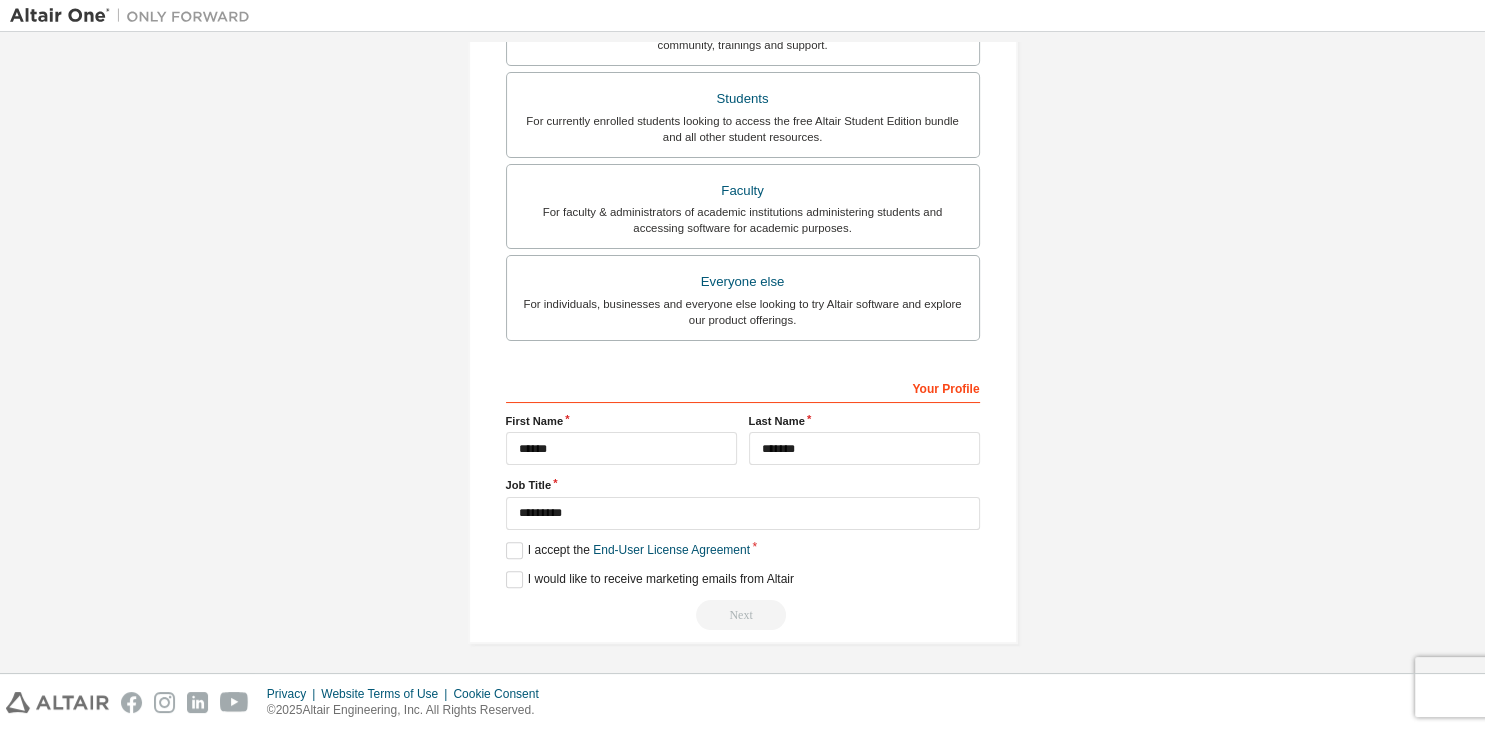 click on "Next" at bounding box center (743, 615) 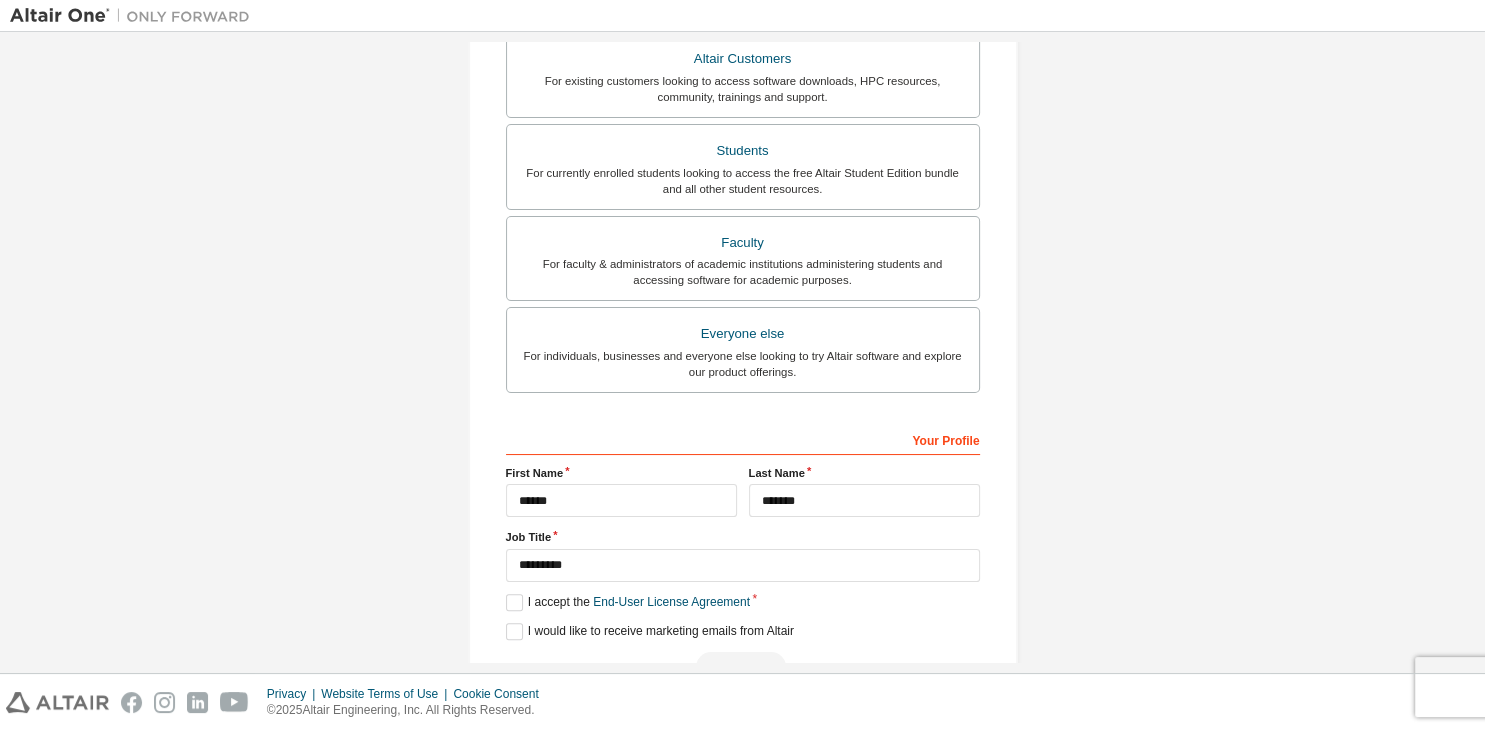 scroll, scrollTop: 401, scrollLeft: 0, axis: vertical 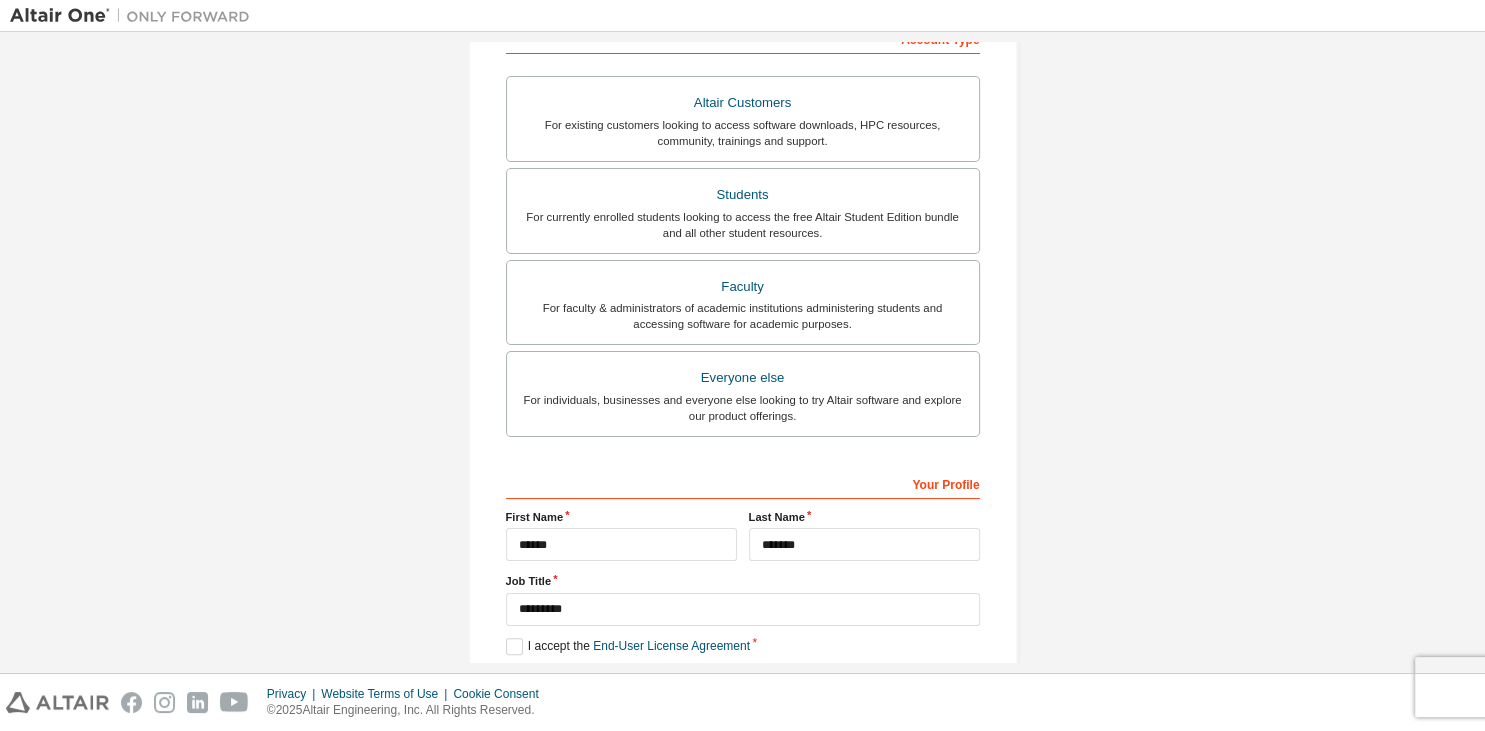 click on "Your Profile" at bounding box center (743, 483) 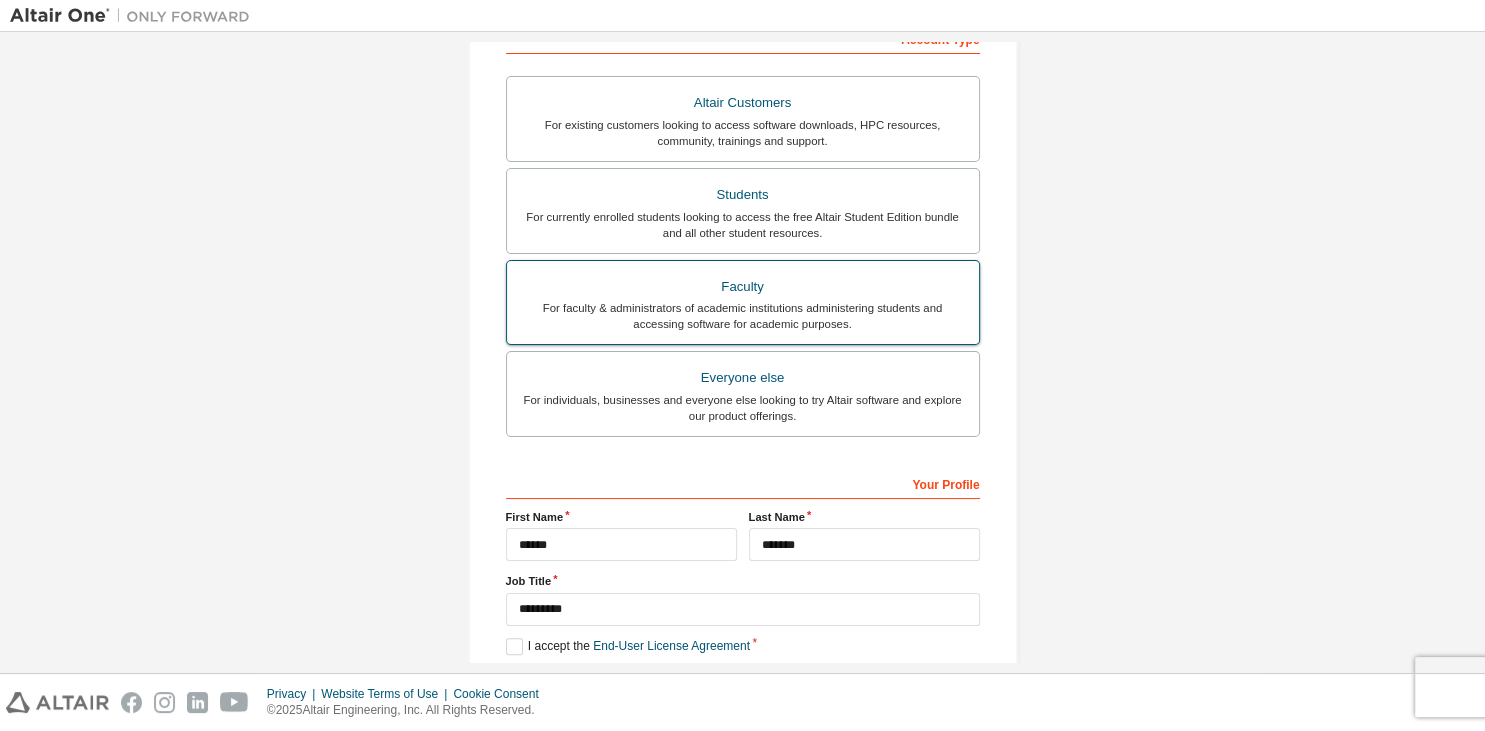click on "For faculty & administrators of academic institutions administering students and accessing software for academic purposes." at bounding box center (743, 316) 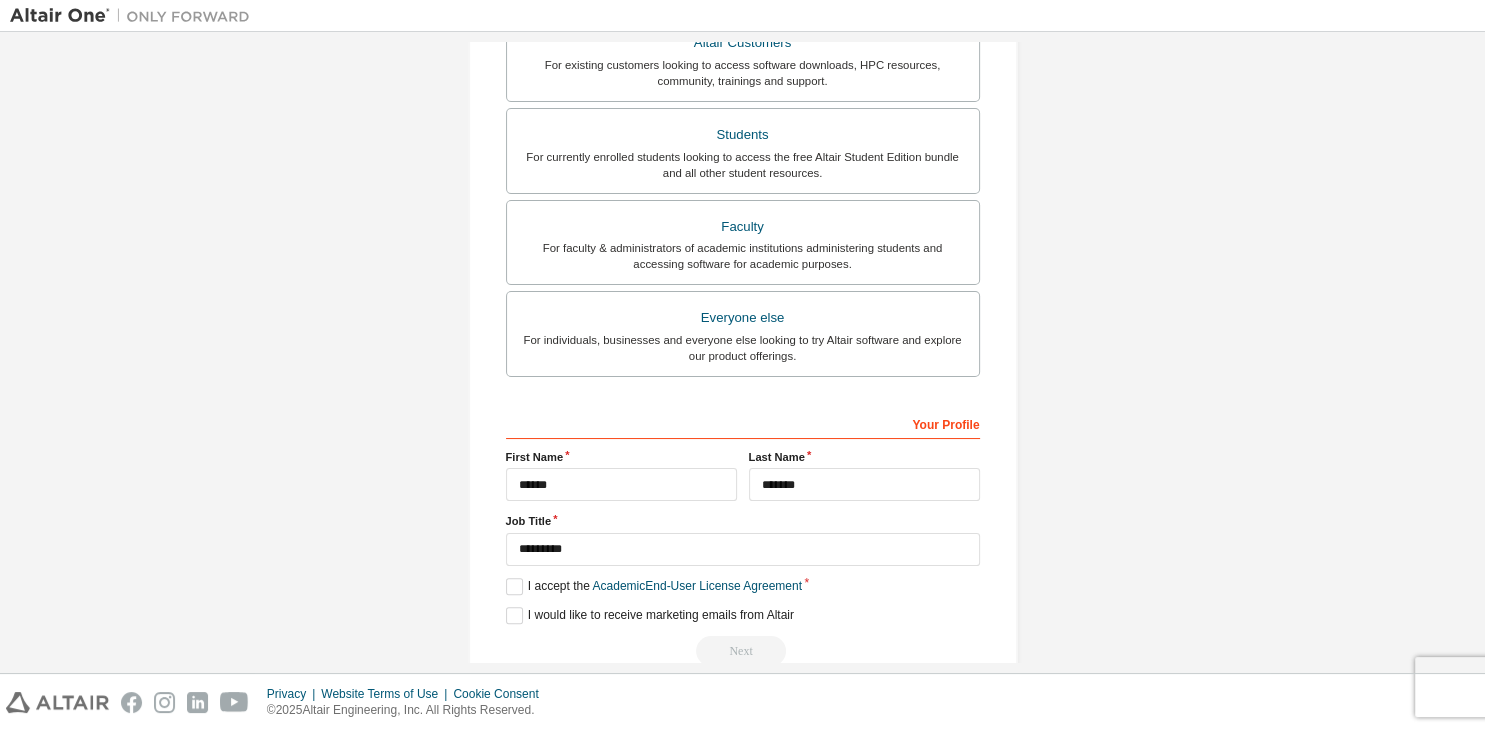 scroll, scrollTop: 497, scrollLeft: 0, axis: vertical 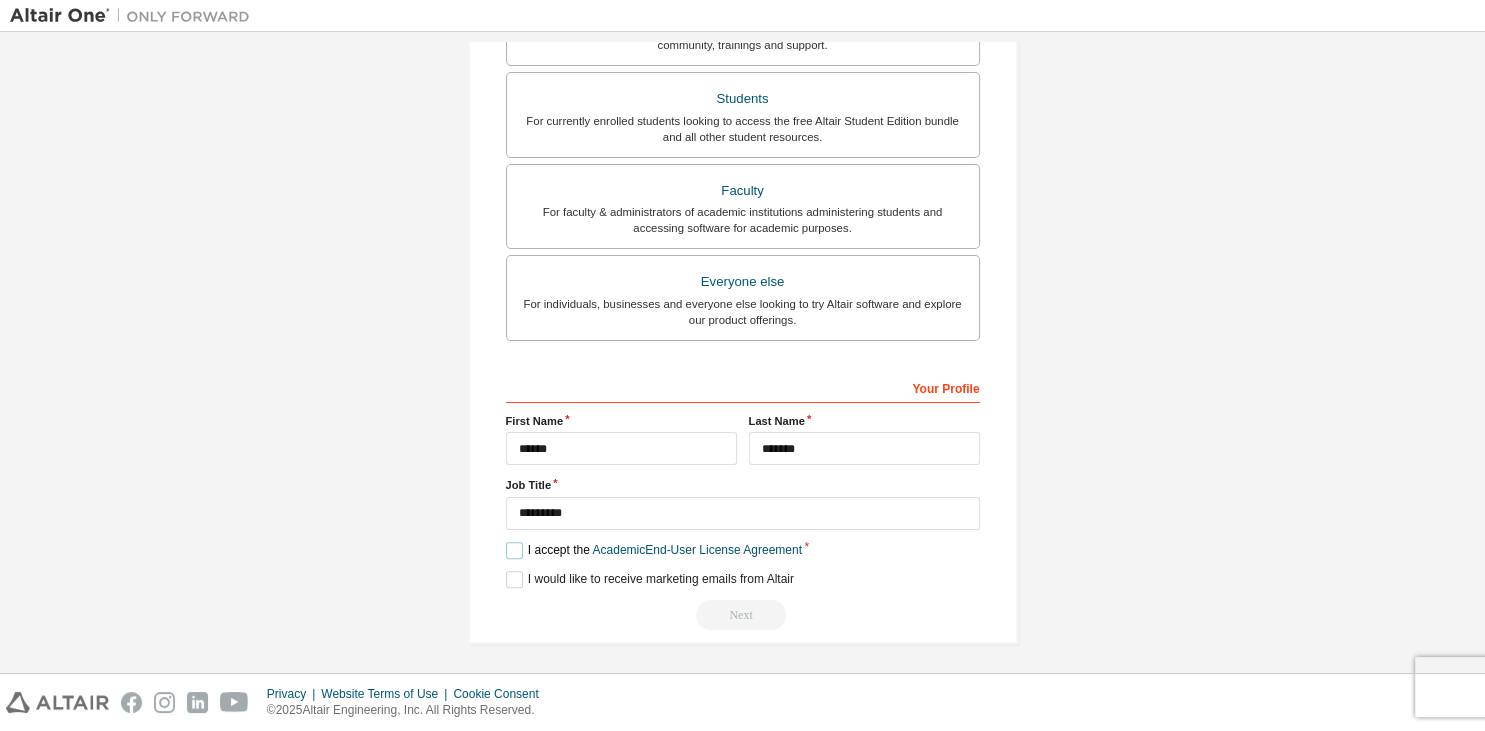 click on "I accept the   Academic   End-User License Agreement" at bounding box center [654, 550] 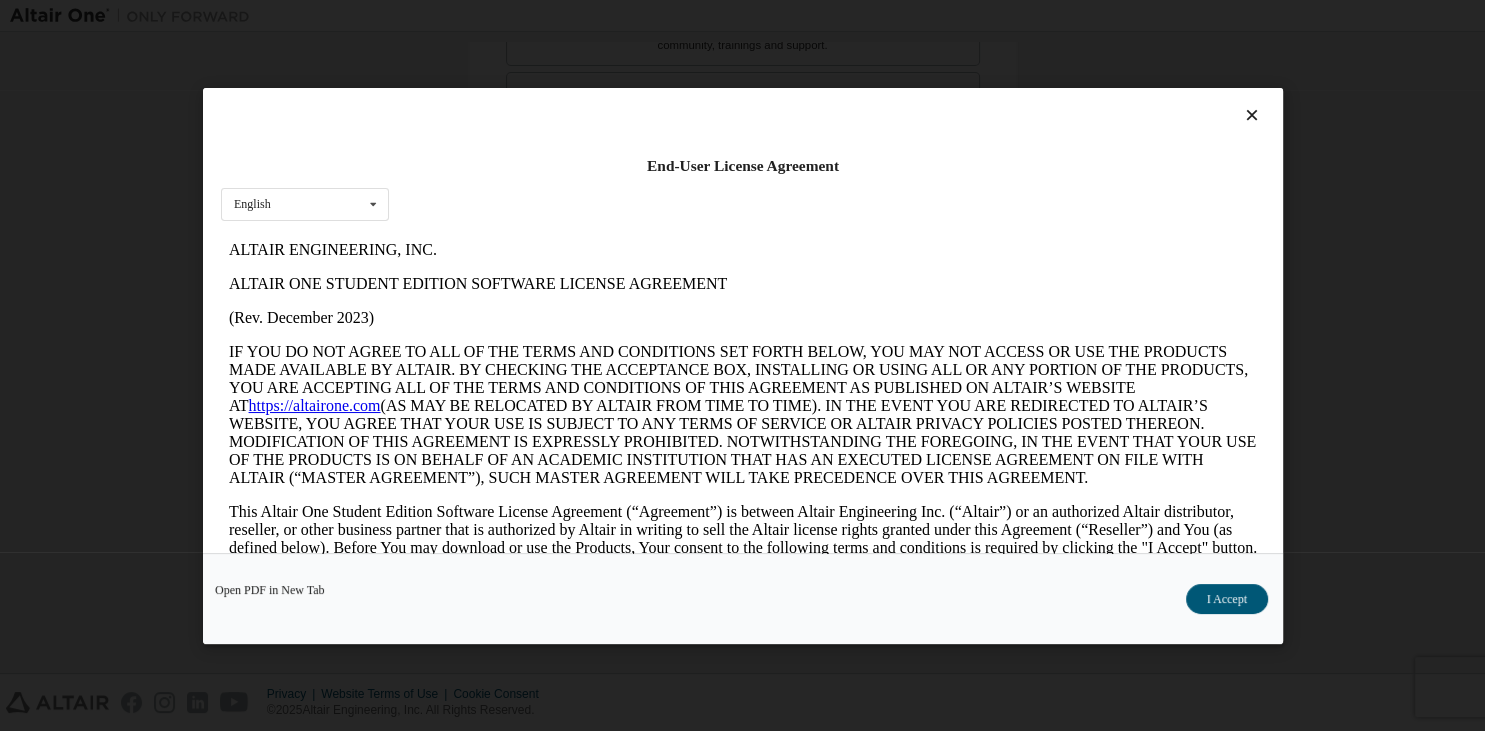 scroll, scrollTop: 0, scrollLeft: 0, axis: both 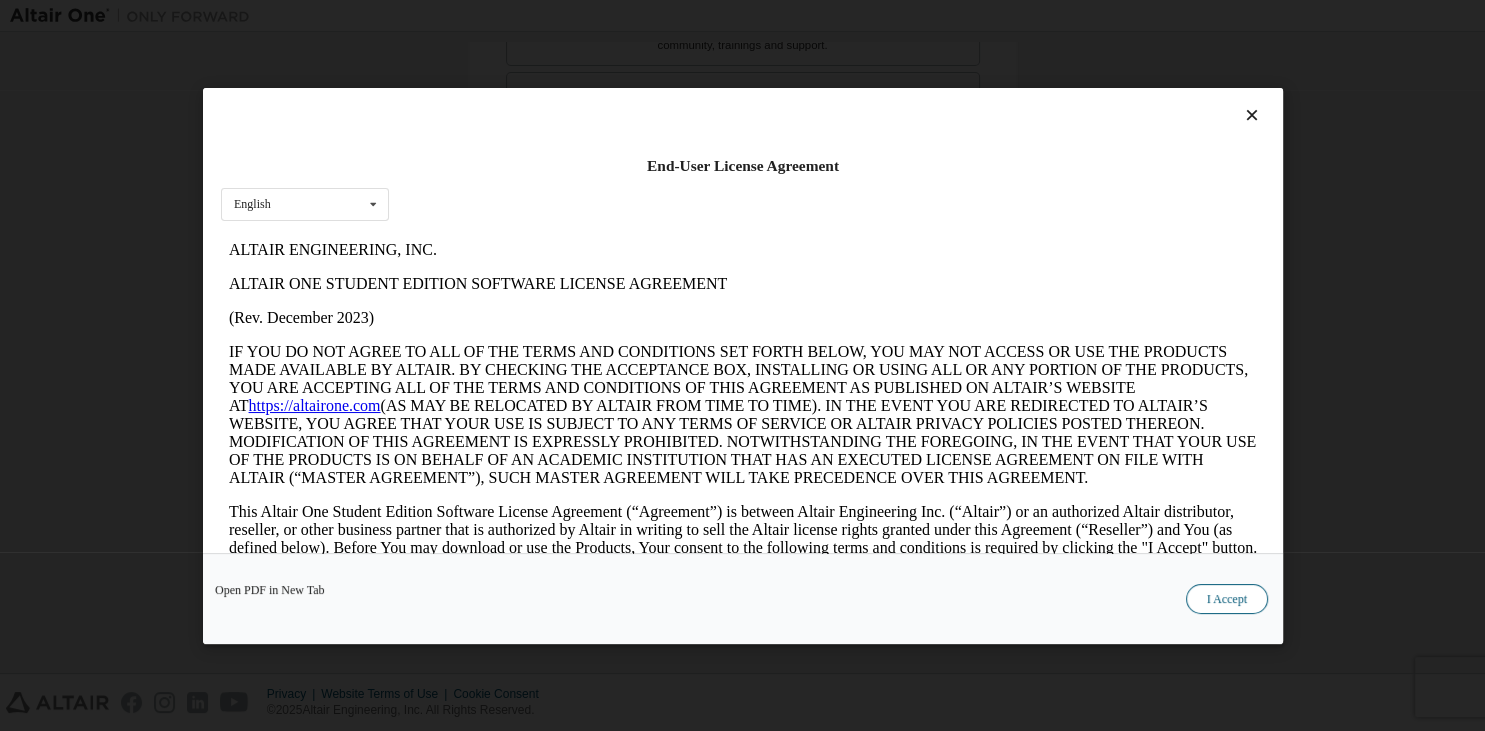 click on "I Accept" at bounding box center [1226, 598] 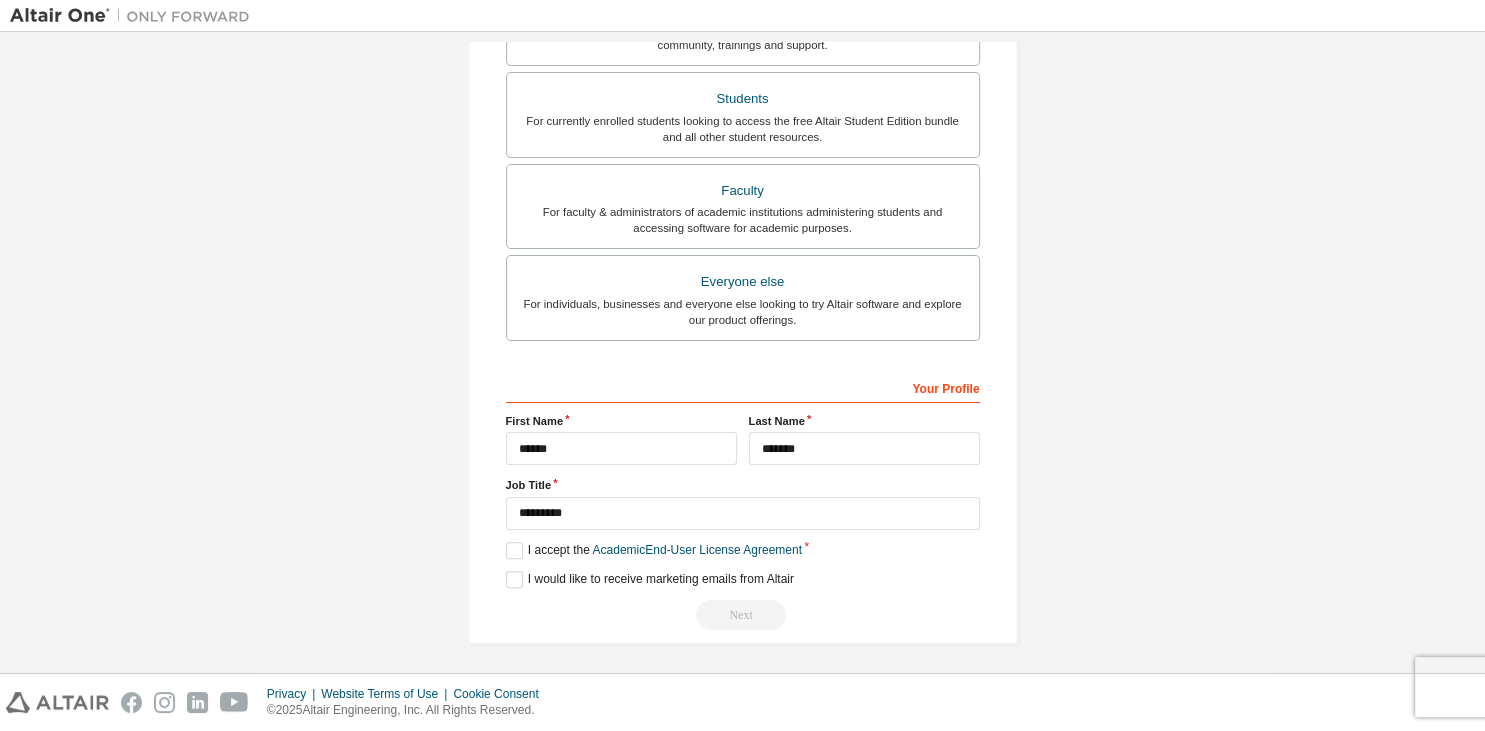 click on "Next" at bounding box center (743, 615) 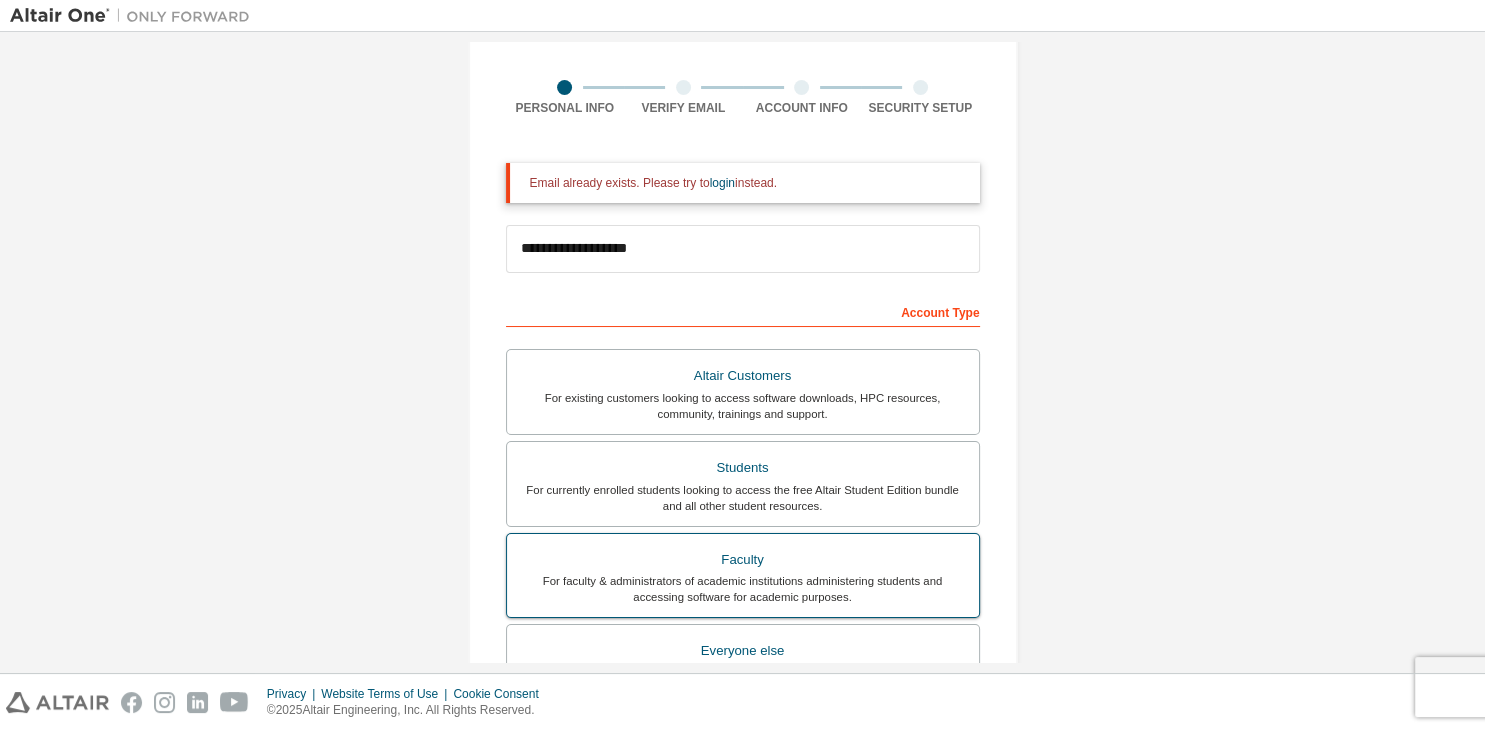 scroll, scrollTop: 17, scrollLeft: 0, axis: vertical 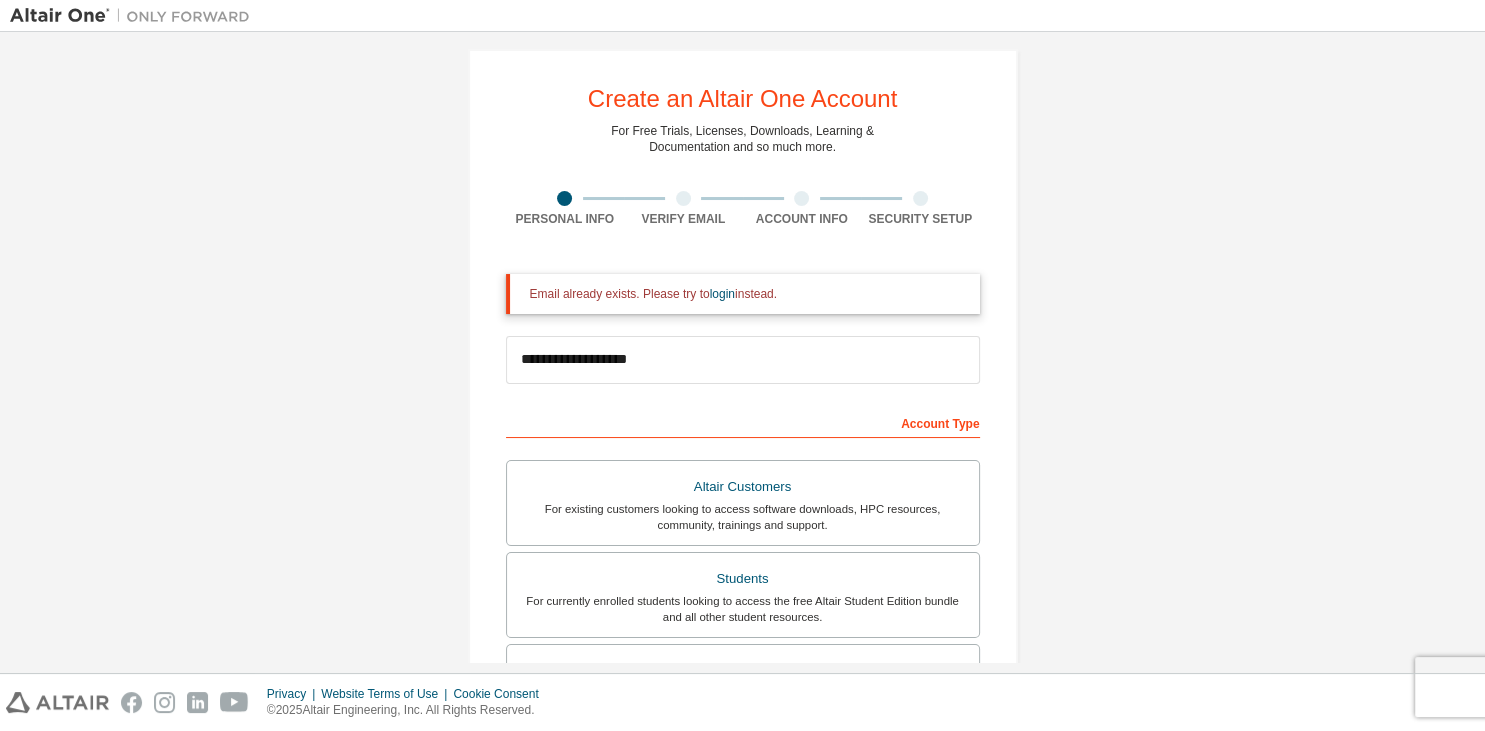 click on "Email already exists. Please try to  login  instead." at bounding box center [747, 294] 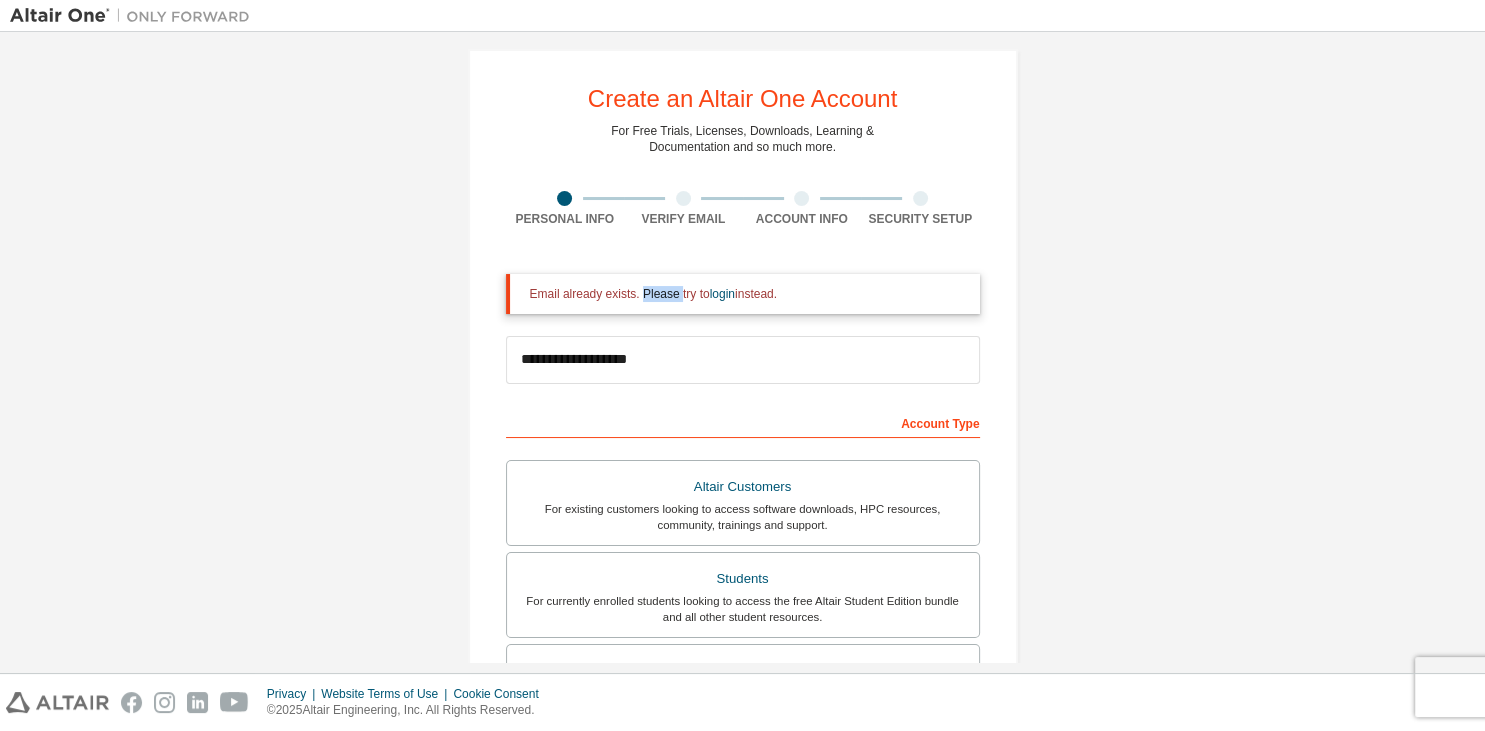 click on "Email already exists. Please try to  login  instead." at bounding box center (747, 294) 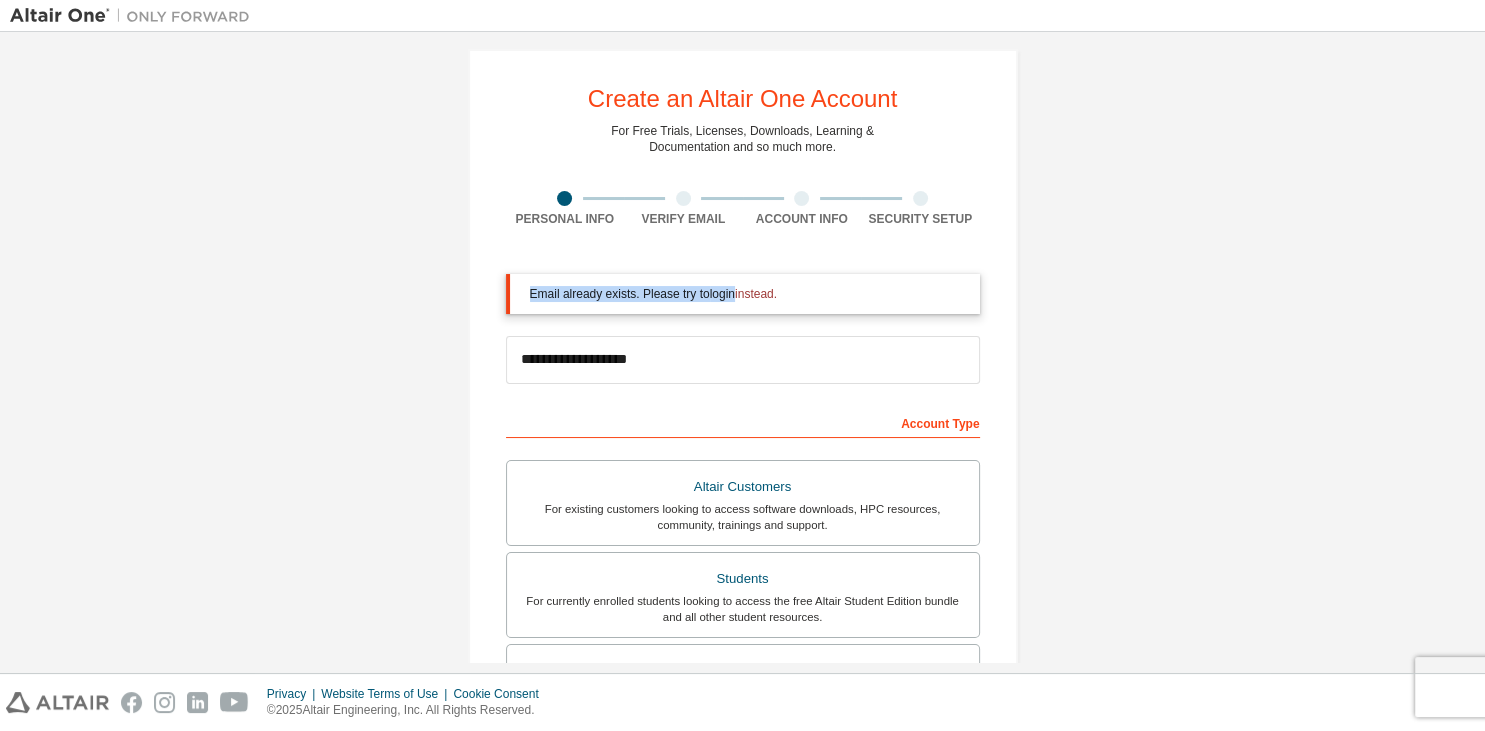 click on "Email already exists. Please try to  login  instead." at bounding box center [747, 294] 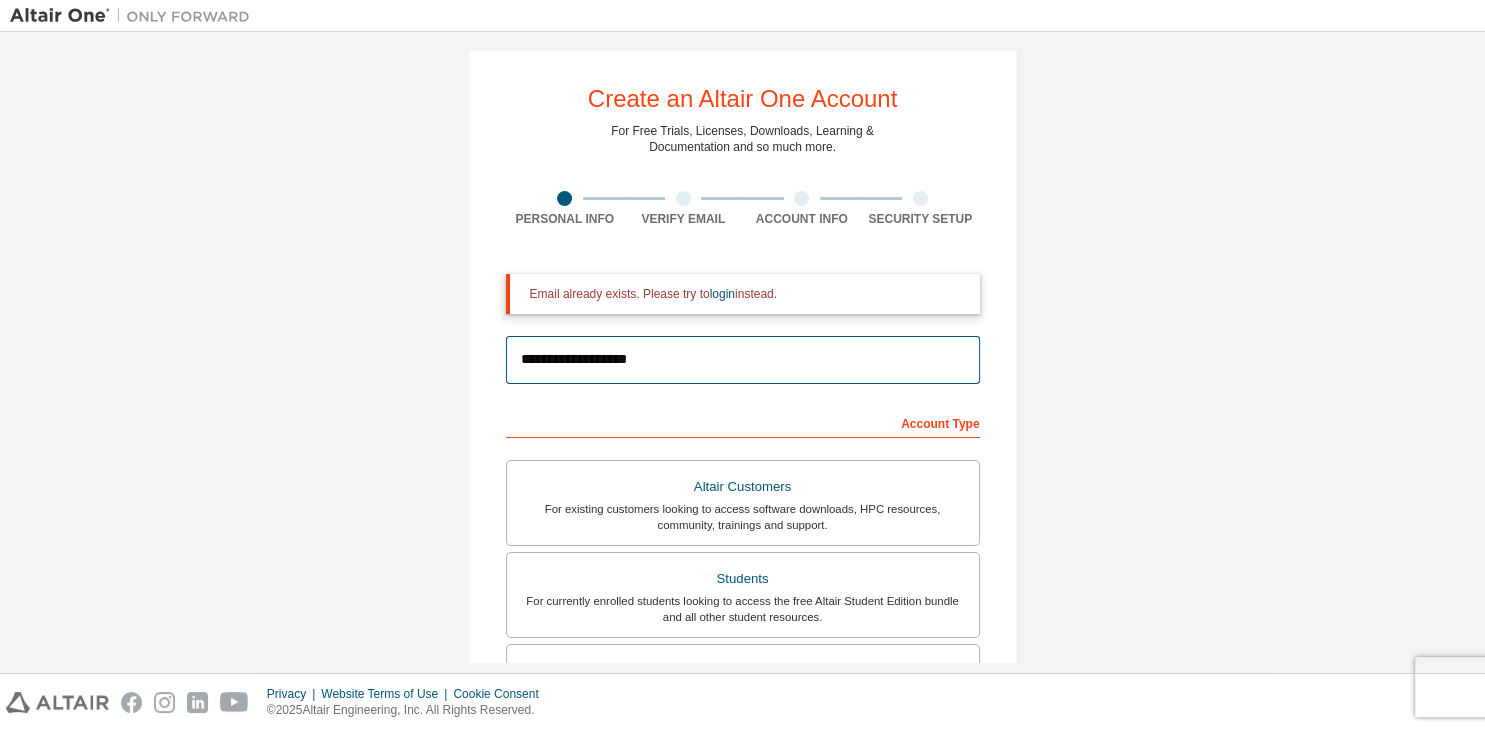 click on "**********" at bounding box center [743, 360] 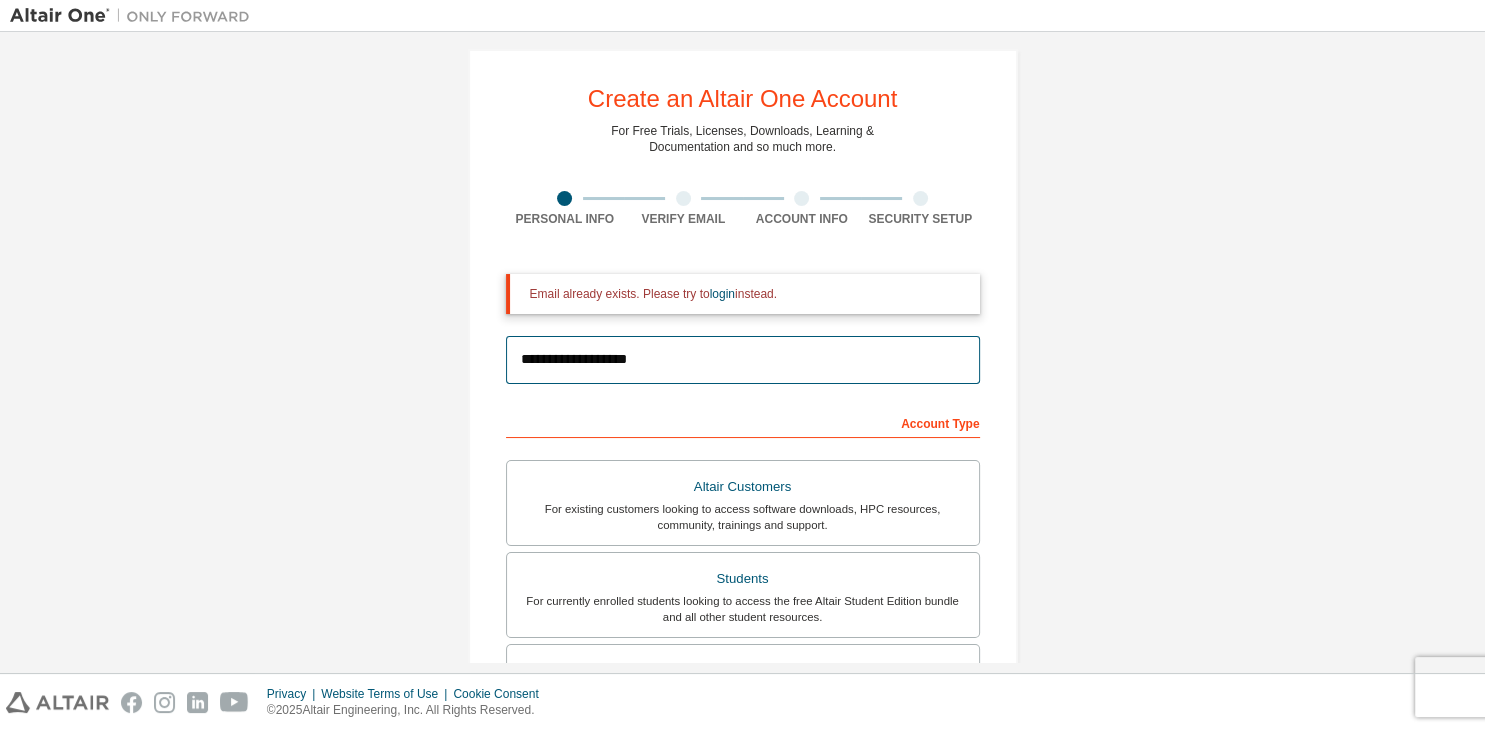 click on "**********" at bounding box center (743, 360) 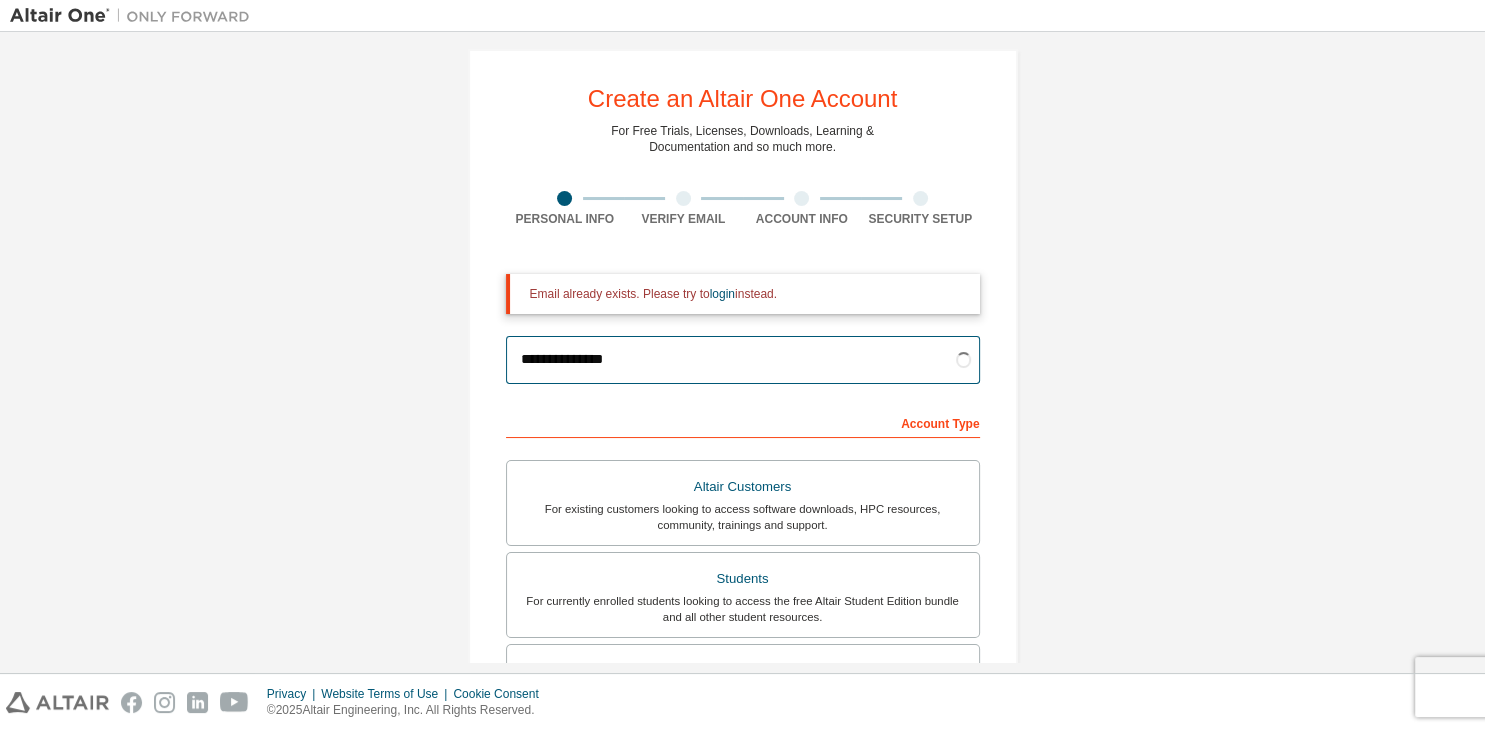 type on "**********" 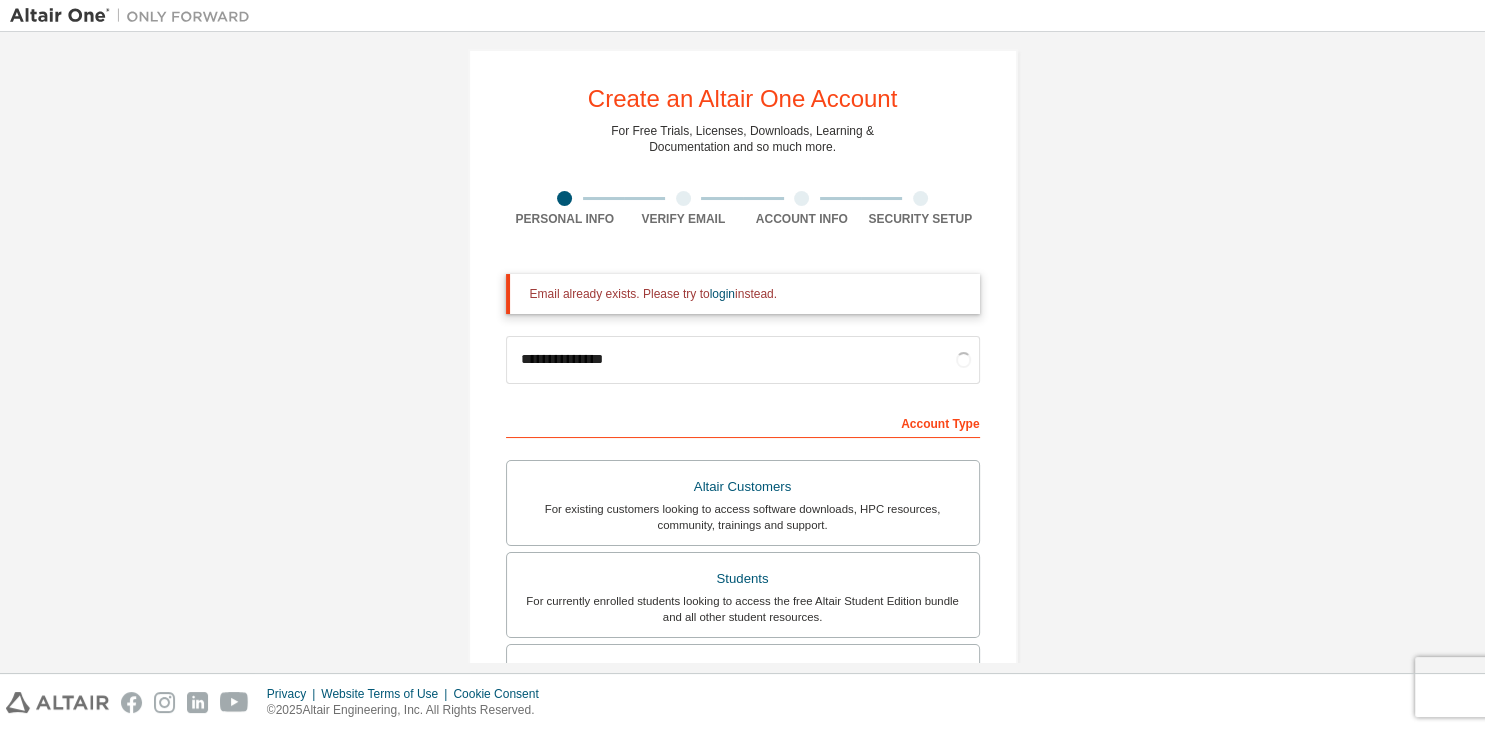 click on "**********" at bounding box center [743, 586] 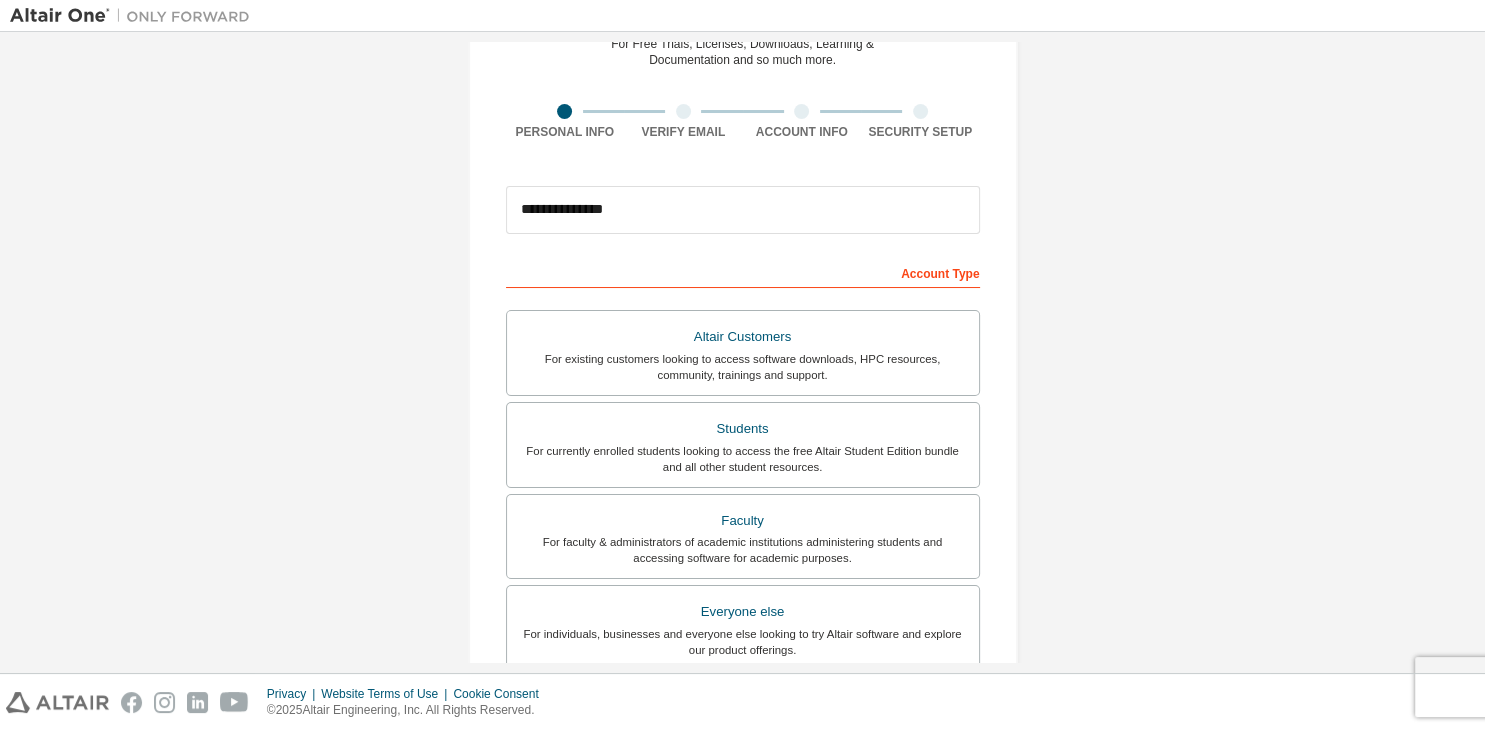 scroll, scrollTop: 146, scrollLeft: 0, axis: vertical 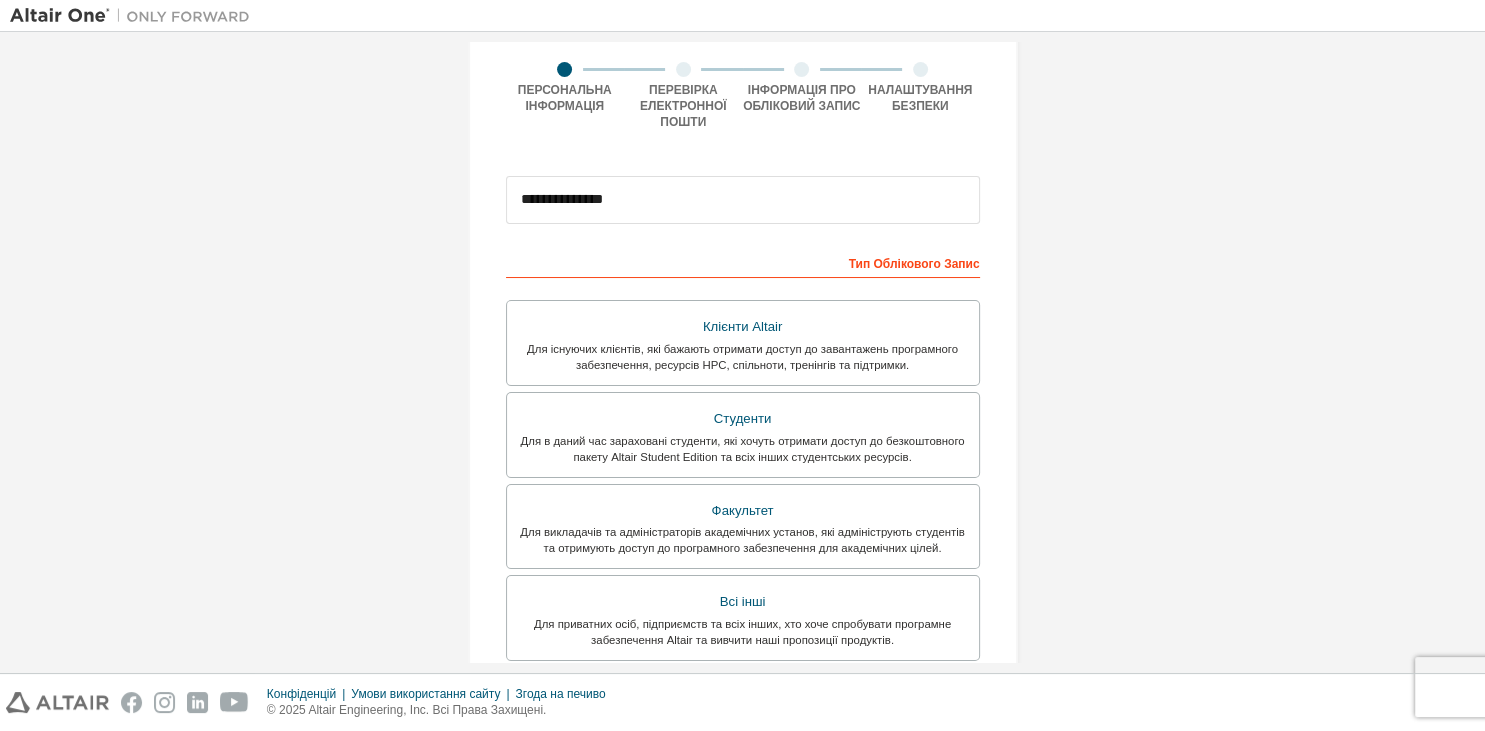 click on "**********" at bounding box center (742, 441) 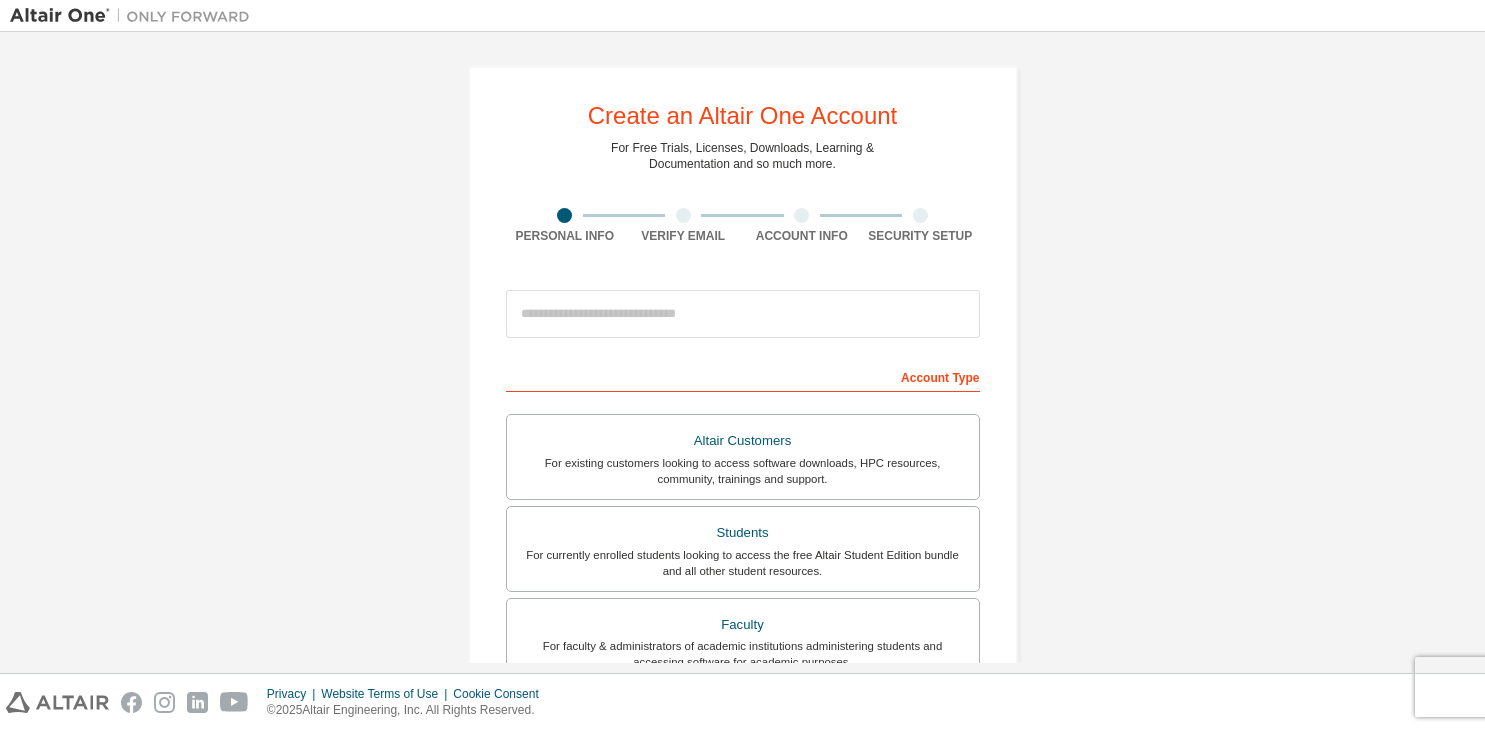 scroll, scrollTop: 0, scrollLeft: 0, axis: both 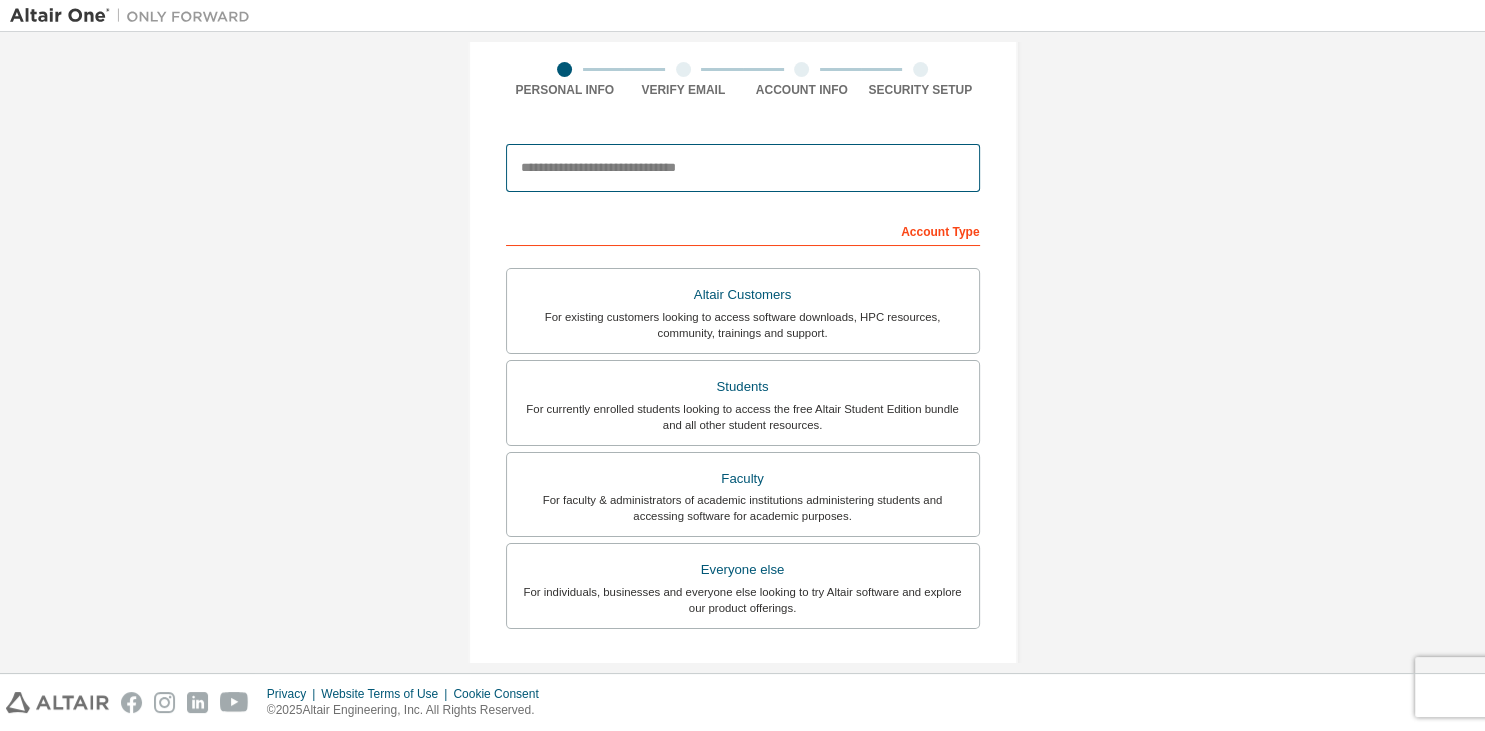 click at bounding box center (743, 168) 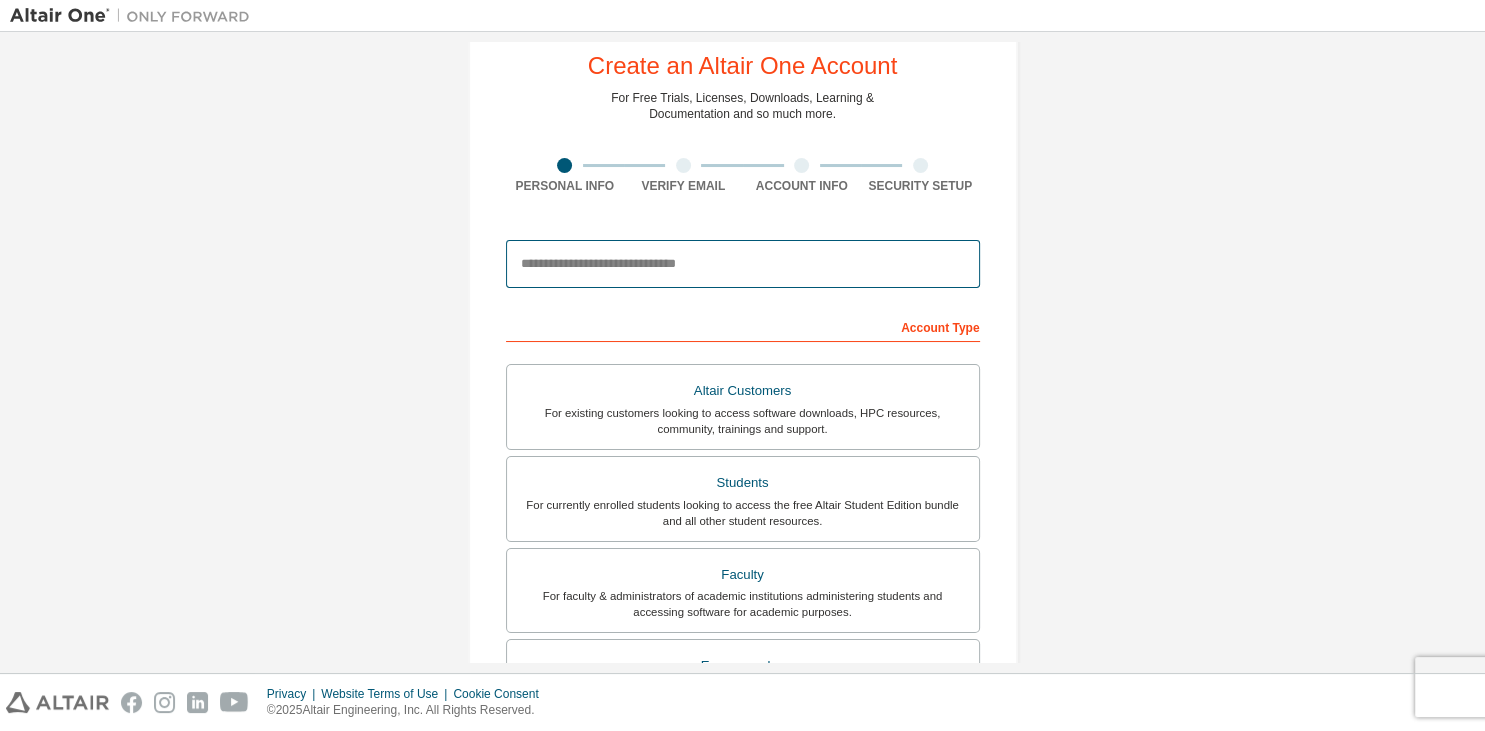 scroll, scrollTop: 0, scrollLeft: 0, axis: both 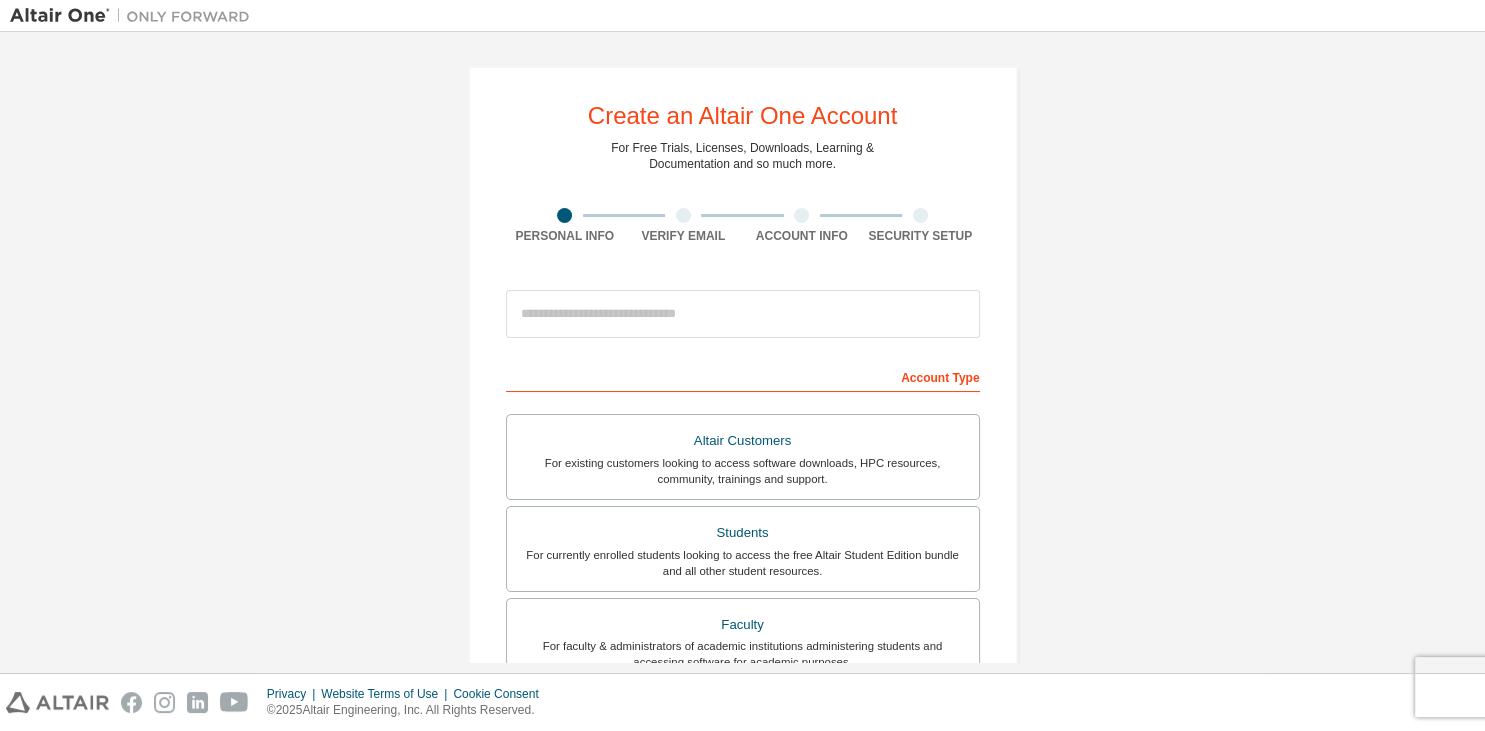 click at bounding box center [683, 215] 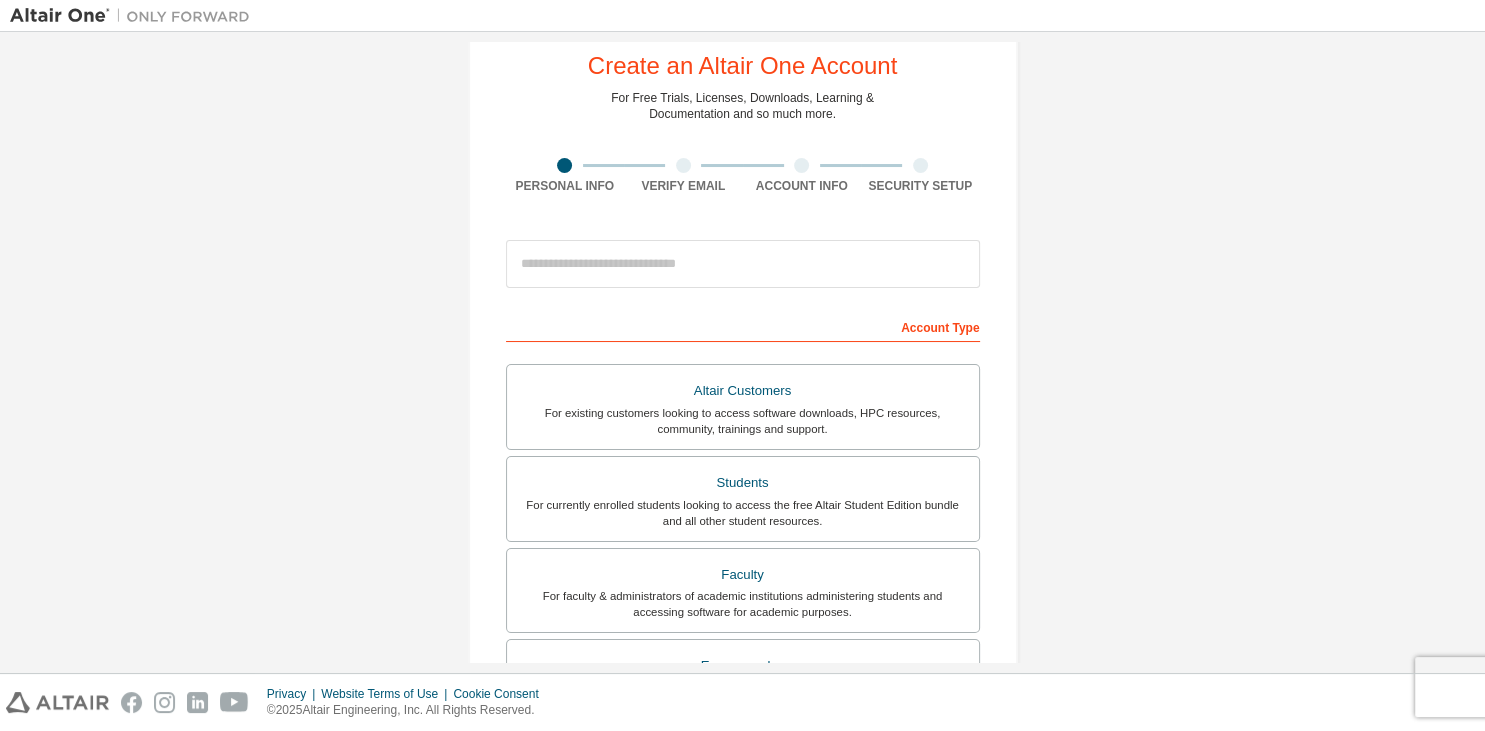 scroll, scrollTop: 0, scrollLeft: 0, axis: both 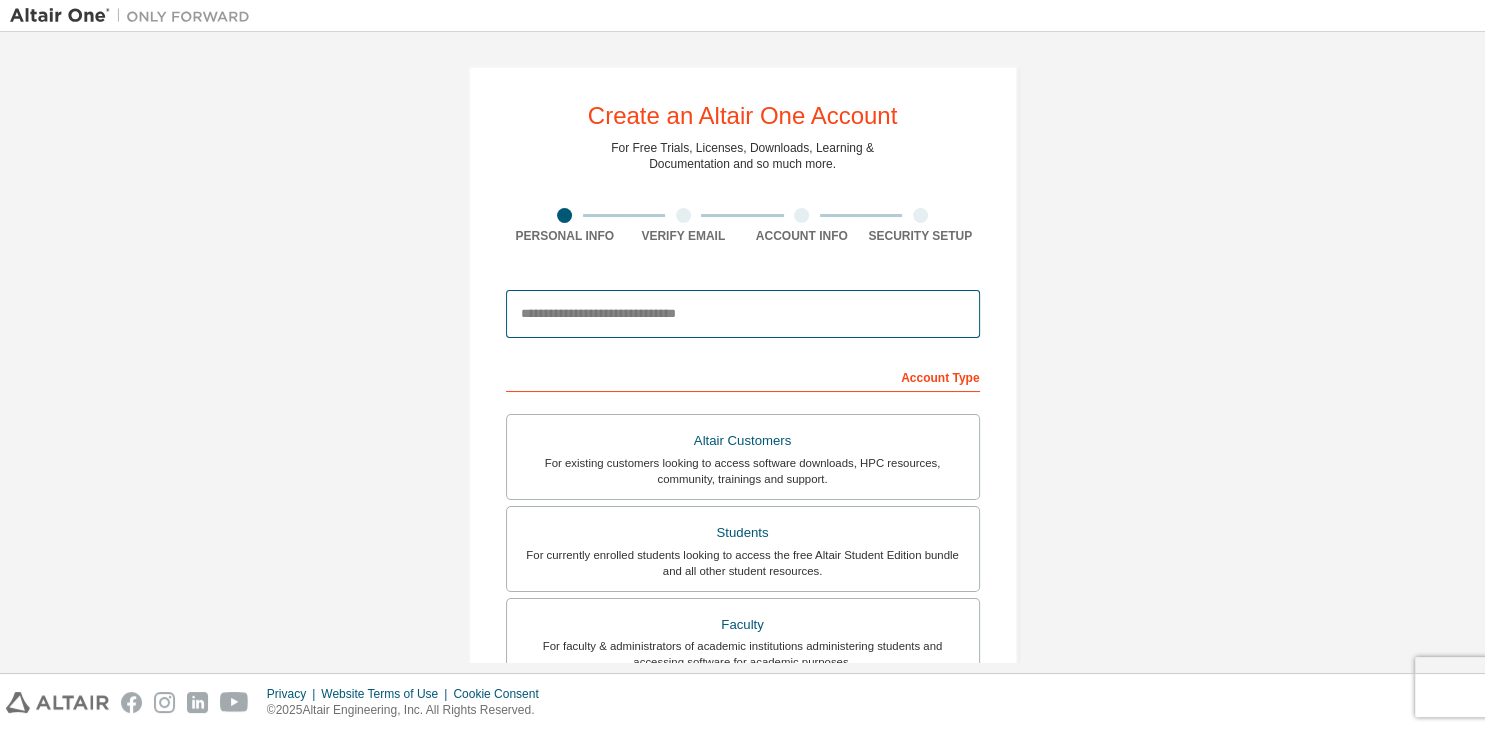 click at bounding box center [743, 314] 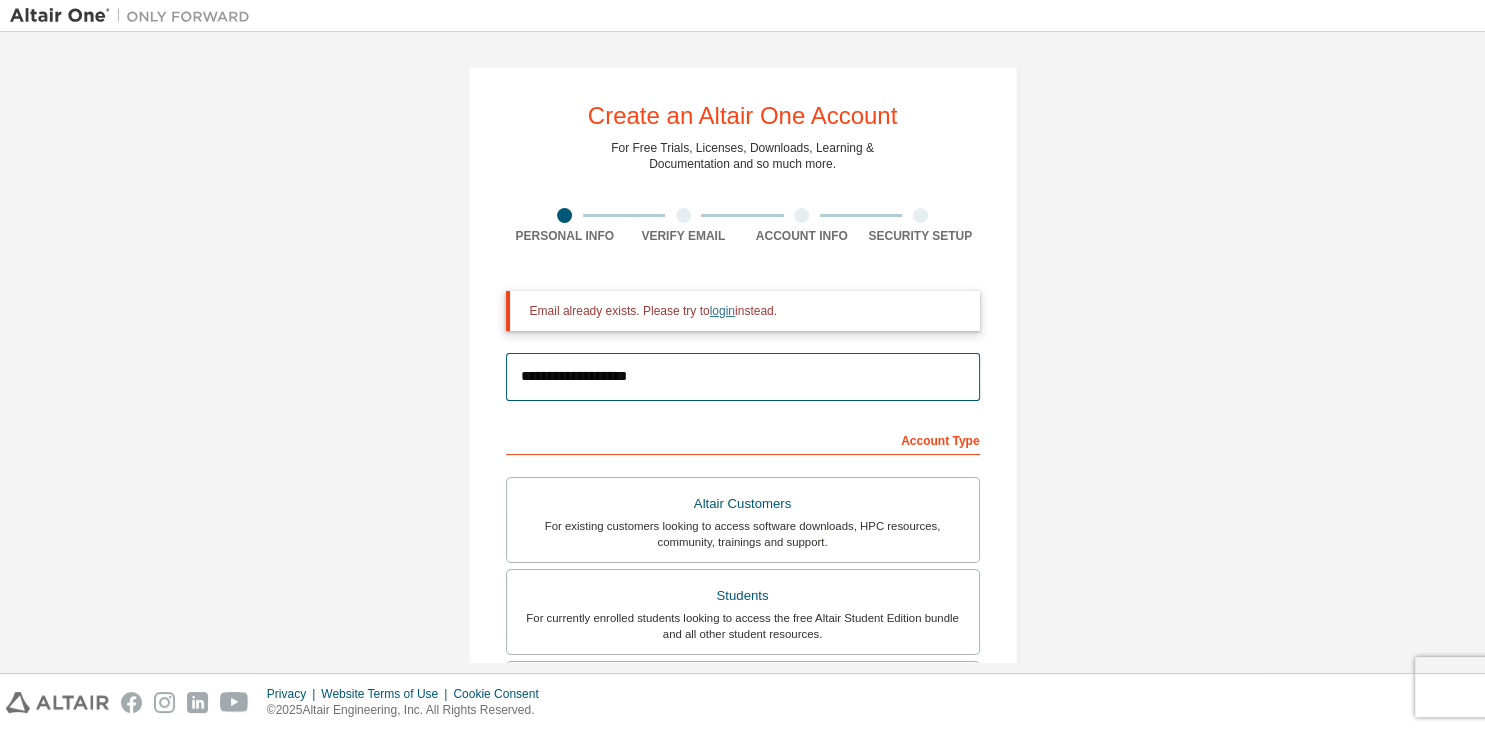 type on "**********" 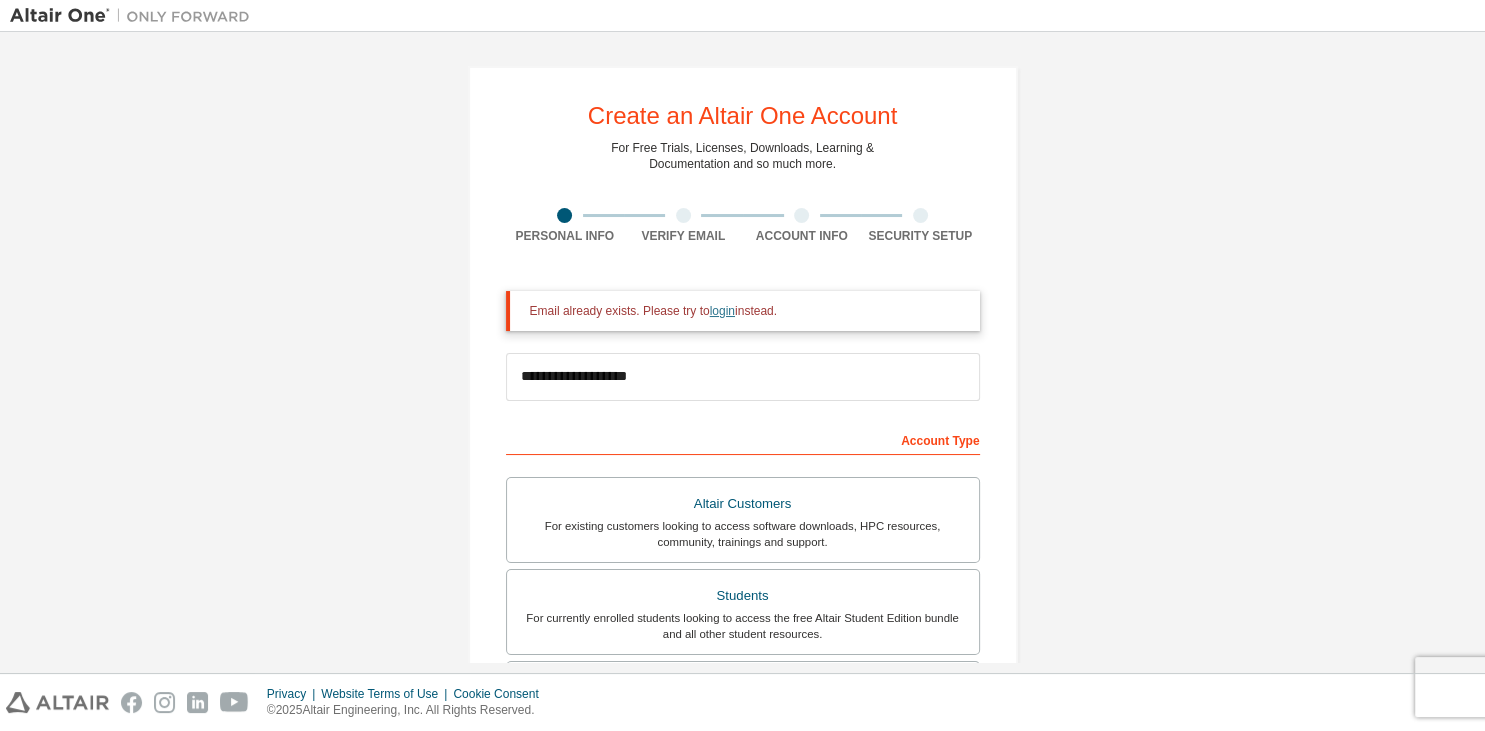click on "login" at bounding box center (722, 311) 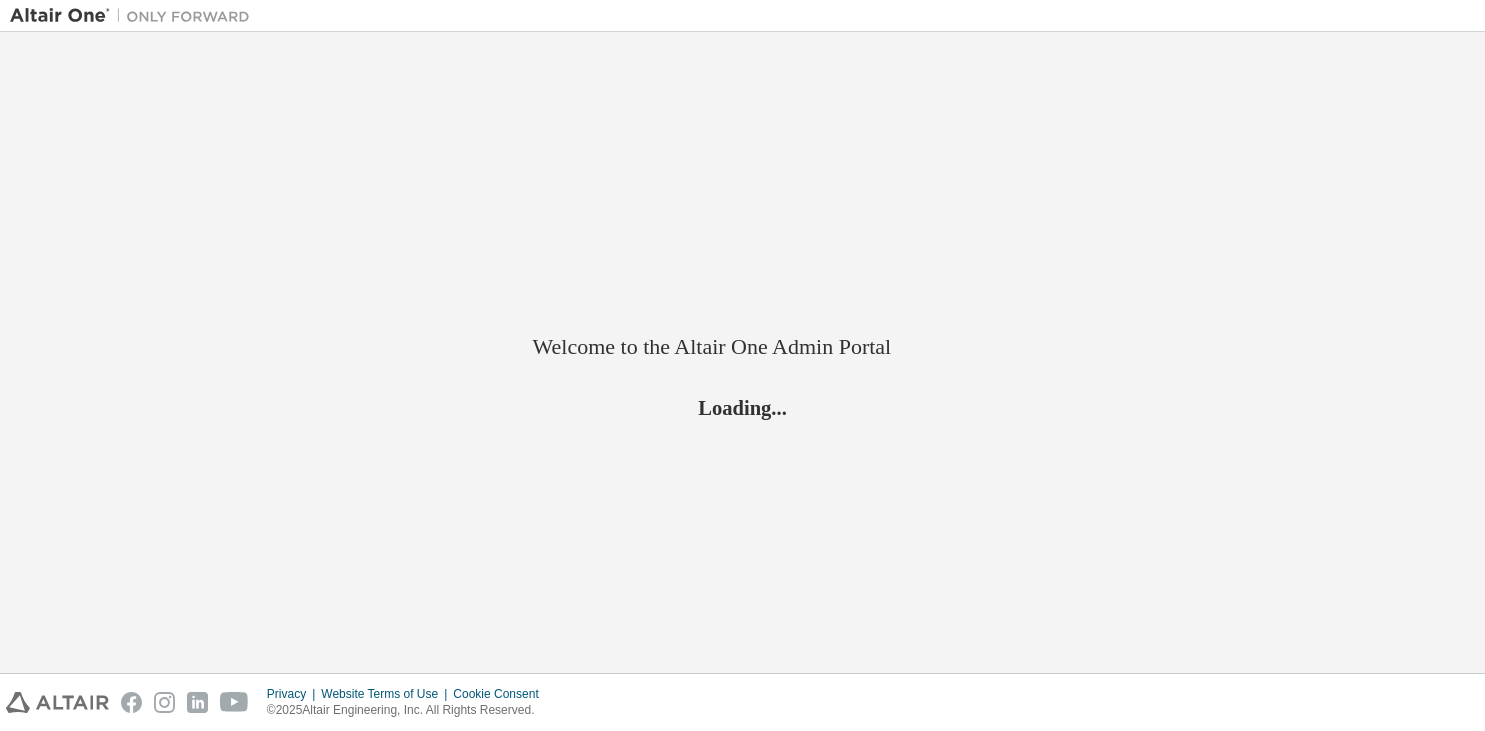 scroll, scrollTop: 0, scrollLeft: 0, axis: both 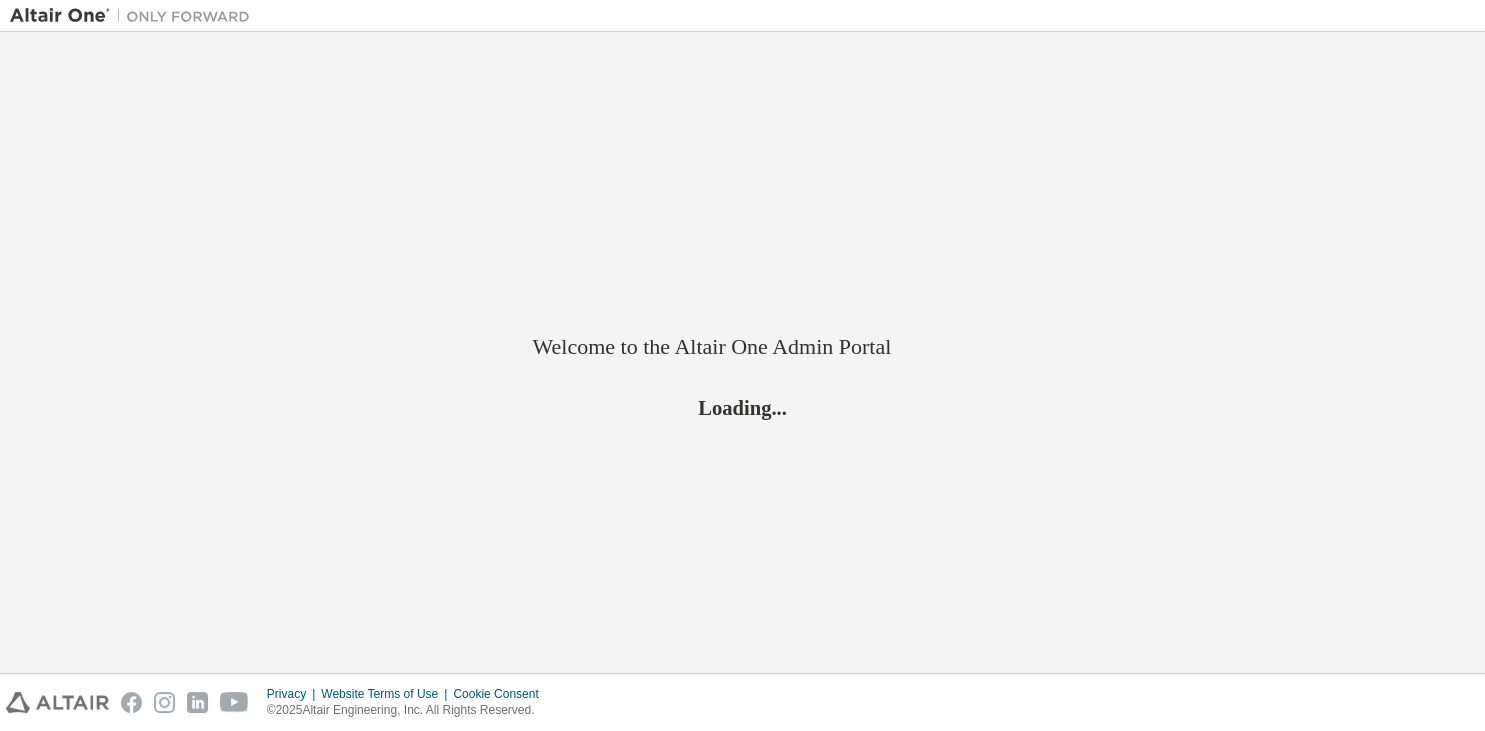 click at bounding box center [135, 16] 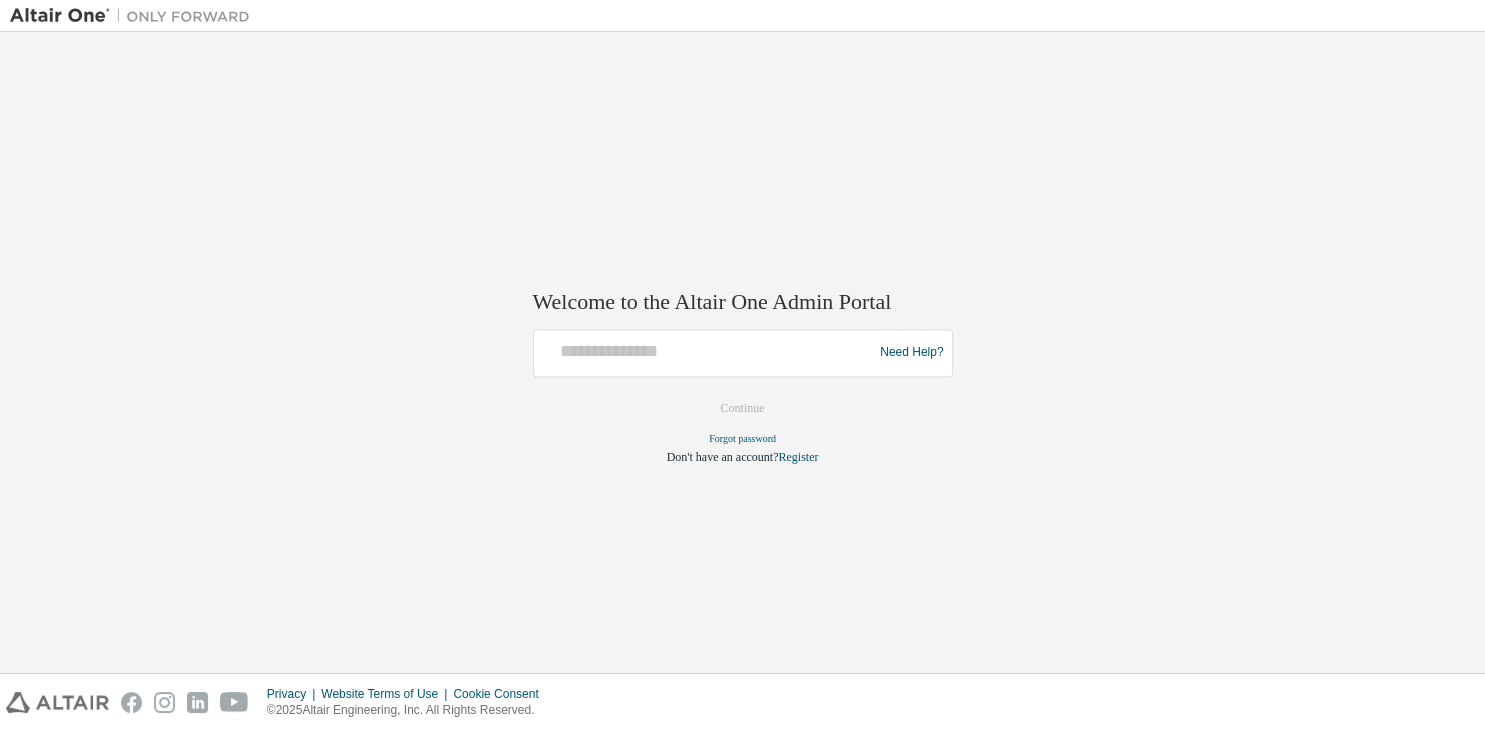 click at bounding box center (706, 353) 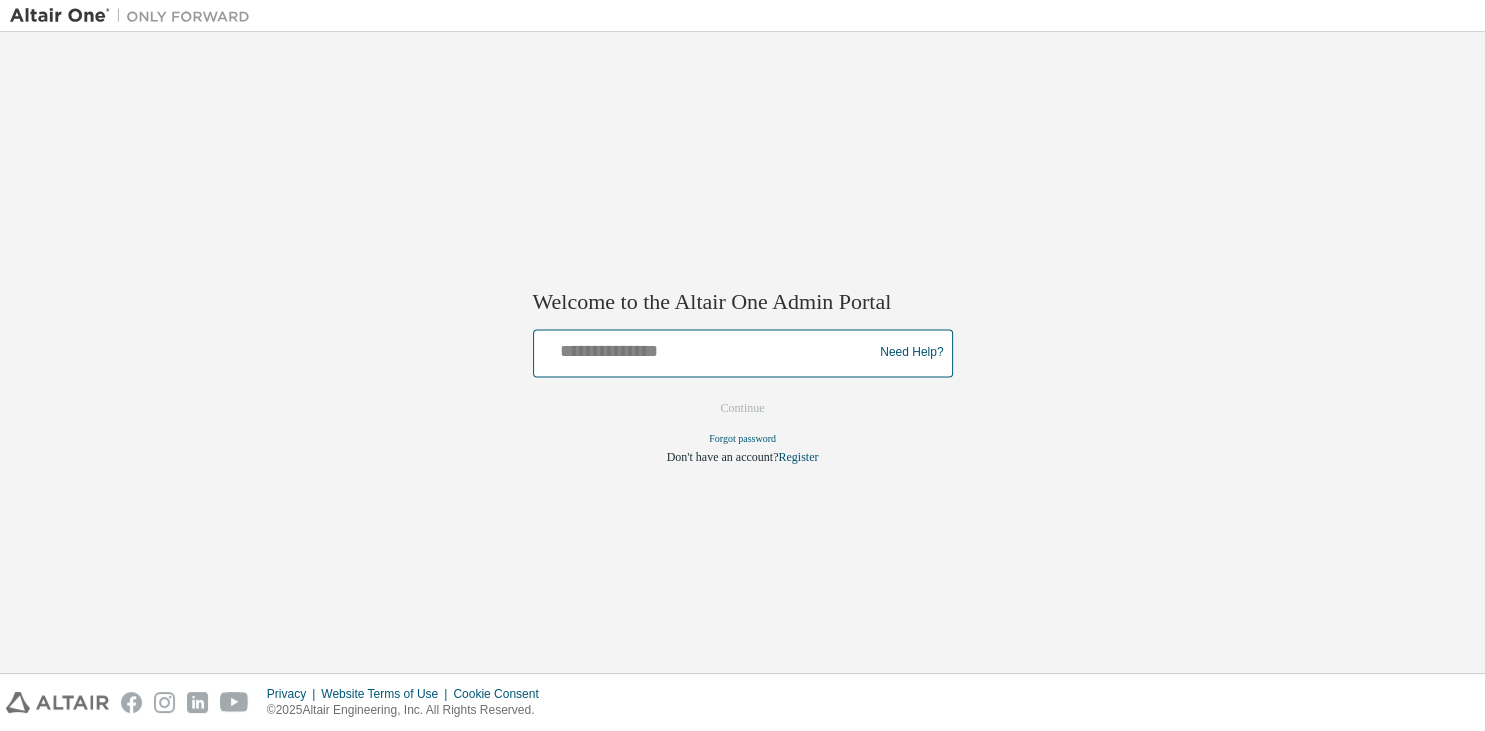 click at bounding box center [706, 348] 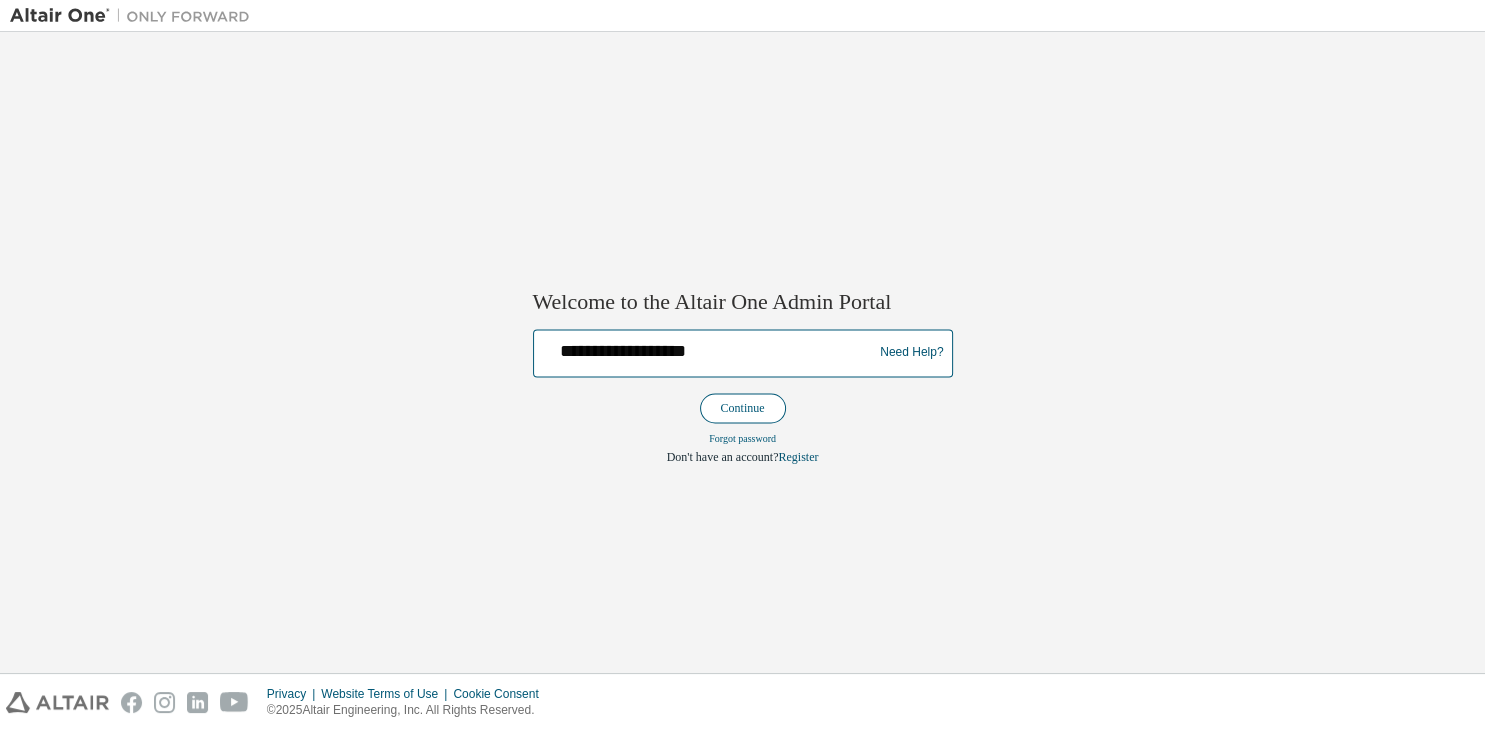 type on "**********" 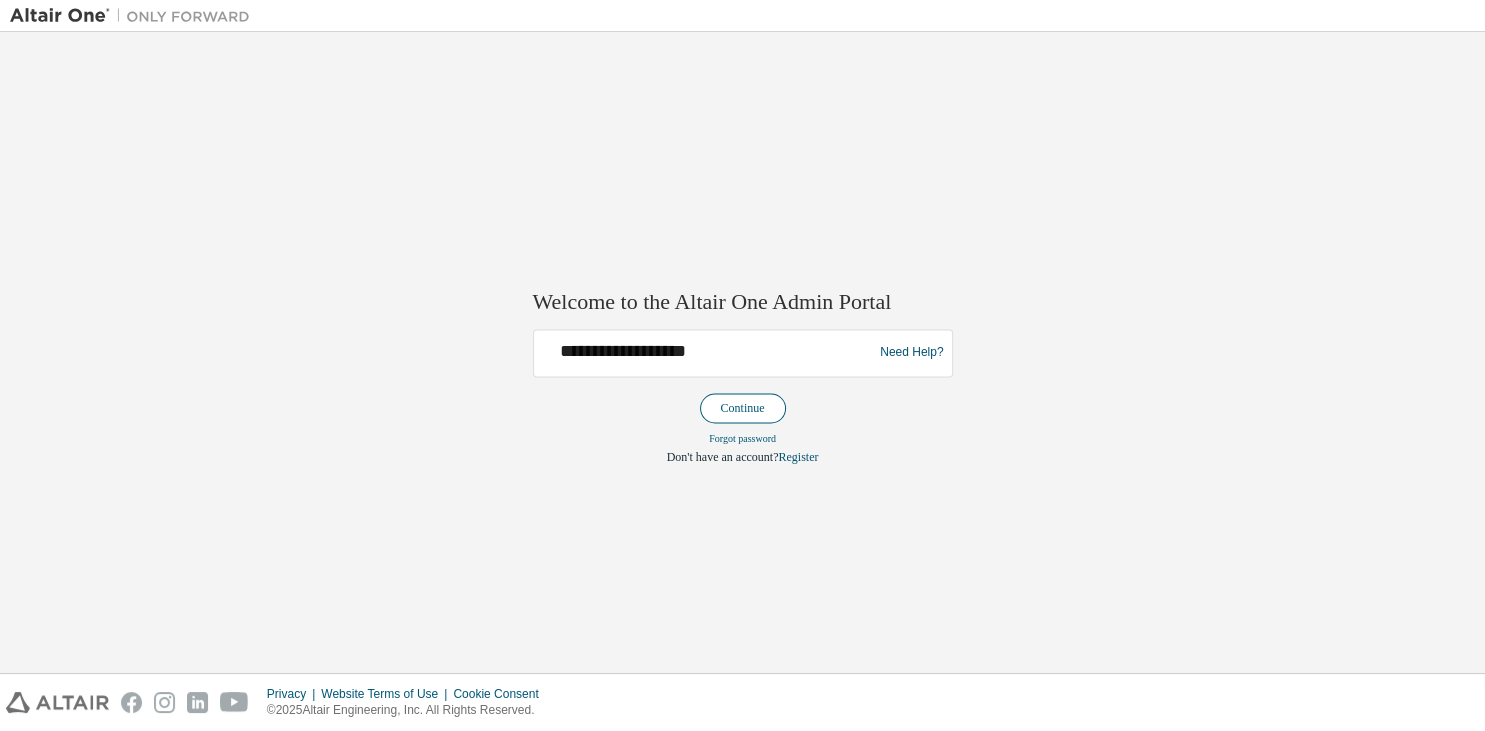 click on "Continue" at bounding box center [743, 408] 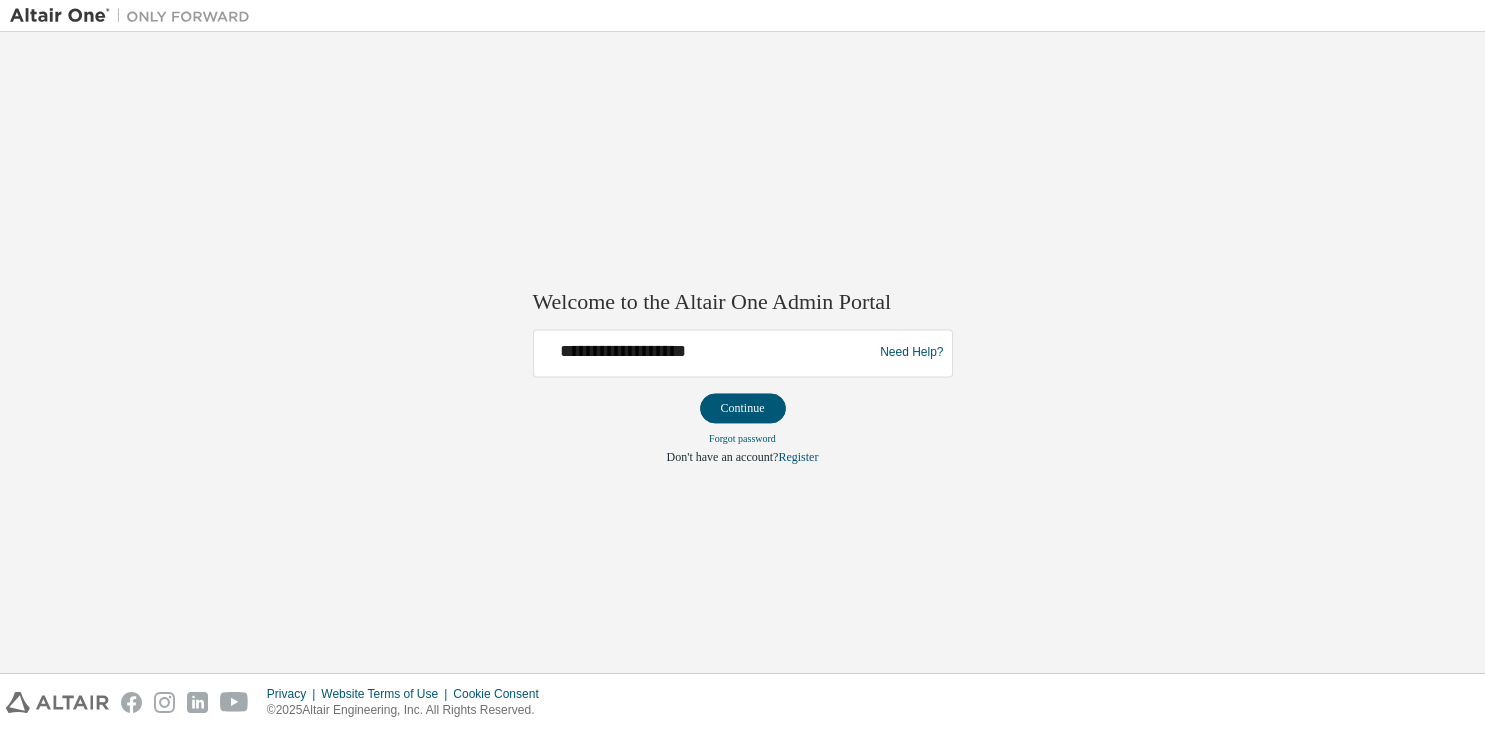 scroll, scrollTop: 0, scrollLeft: 0, axis: both 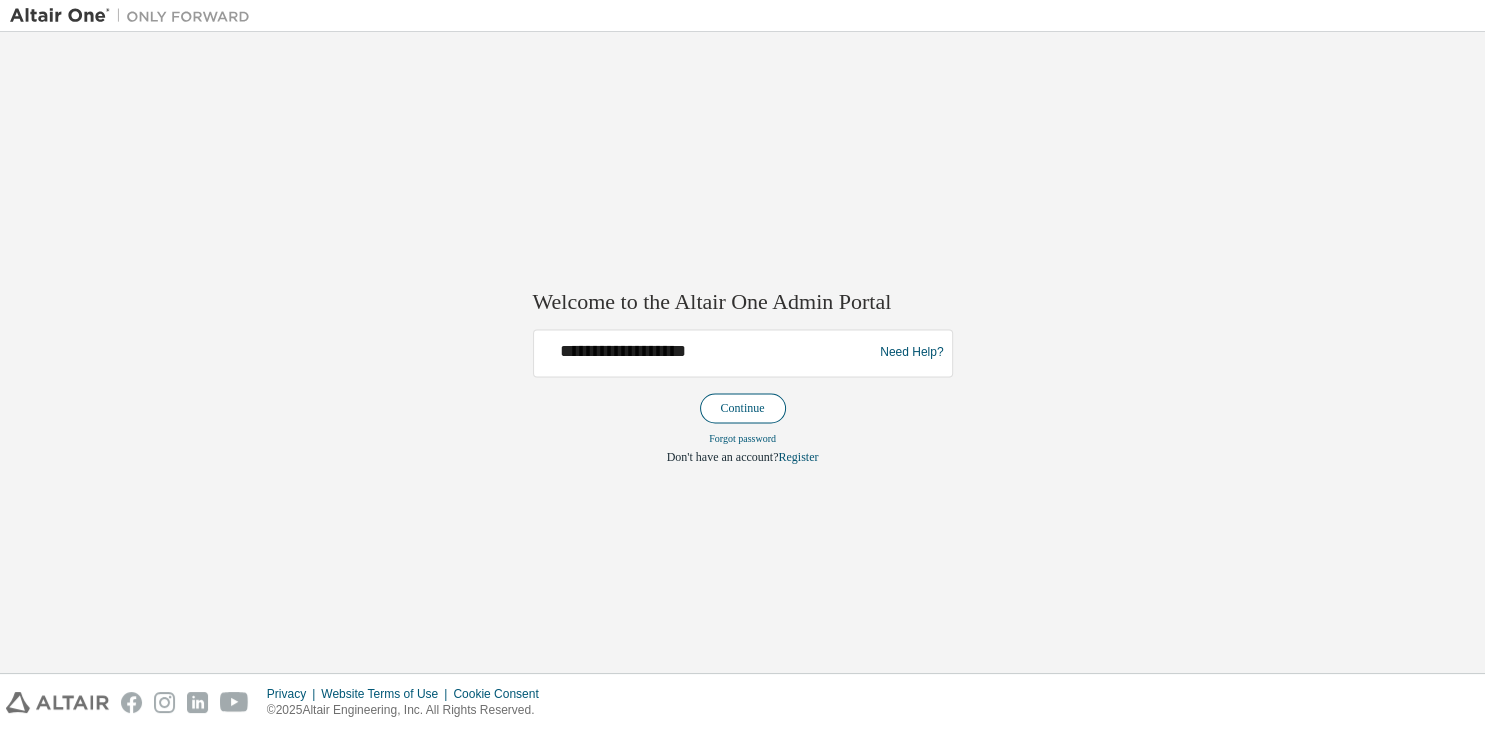 click on "Continue" at bounding box center [743, 408] 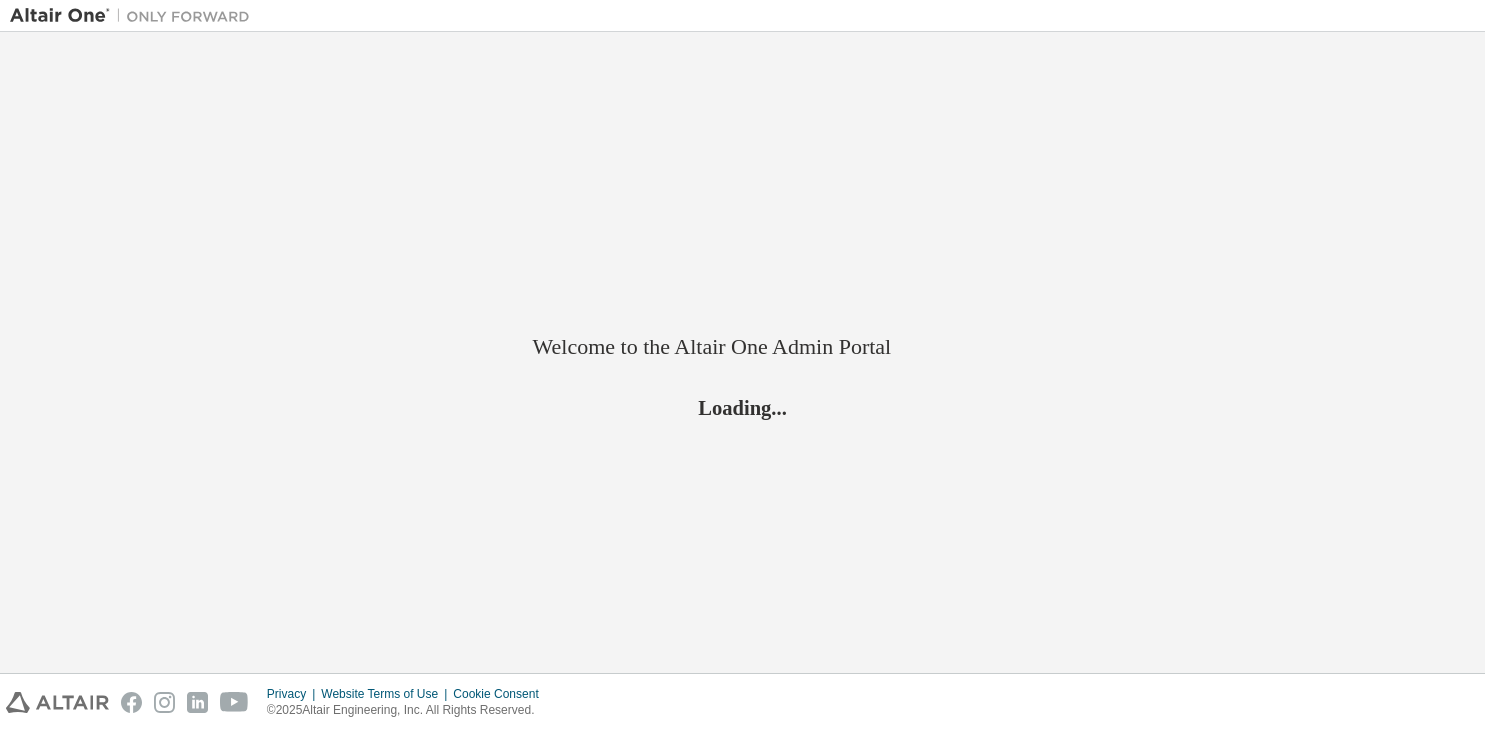 scroll, scrollTop: 0, scrollLeft: 0, axis: both 